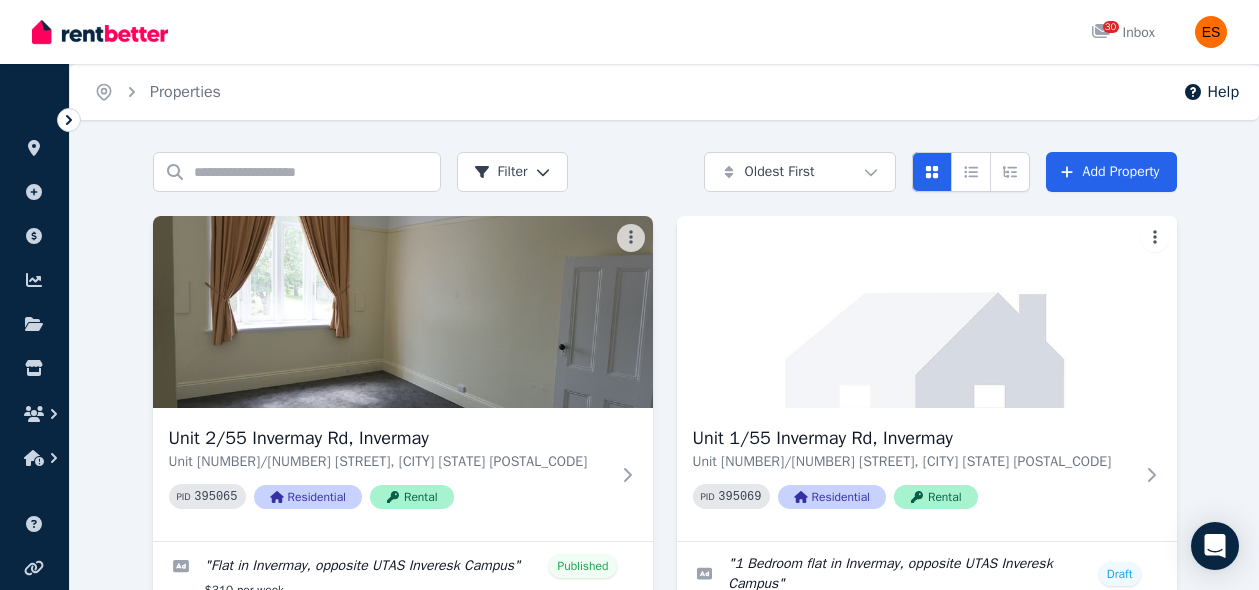 scroll, scrollTop: 290, scrollLeft: 0, axis: vertical 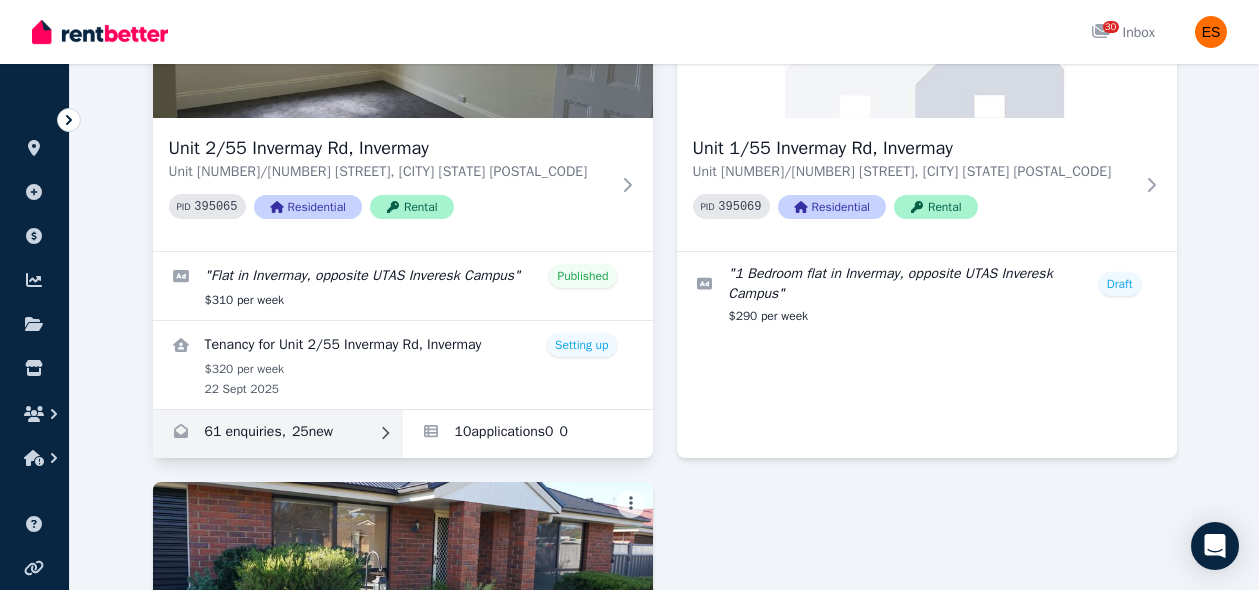 click at bounding box center (278, 434) 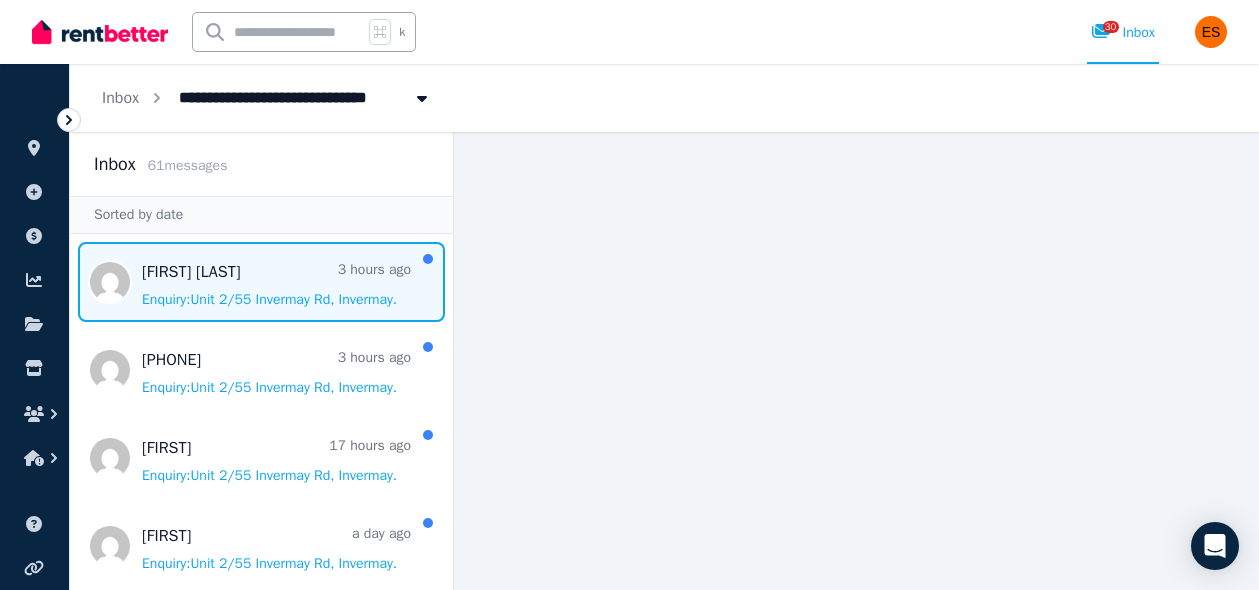 click at bounding box center [261, 282] 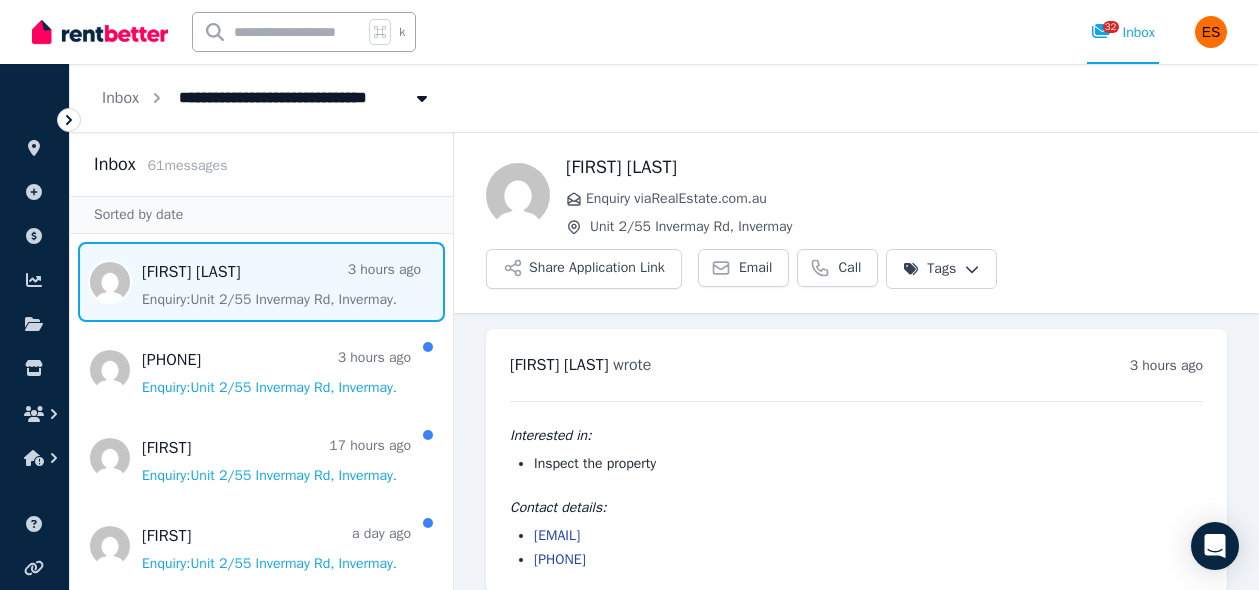 scroll, scrollTop: 20, scrollLeft: 0, axis: vertical 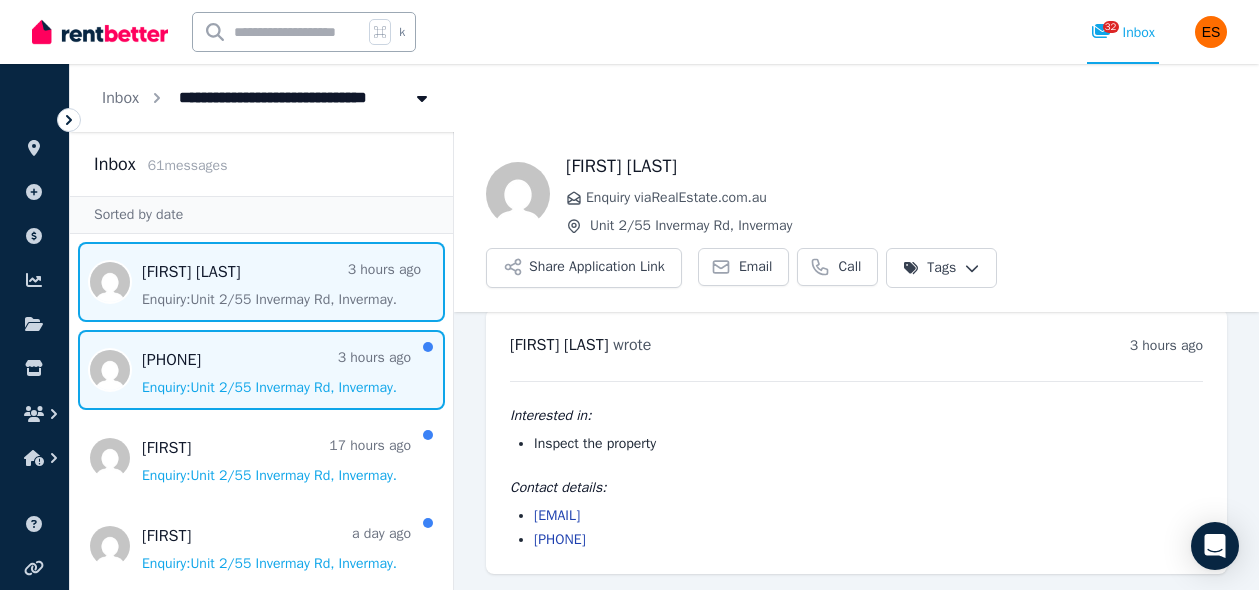 click at bounding box center (261, 370) 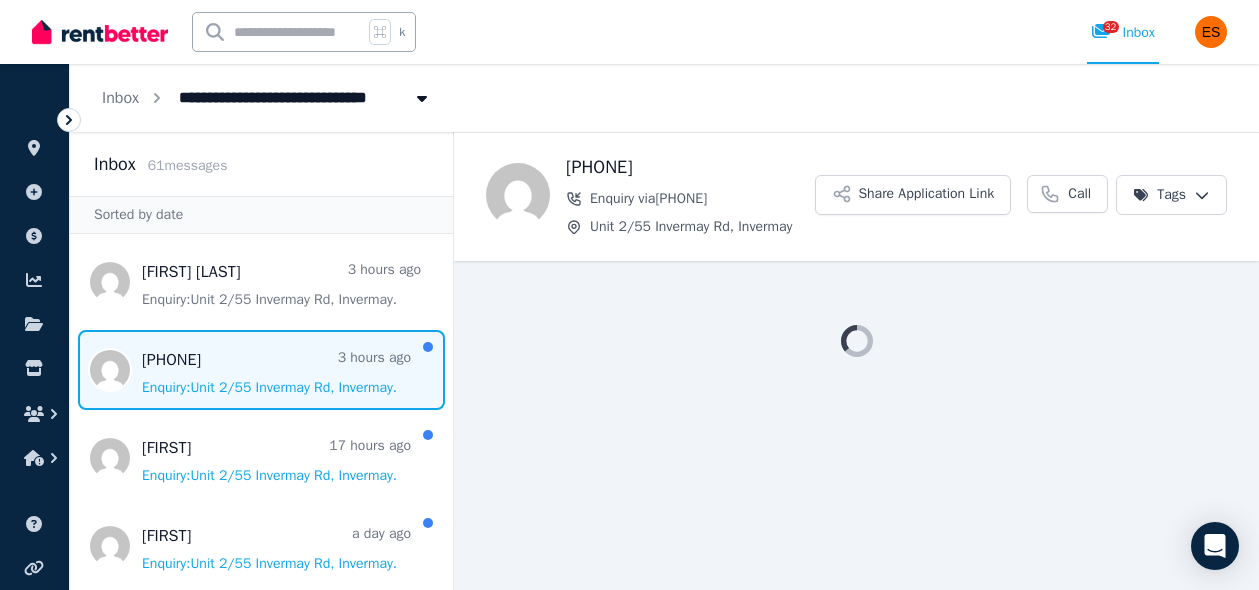 scroll, scrollTop: 0, scrollLeft: 0, axis: both 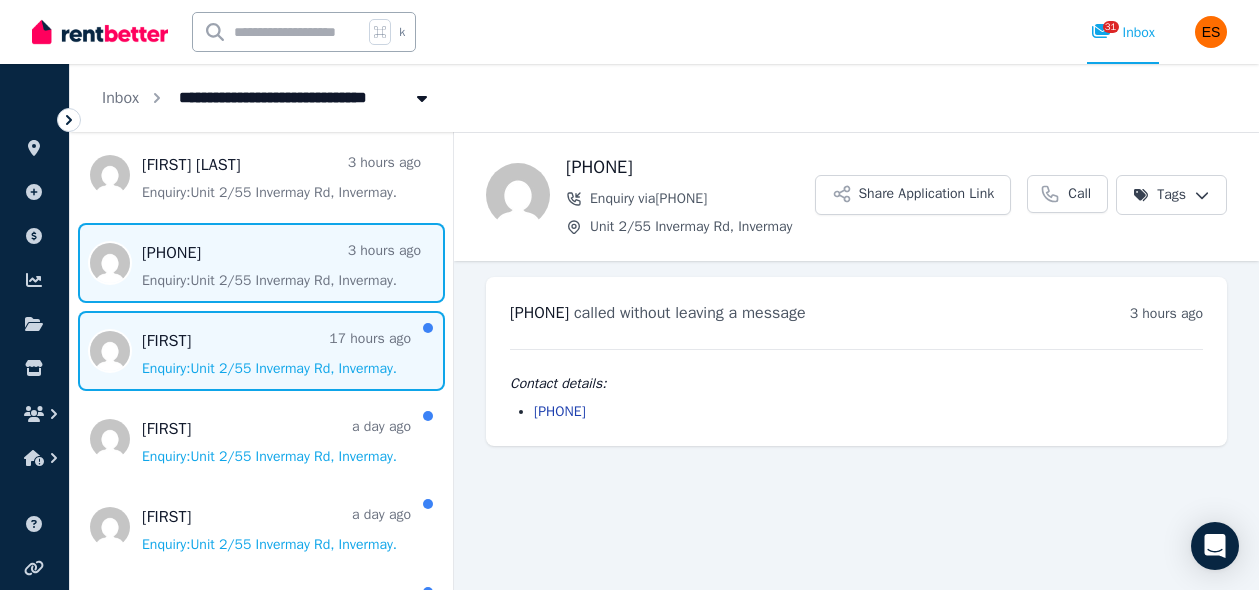 click at bounding box center (261, 351) 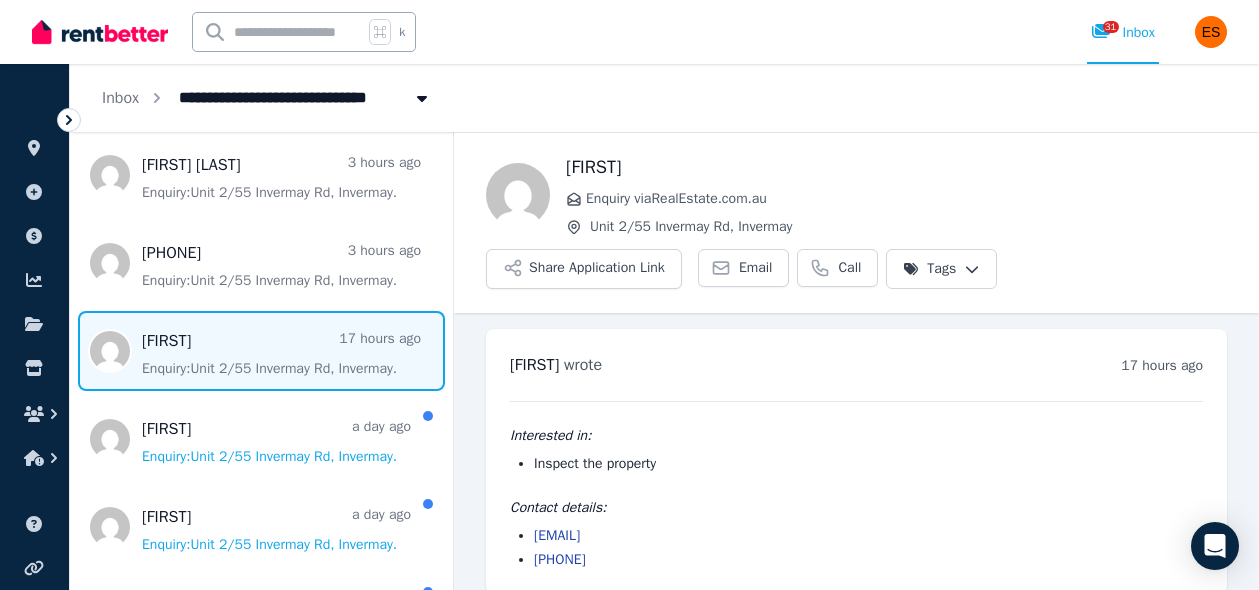 scroll, scrollTop: 20, scrollLeft: 0, axis: vertical 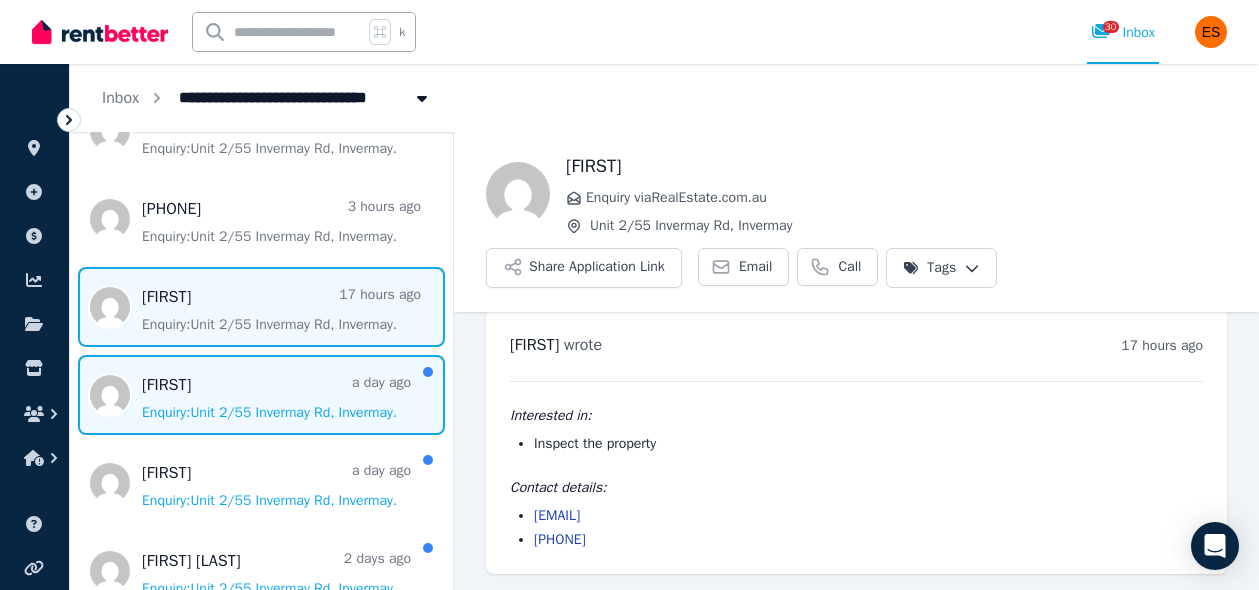 click at bounding box center (261, 395) 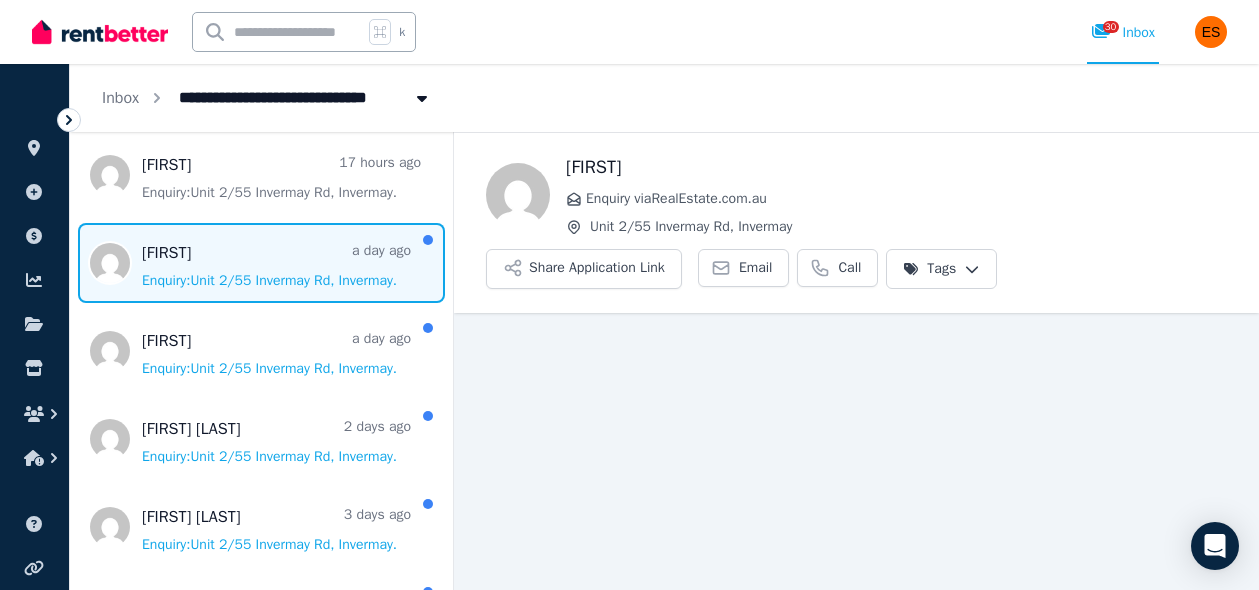 scroll, scrollTop: 288, scrollLeft: 0, axis: vertical 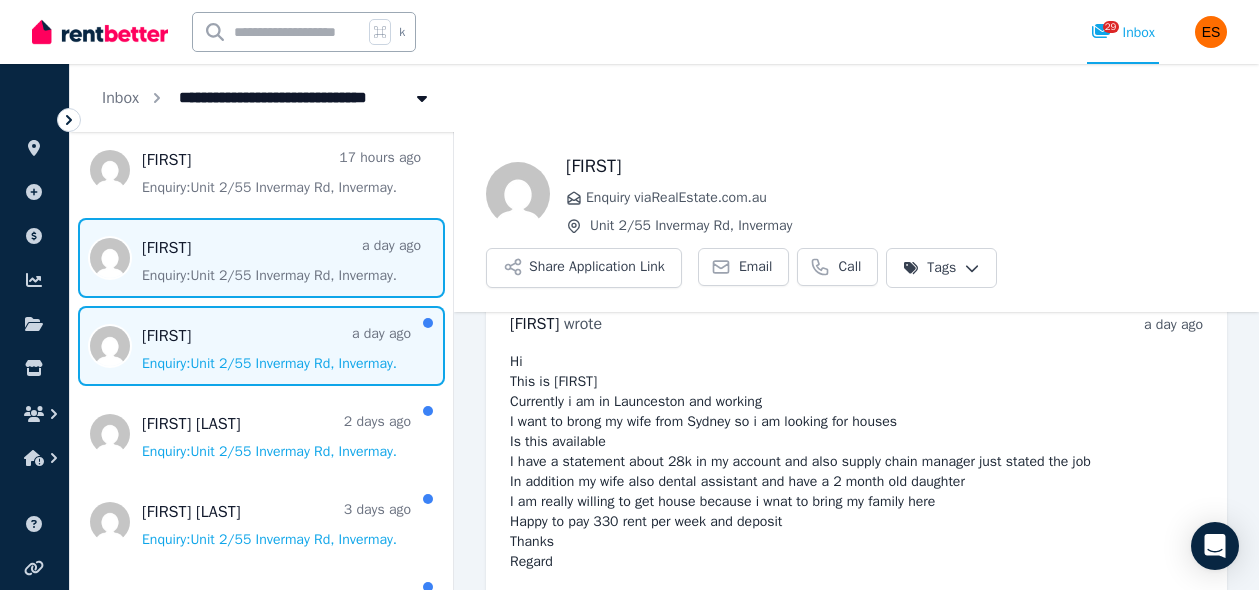 click at bounding box center (261, 346) 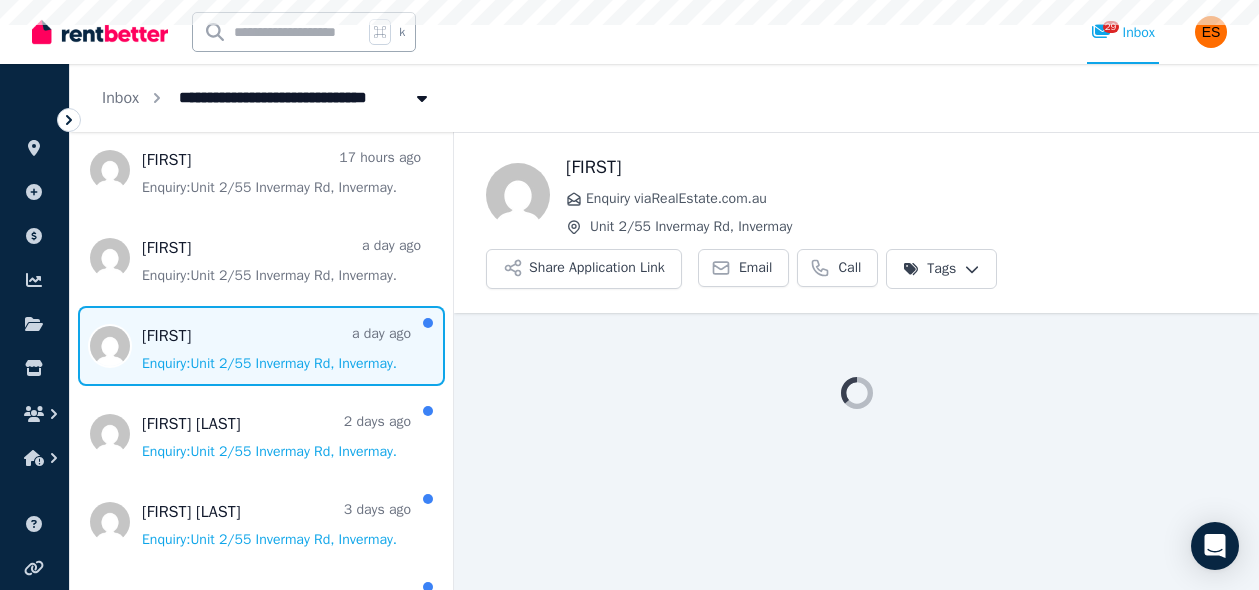 scroll, scrollTop: 0, scrollLeft: 0, axis: both 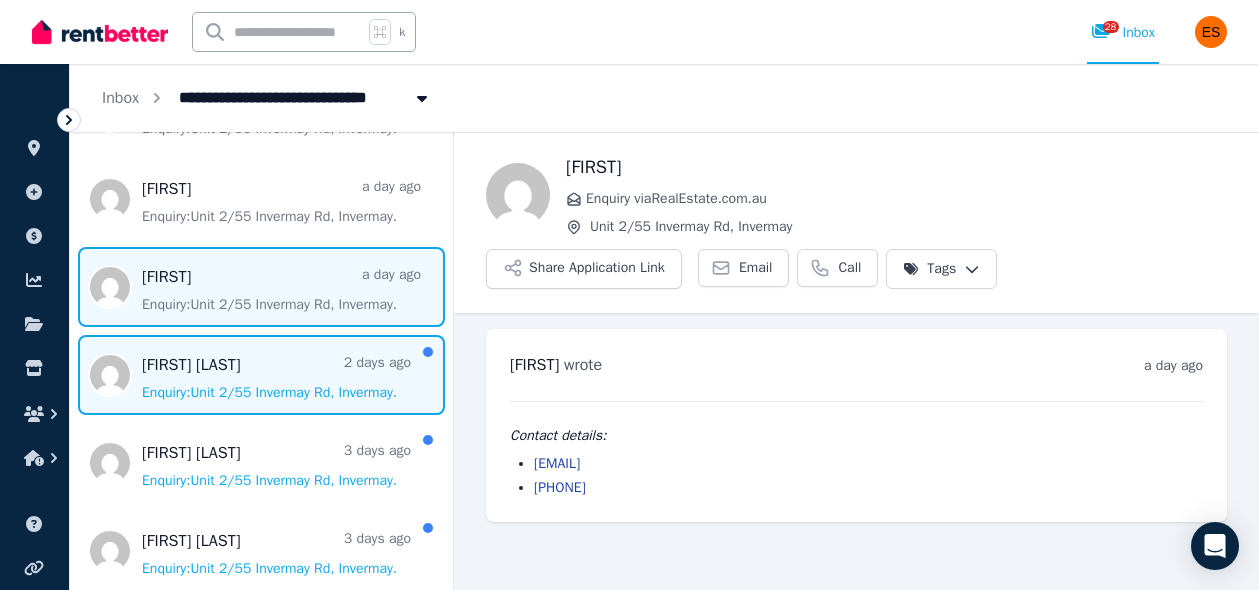 click at bounding box center (261, 375) 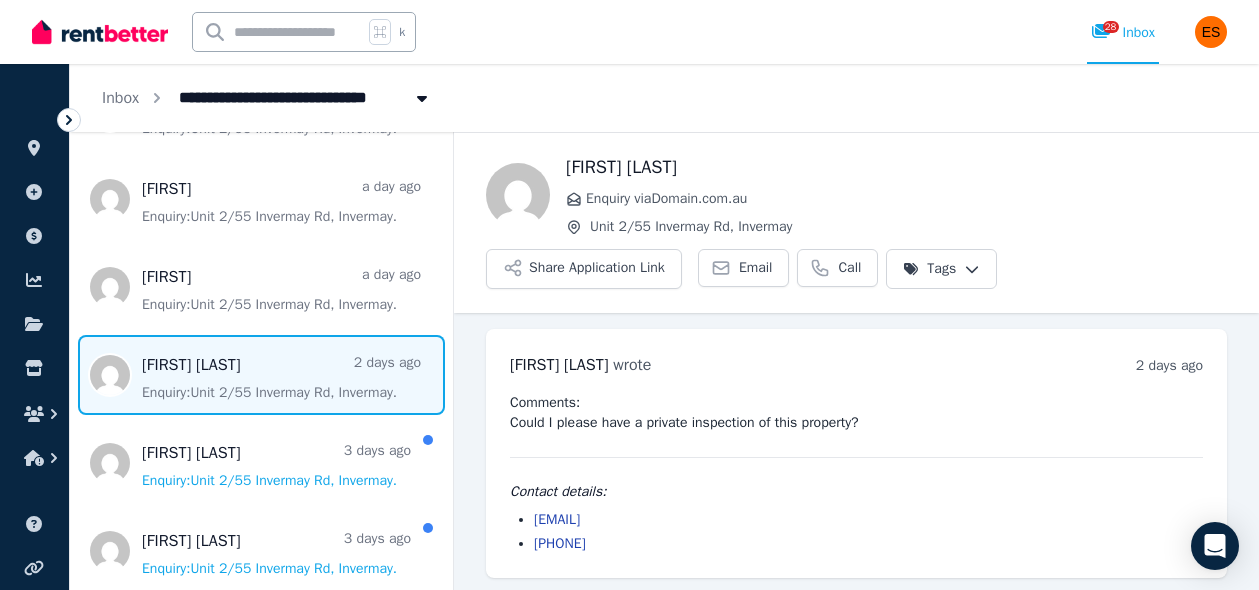 scroll, scrollTop: 4, scrollLeft: 0, axis: vertical 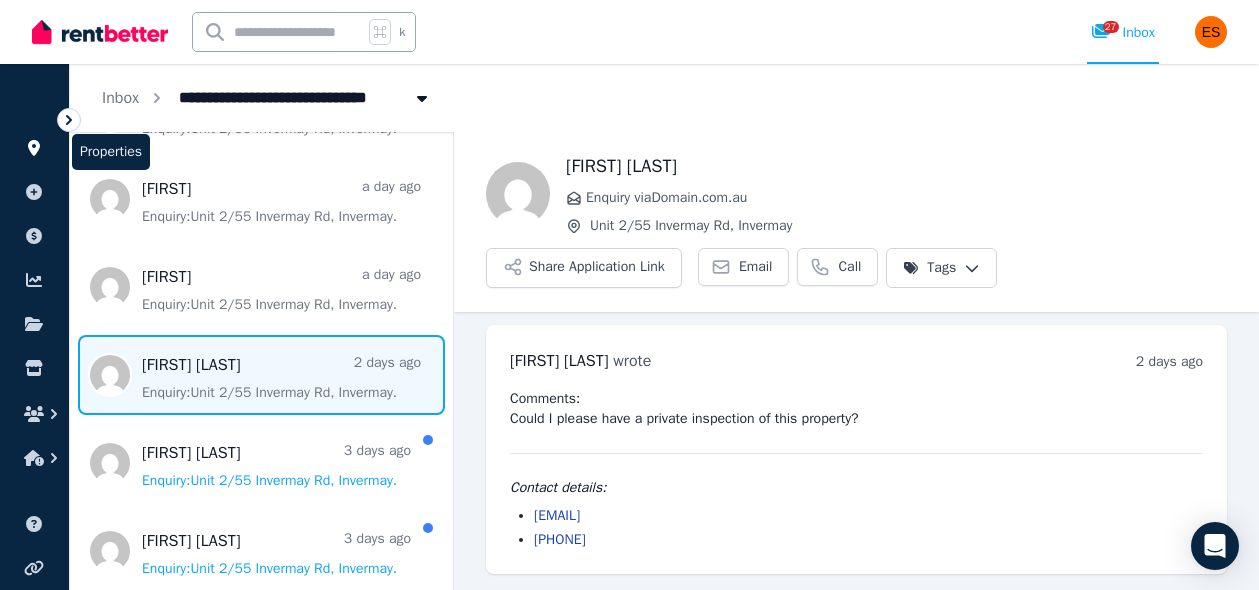 click 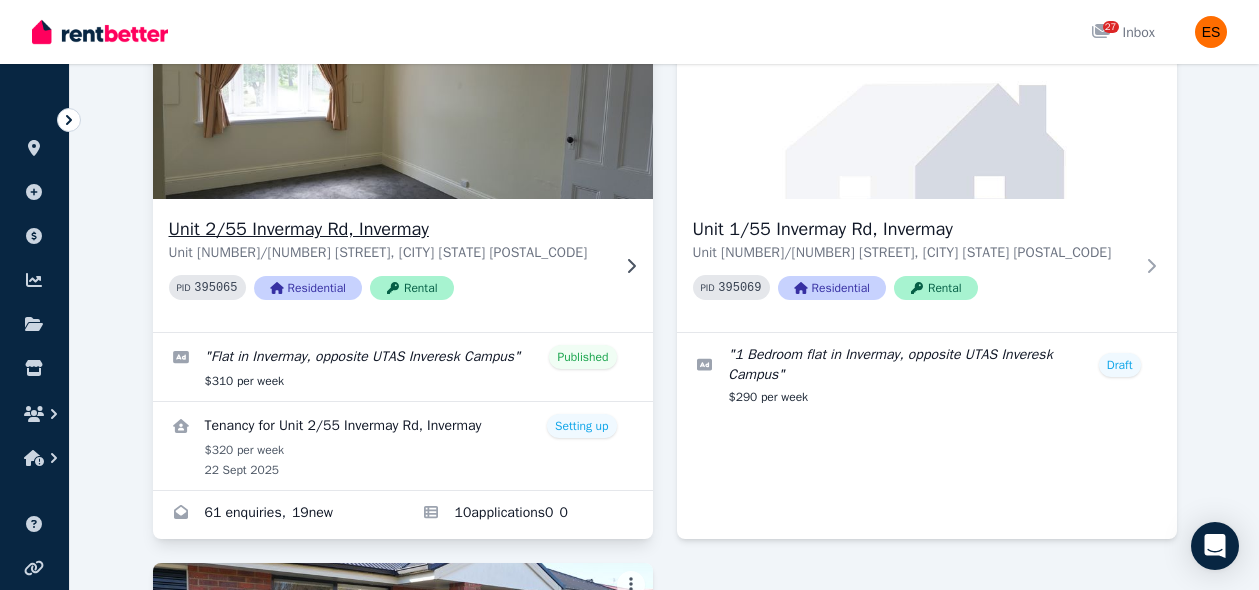 scroll, scrollTop: 211, scrollLeft: 0, axis: vertical 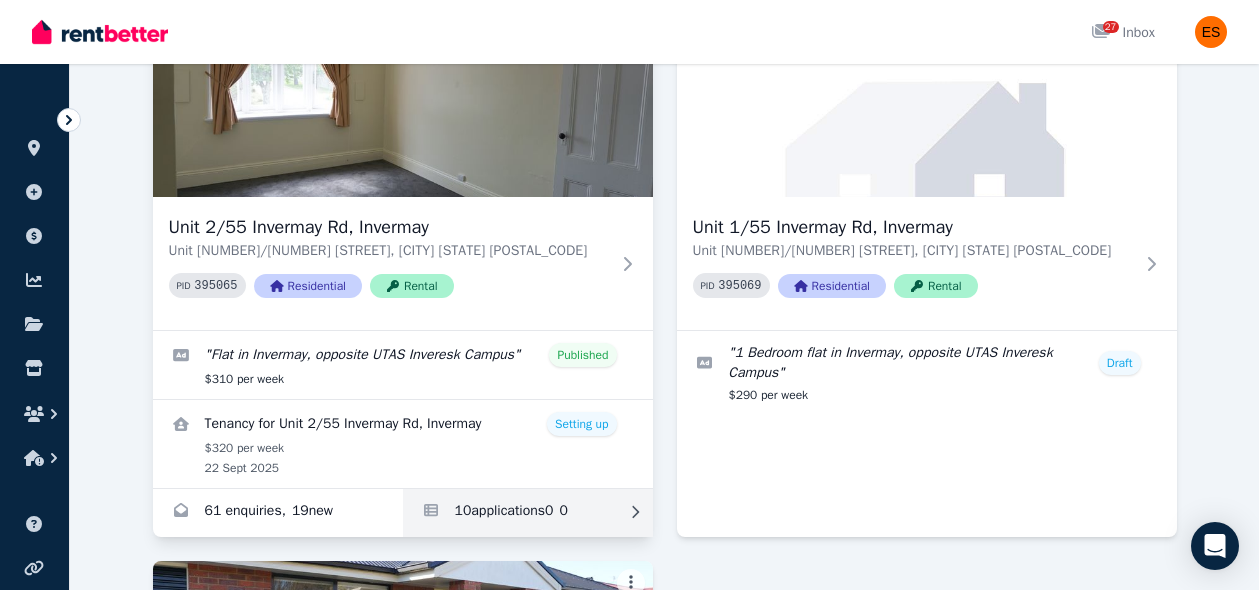 click at bounding box center [528, 513] 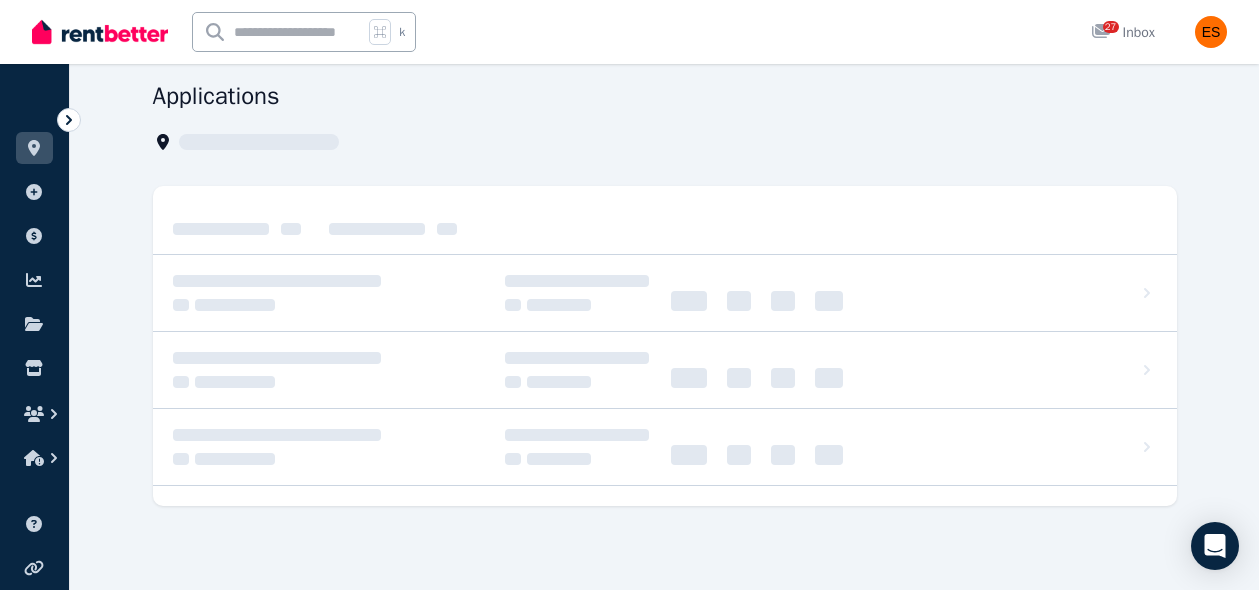scroll, scrollTop: 0, scrollLeft: 0, axis: both 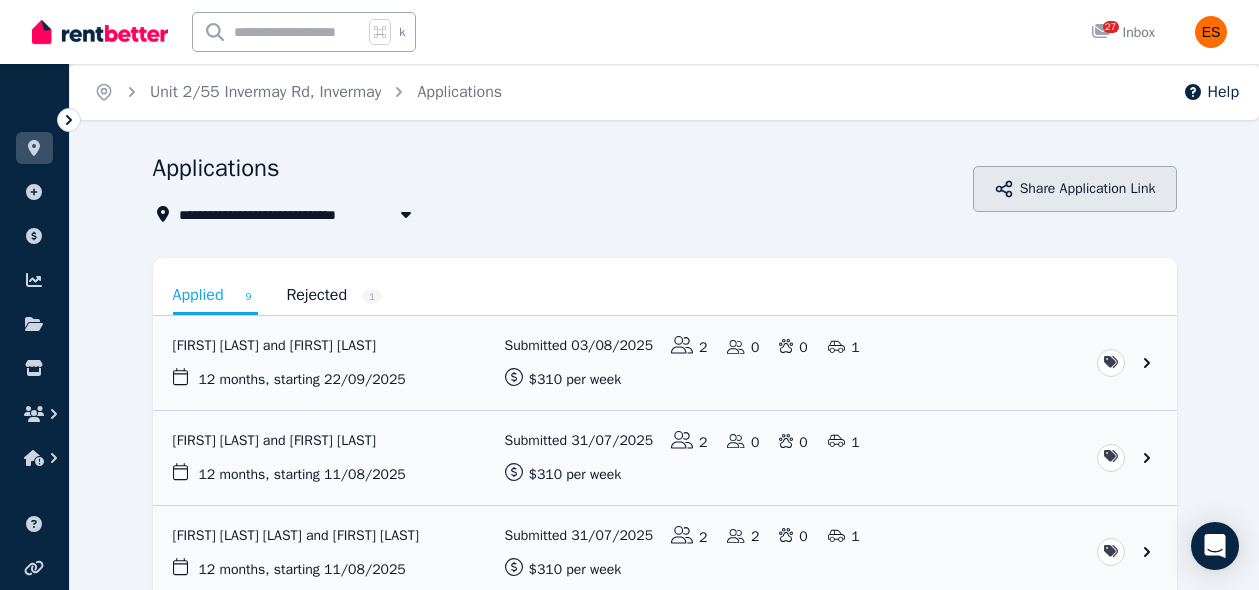 click on "Share Application Link" at bounding box center (1075, 189) 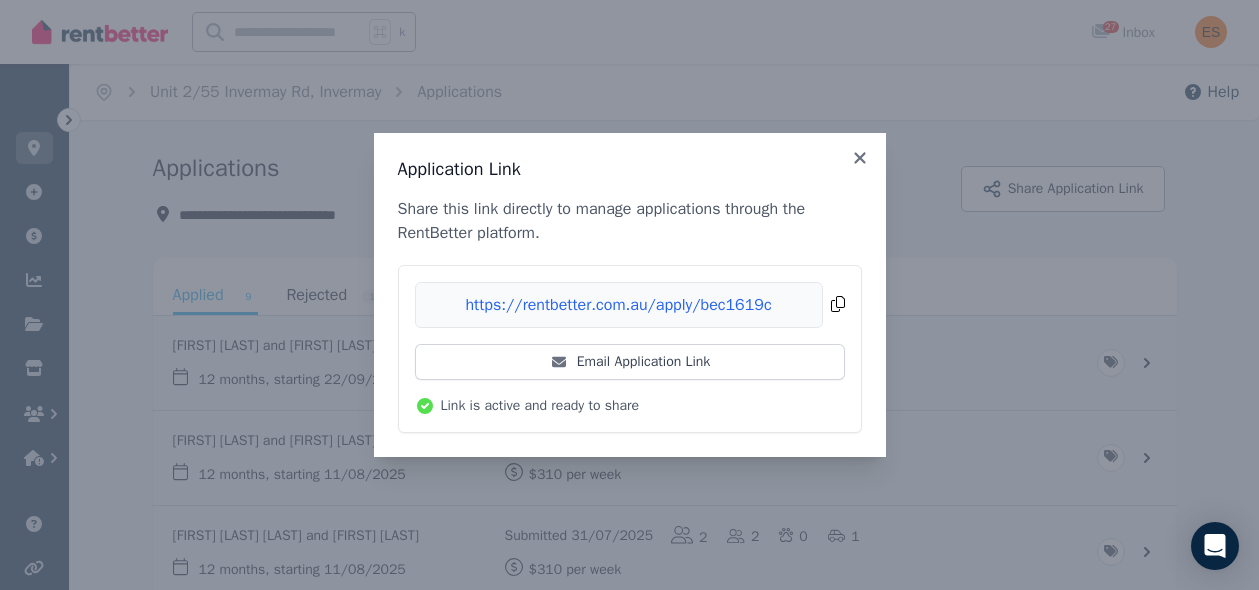 click on "Copied!" at bounding box center [630, 305] 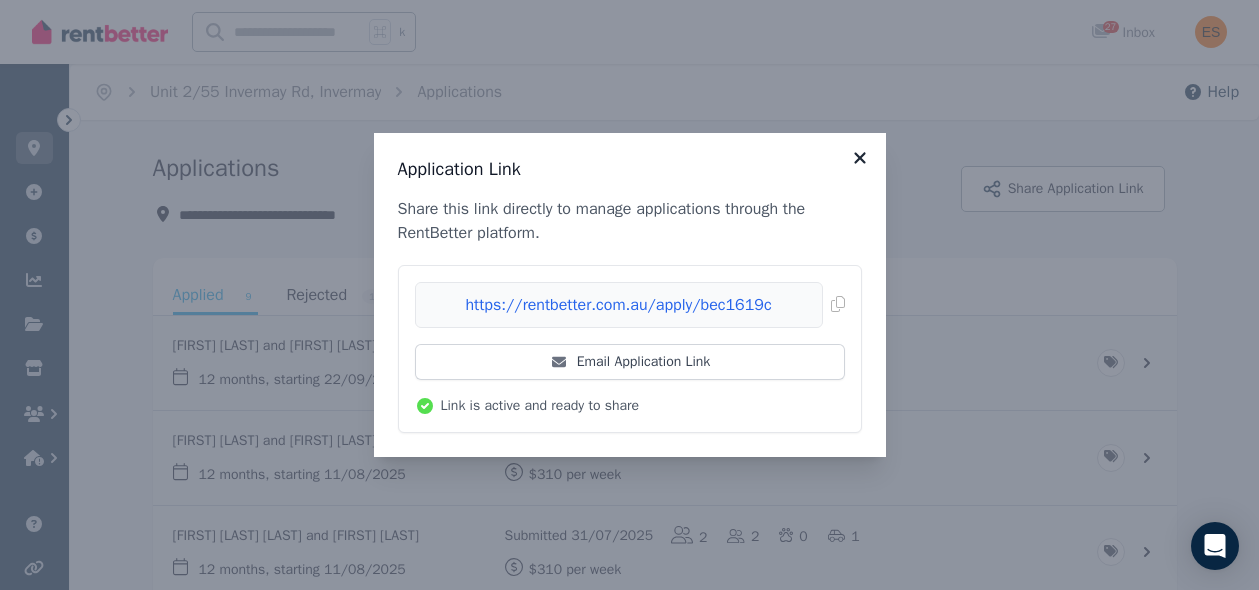 click 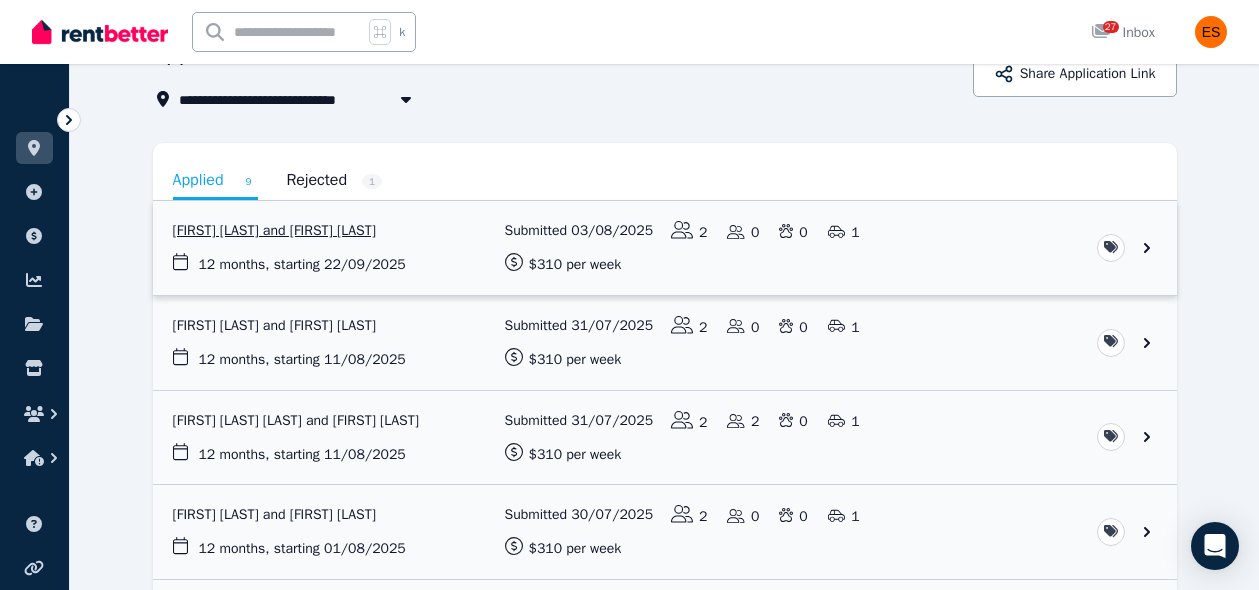 scroll, scrollTop: 116, scrollLeft: 0, axis: vertical 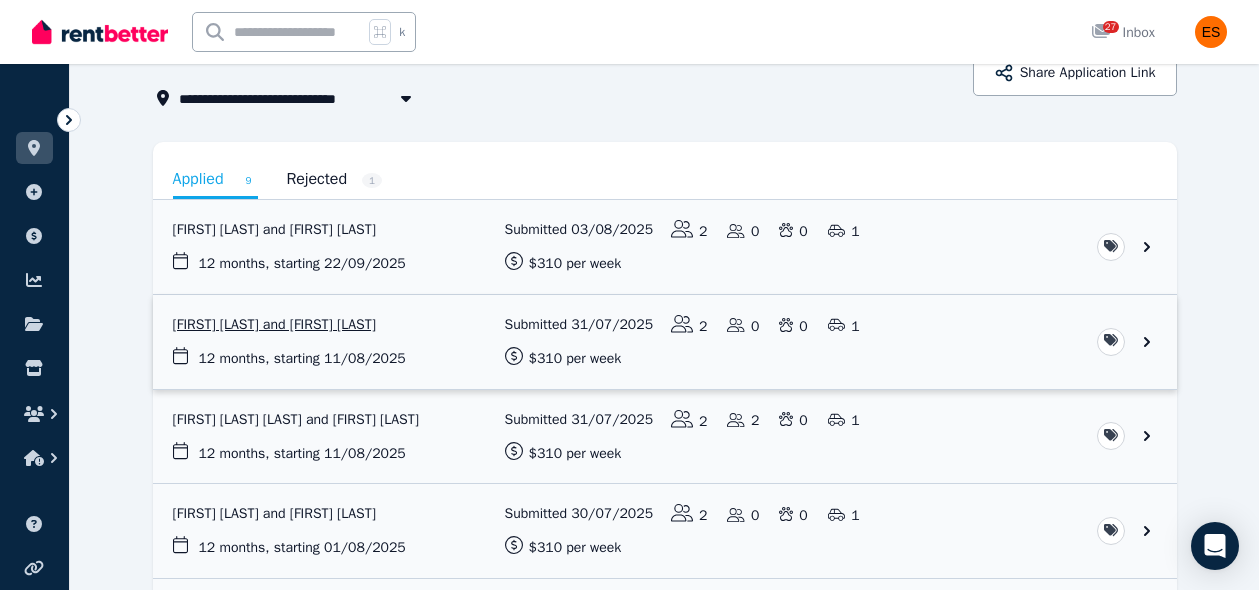 click at bounding box center (665, 342) 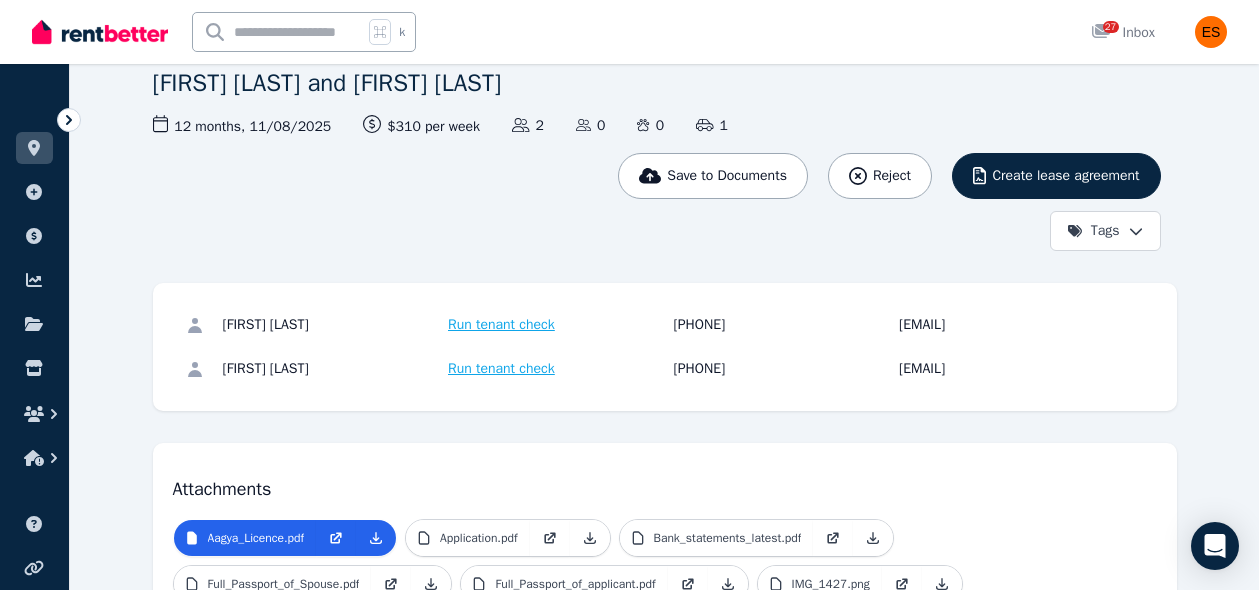 scroll, scrollTop: 0, scrollLeft: 0, axis: both 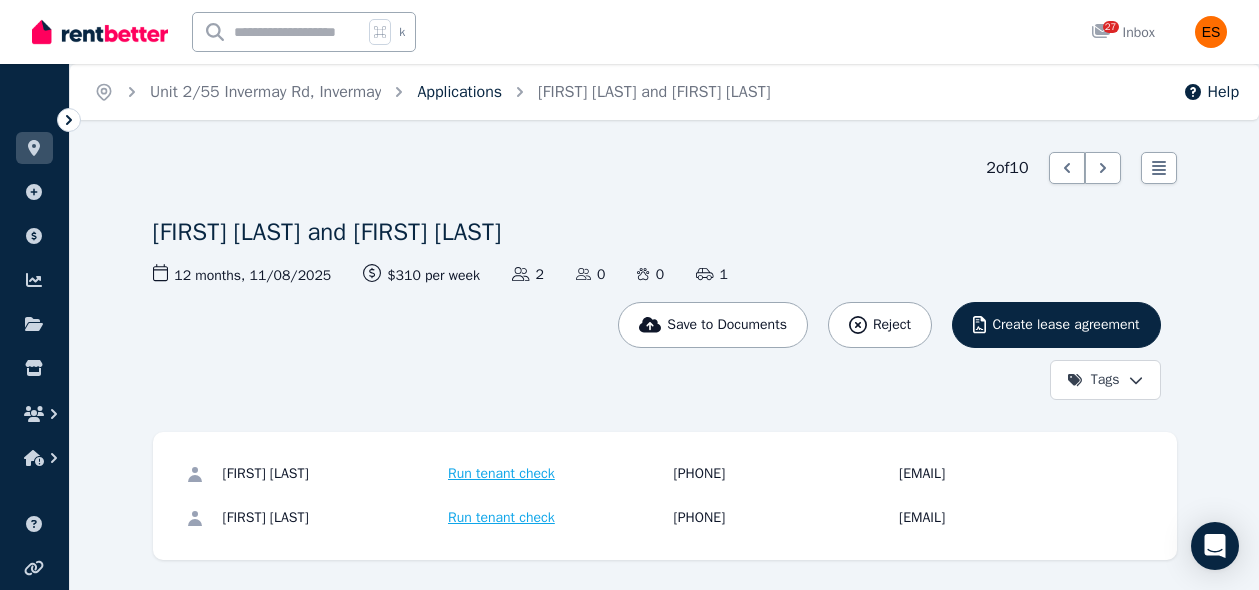 click on "Applications" at bounding box center (459, 92) 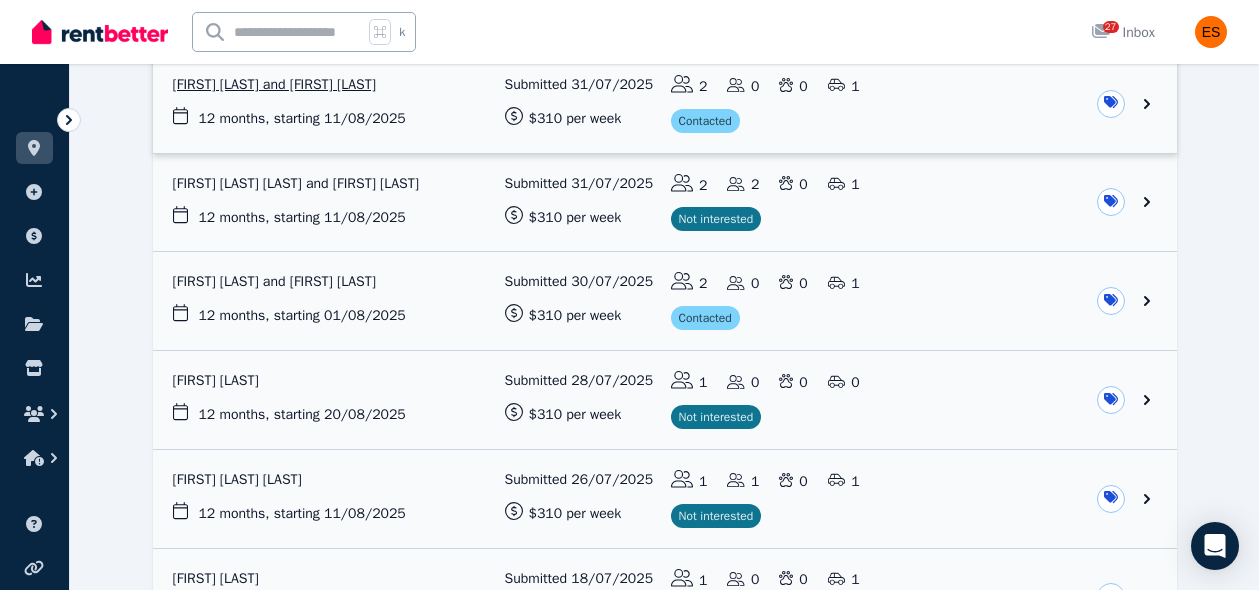 scroll, scrollTop: 0, scrollLeft: 0, axis: both 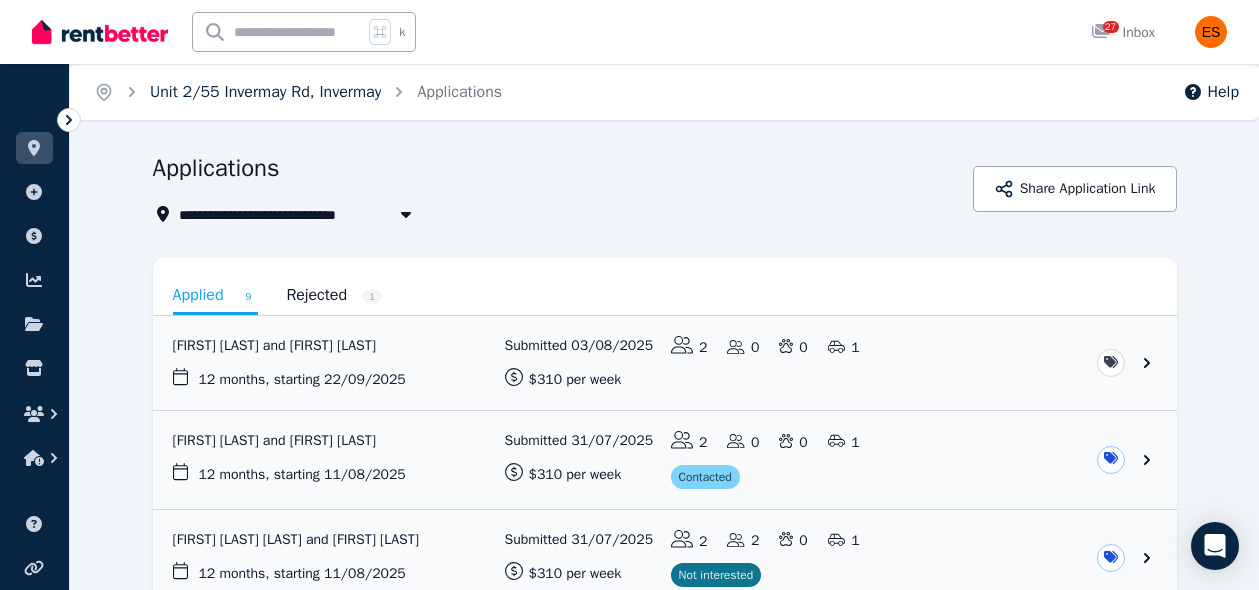 click on "Unit 2/55 Invermay Rd, Invermay" at bounding box center [265, 92] 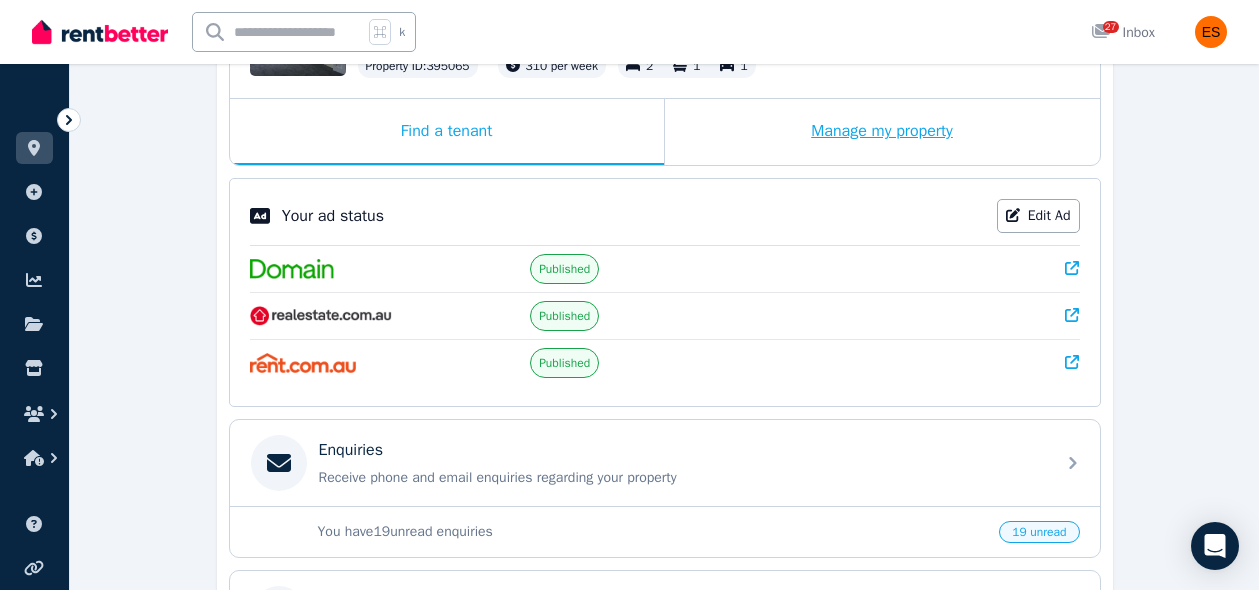 scroll, scrollTop: 516, scrollLeft: 0, axis: vertical 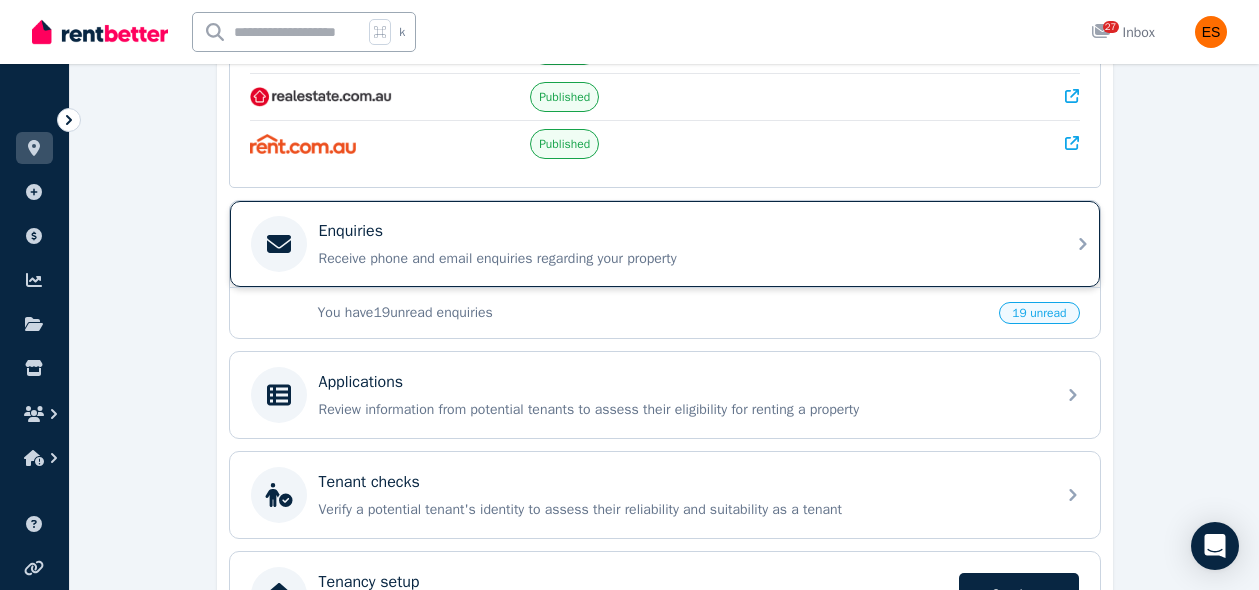 click on "Enquiries" at bounding box center [681, 231] 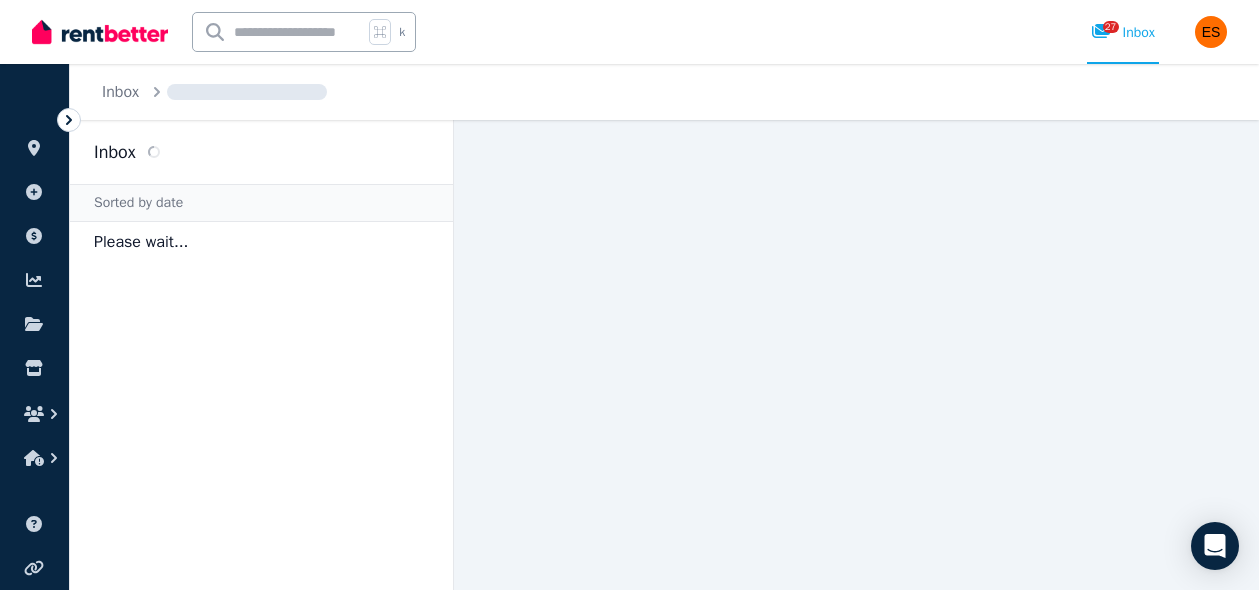 scroll, scrollTop: 0, scrollLeft: 0, axis: both 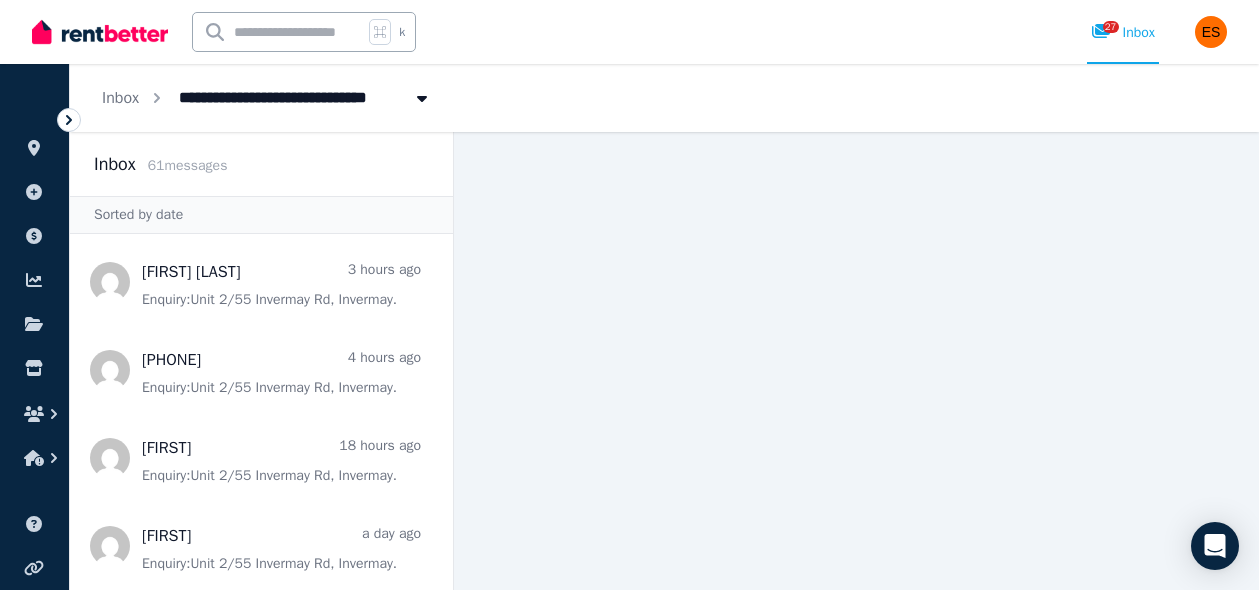 click on "Sorted by date" at bounding box center [261, 215] 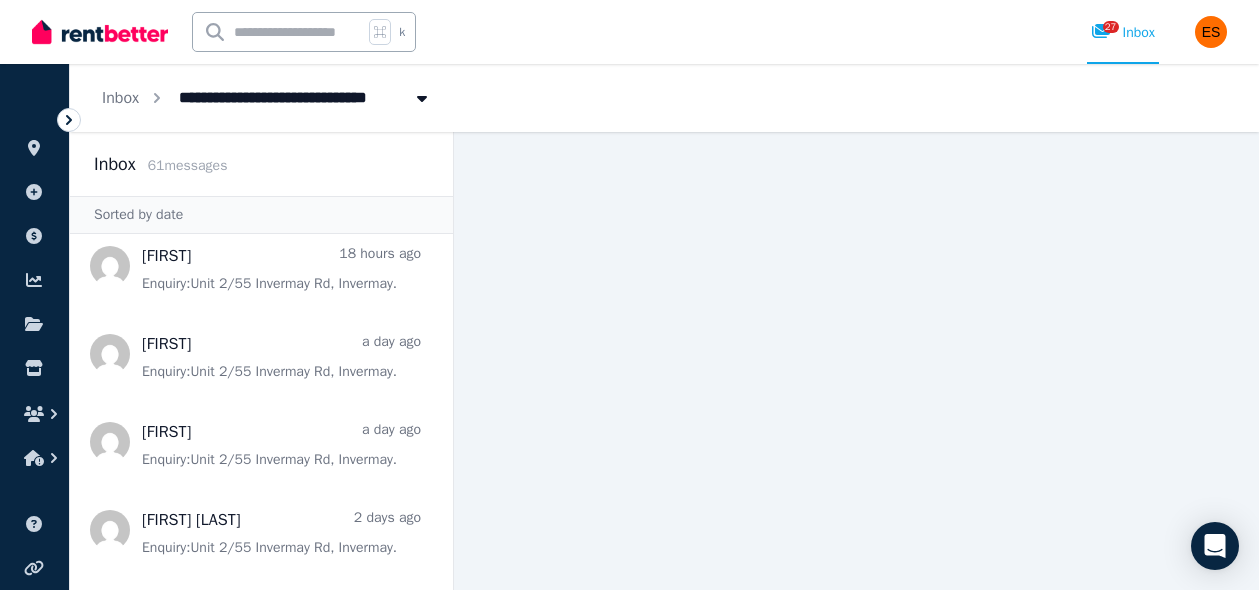 scroll, scrollTop: 876, scrollLeft: 0, axis: vertical 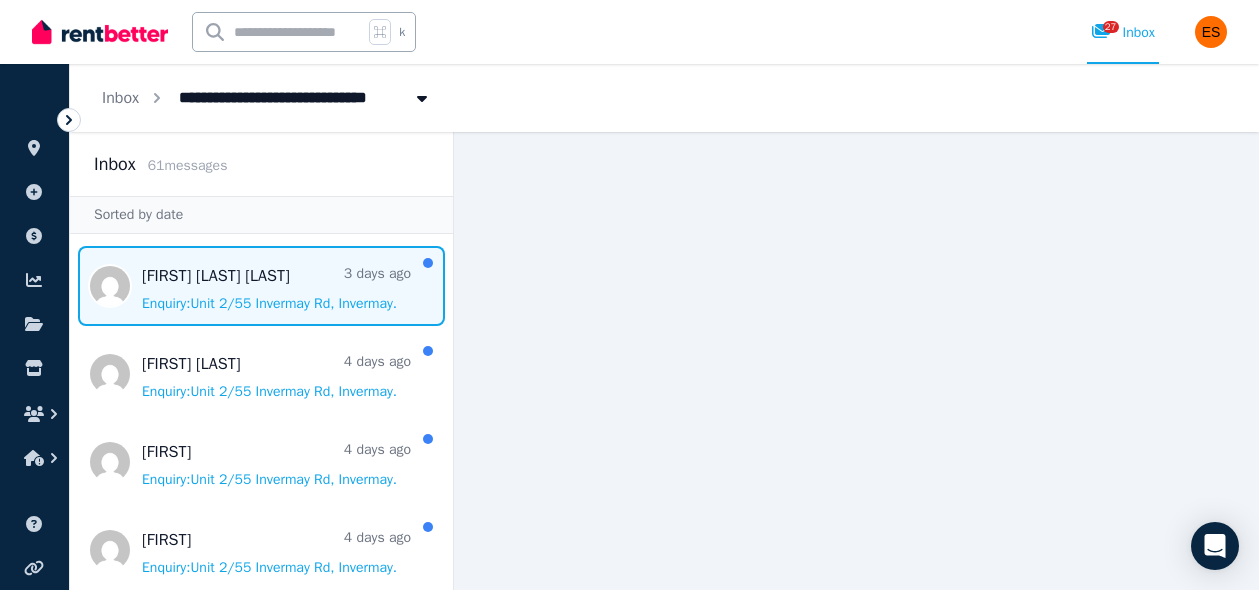 click at bounding box center (261, 286) 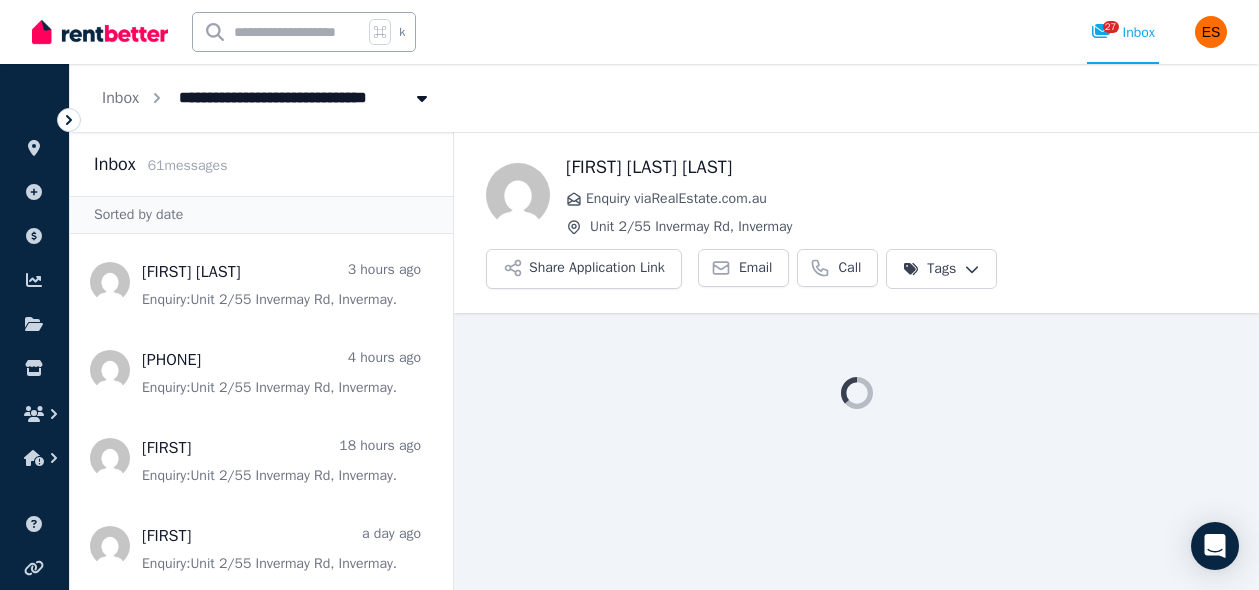scroll, scrollTop: 0, scrollLeft: 0, axis: both 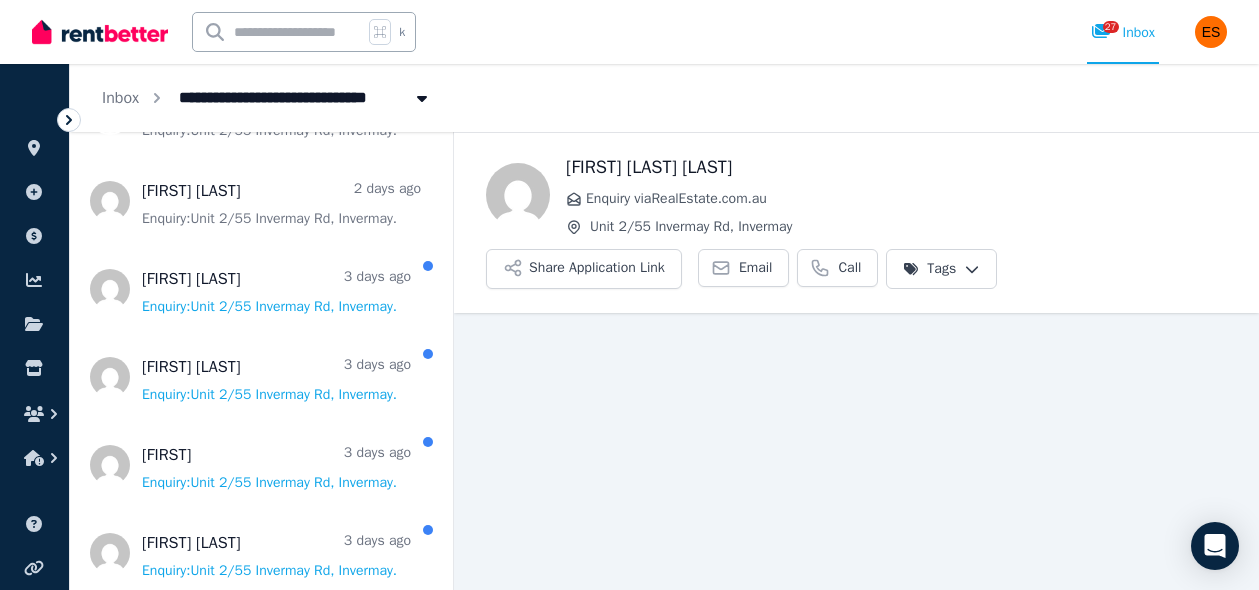 click on "[FIRST] [LAST] [NUMBER] [STREET], [SUBURB] . [PHONE] [NUMBER] [STREET], [SUBURB] . [FIRST] [NUMBER] [STREET], [SUBURB] . [FIRST] [NUMBER] [STREET], [SUBURB] . [FIRST] [NUMBER] [STREET], [SUBURB] . [FIRST] [LAST] [NUMBER] [STREET], [SUBURB] . [FIRST] [LAST] [NUMBER] [STREET], [SUBURB] . [FIRST] [LAST] [NUMBER] [STREET], [SUBURB] . [FIRST] [LAST] [NUMBER] [STREET], [SUBURB] . [FIRST] [LAST] [NUMBER] [STREET], [SUBURB] . [FIRST] [LAST] [NUMBER] [STREET], [SUBURB] . [FIRST] [NUMBER] [STREET], [SUBURB] . [PHONE] [NUMBER] [STREET], [SUBURB] . [FIRST] [NUMBER] [STREET], [SUBURB] ." at bounding box center [261, 2066] 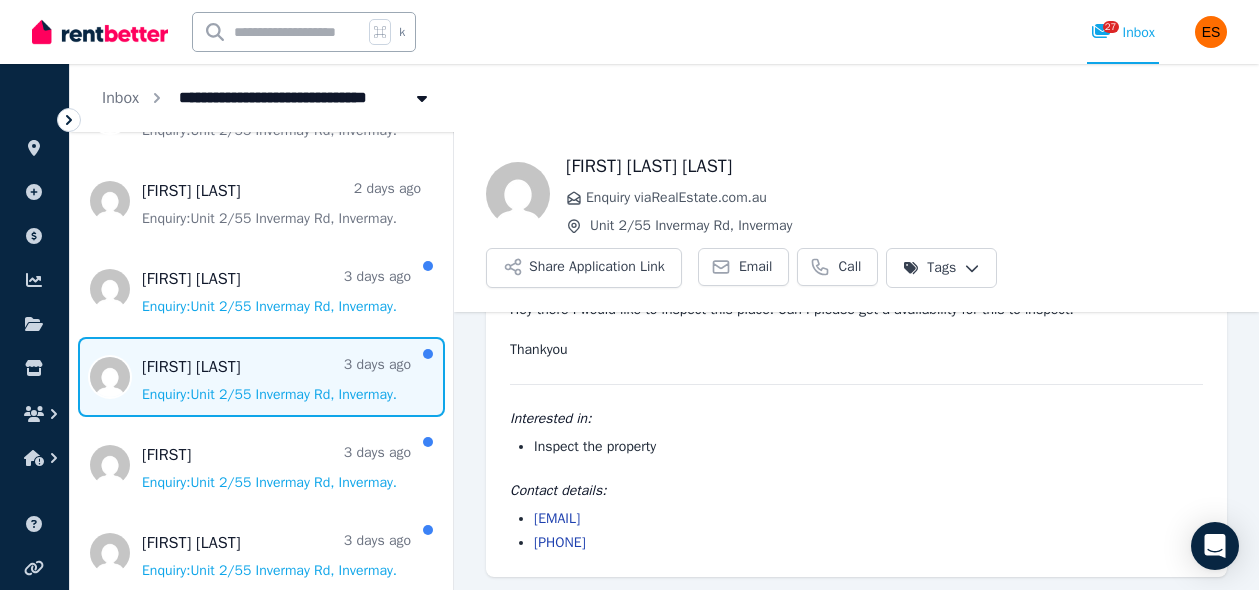 click at bounding box center (261, 377) 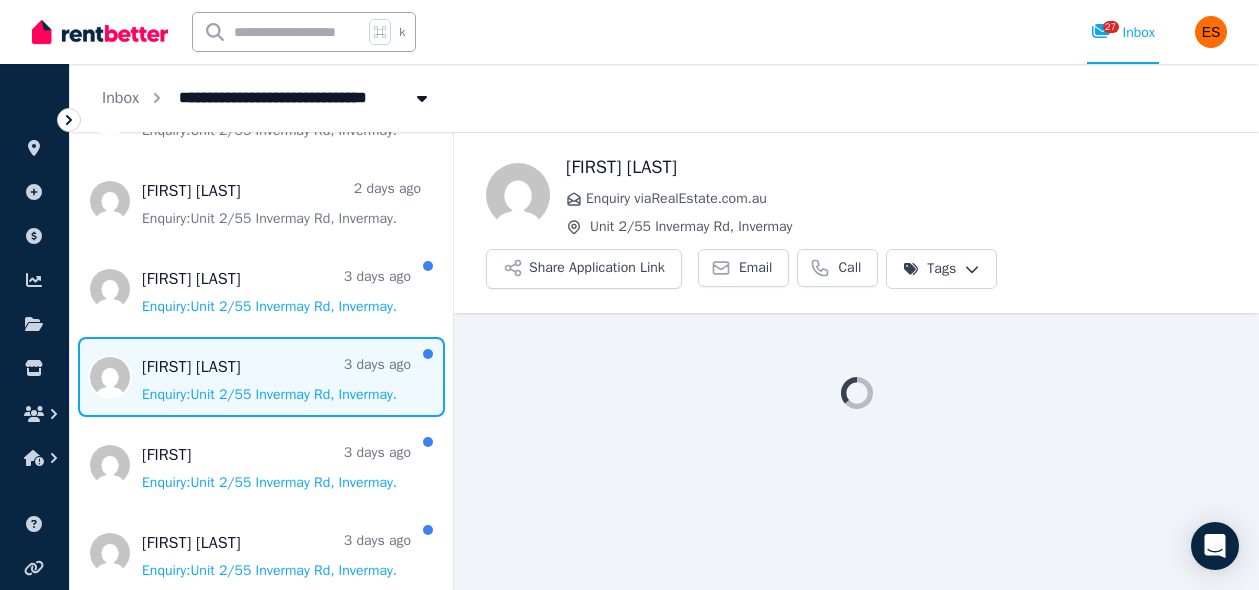 scroll, scrollTop: 0, scrollLeft: 0, axis: both 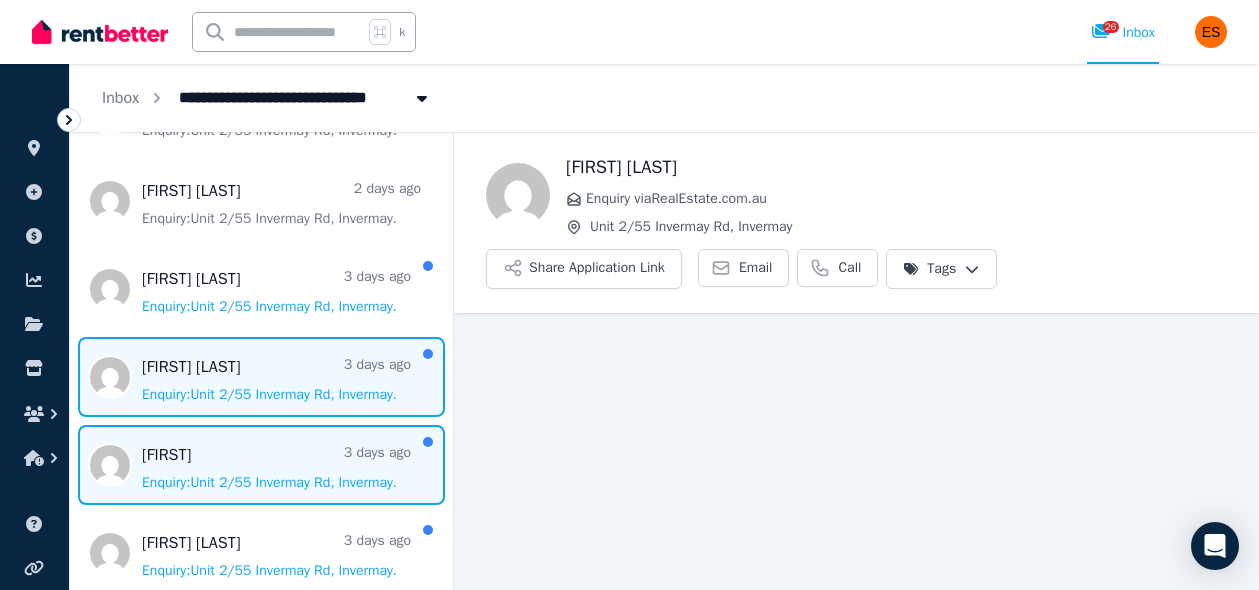 click at bounding box center [261, 465] 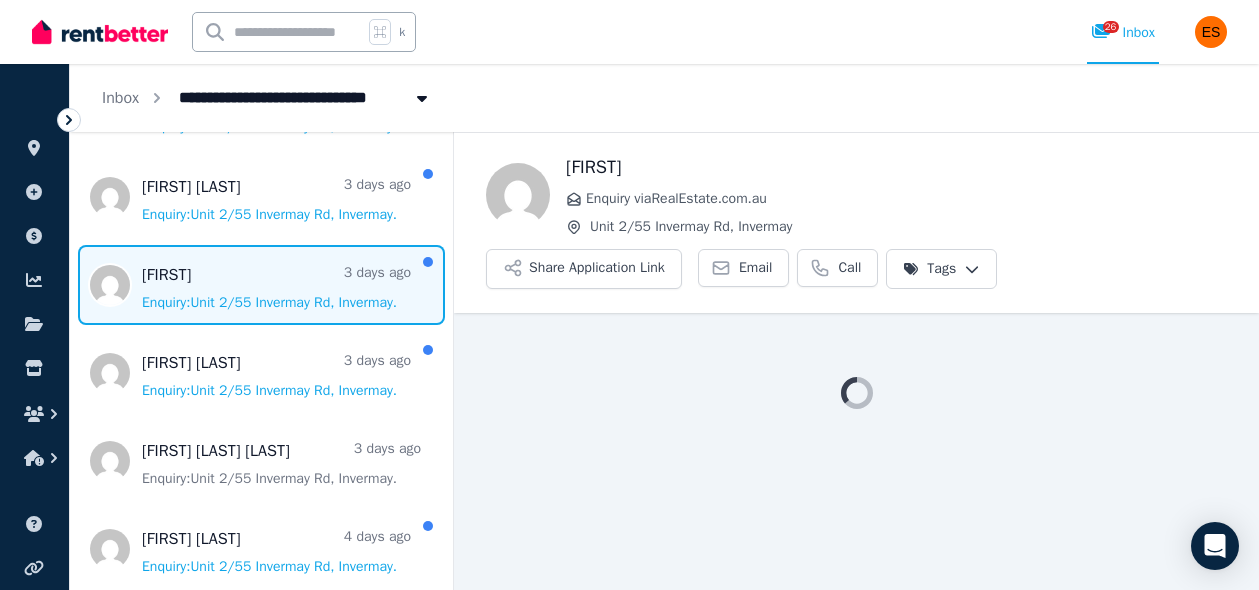 scroll, scrollTop: 703, scrollLeft: 0, axis: vertical 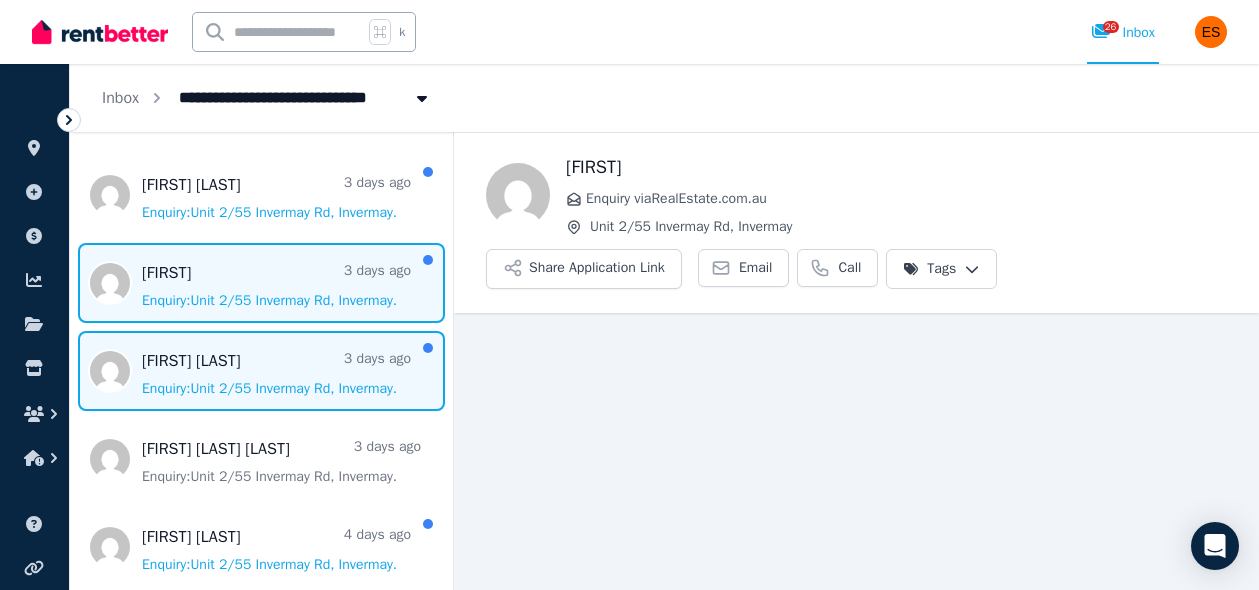 click at bounding box center (261, 371) 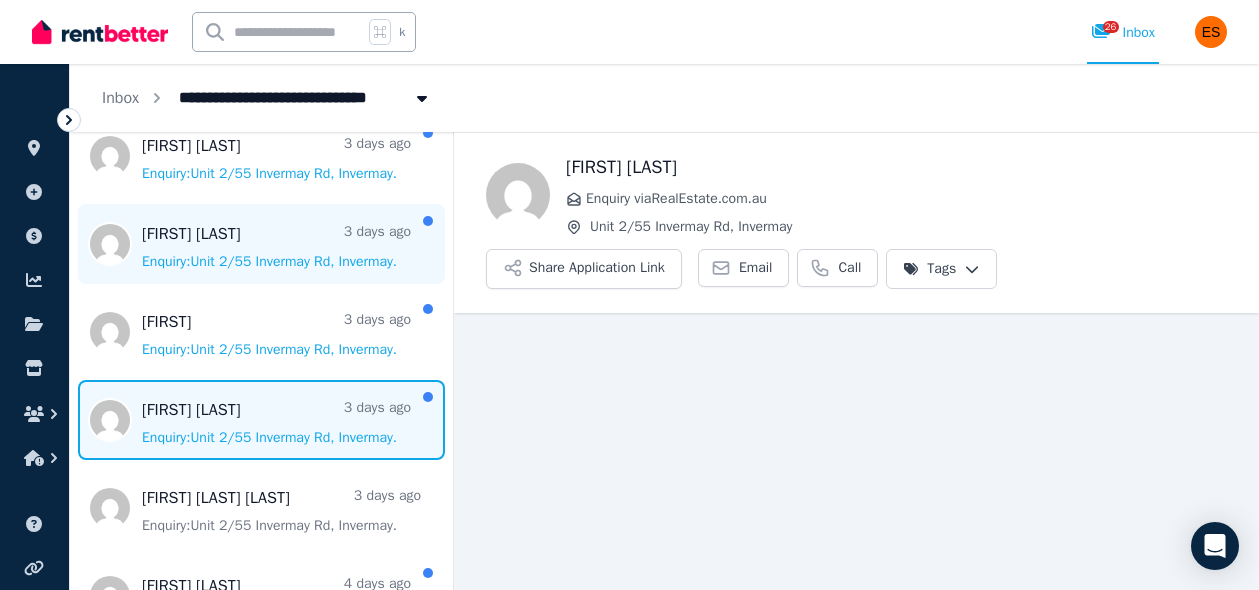 scroll, scrollTop: 650, scrollLeft: 0, axis: vertical 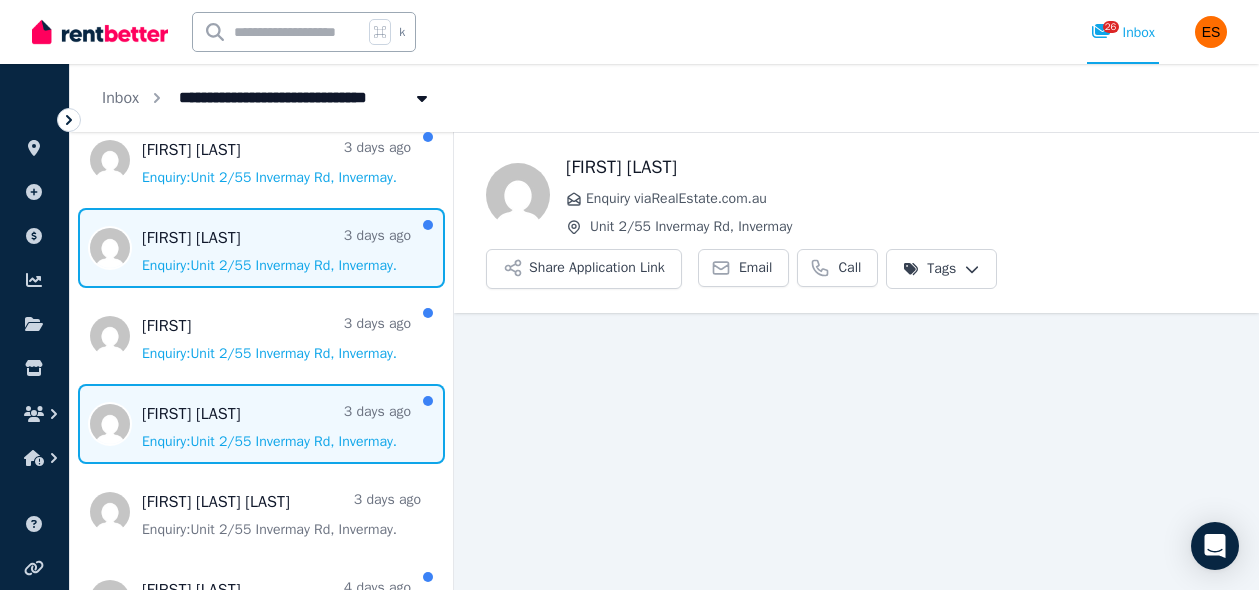click at bounding box center [261, 248] 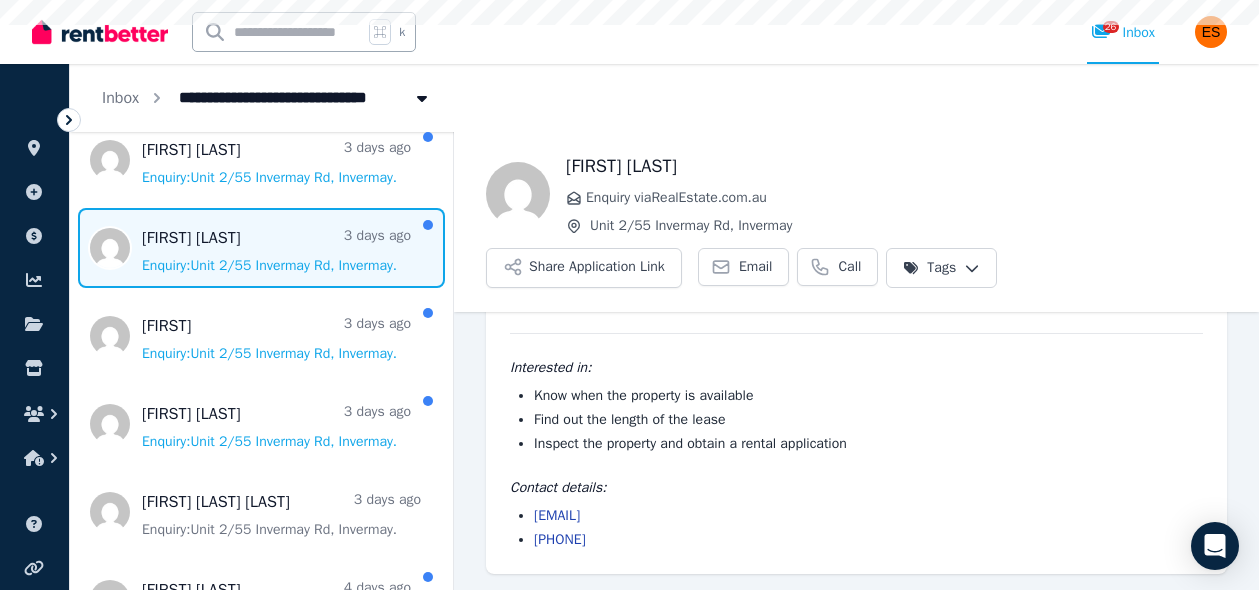 scroll, scrollTop: 68, scrollLeft: 0, axis: vertical 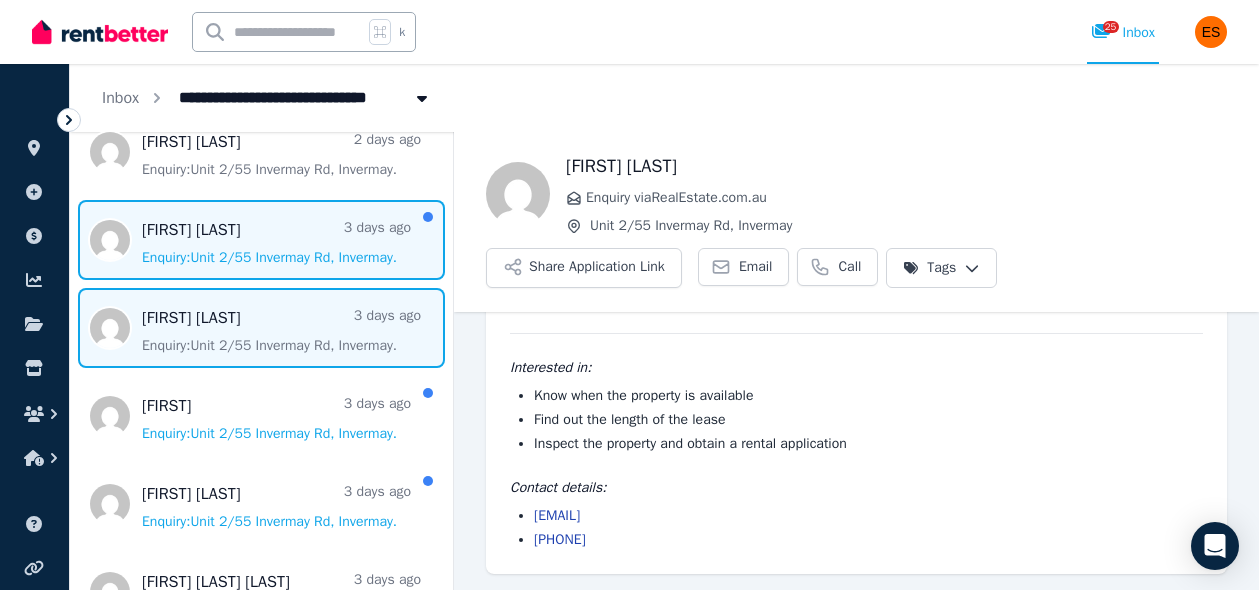 click at bounding box center [261, 240] 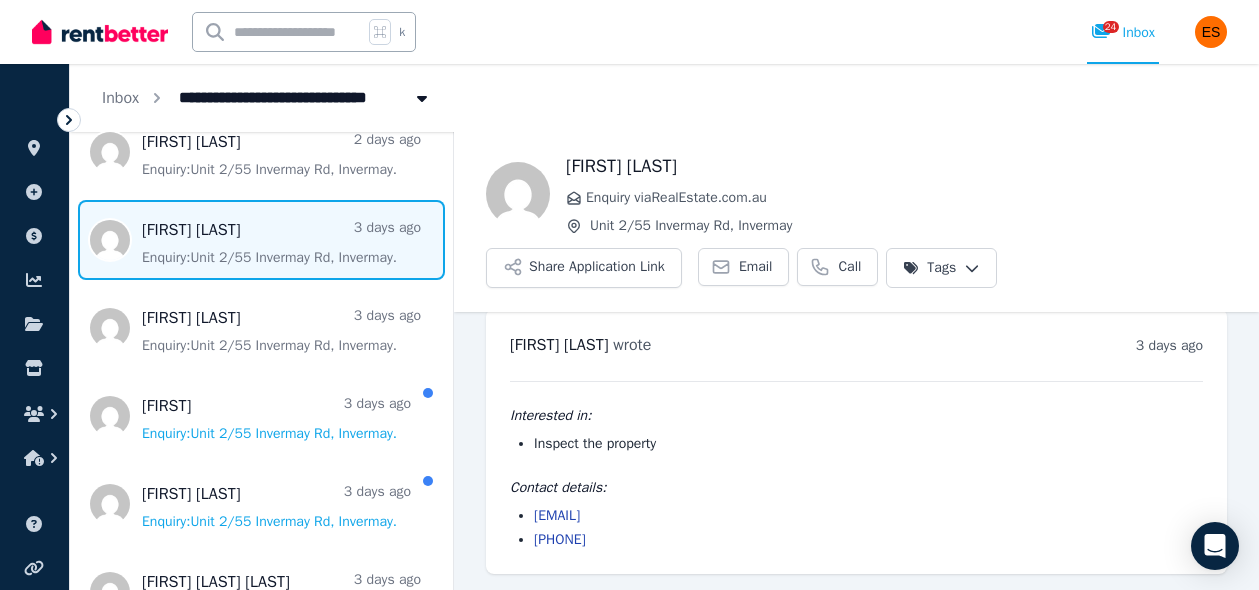 scroll, scrollTop: 0, scrollLeft: 0, axis: both 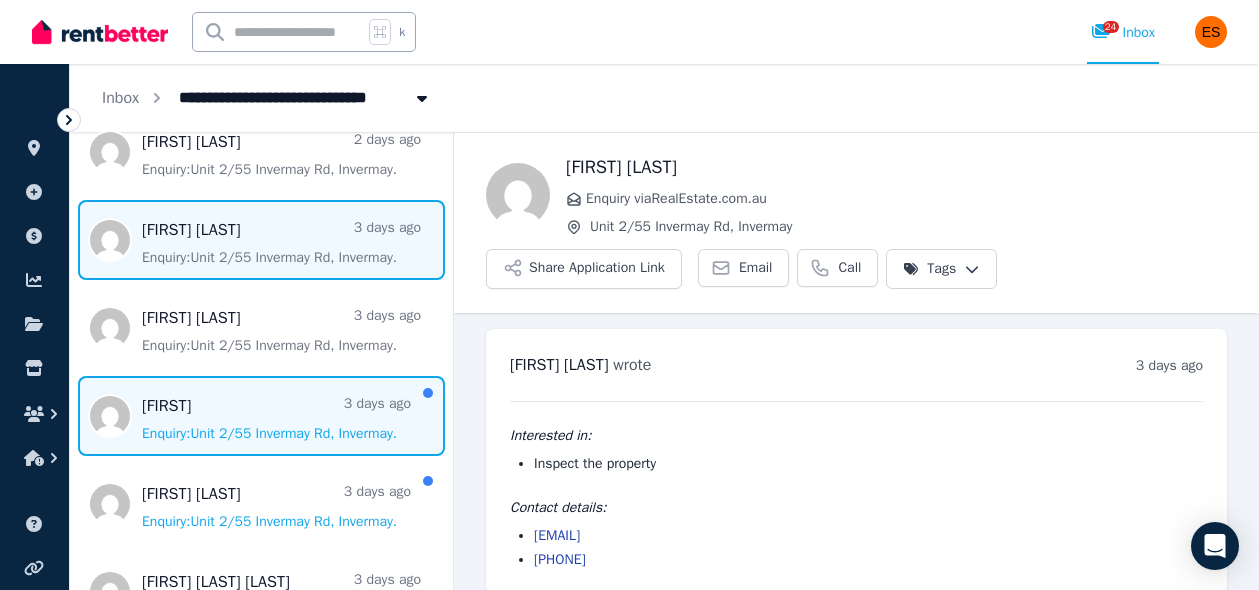 click at bounding box center [261, 416] 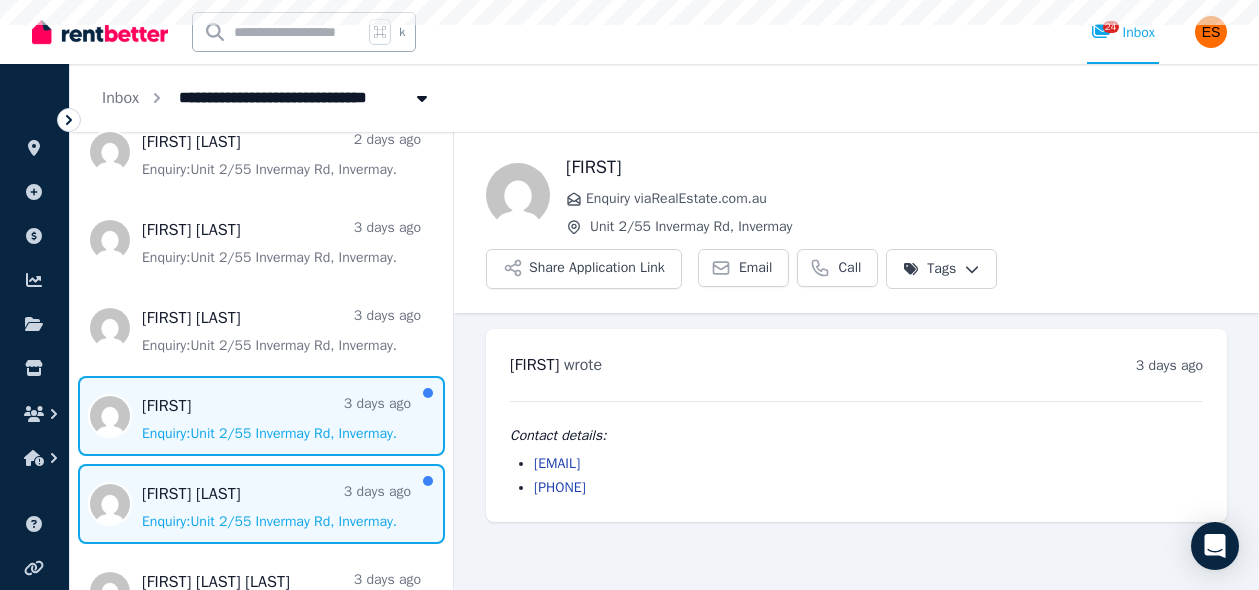 click at bounding box center (261, 504) 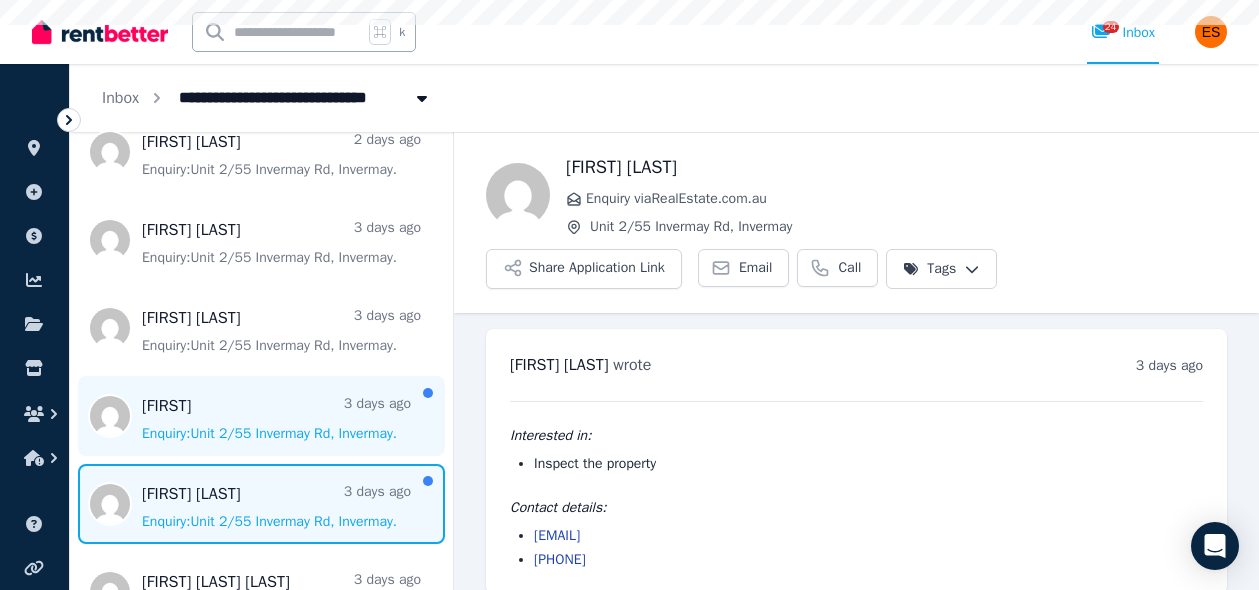 scroll, scrollTop: 20, scrollLeft: 0, axis: vertical 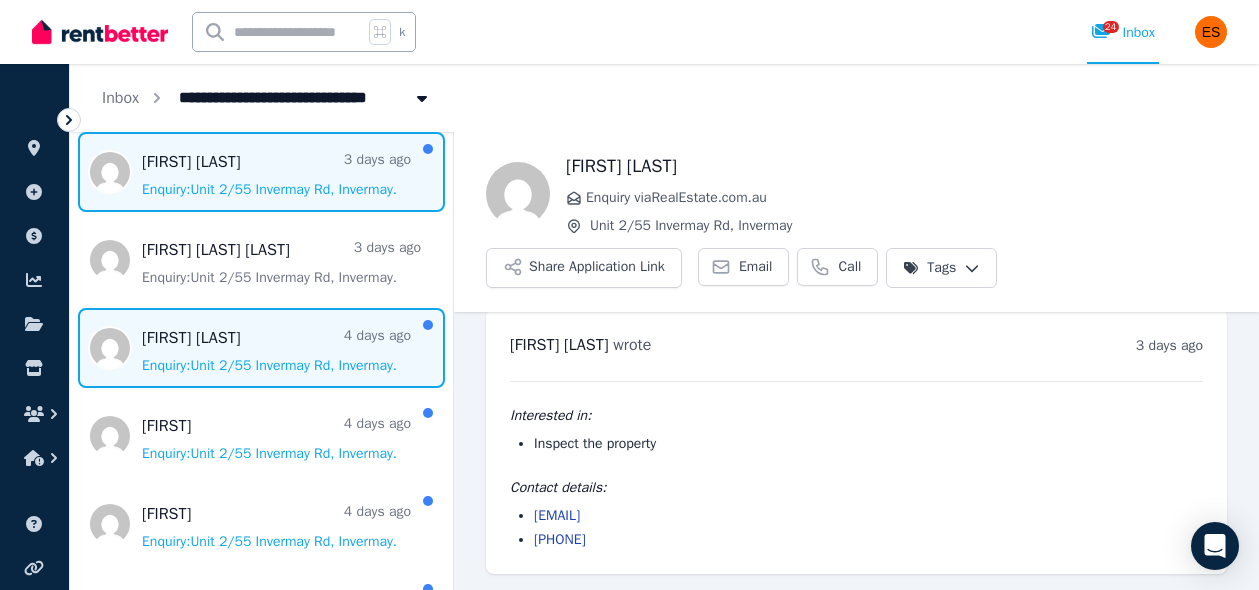 click at bounding box center [261, 348] 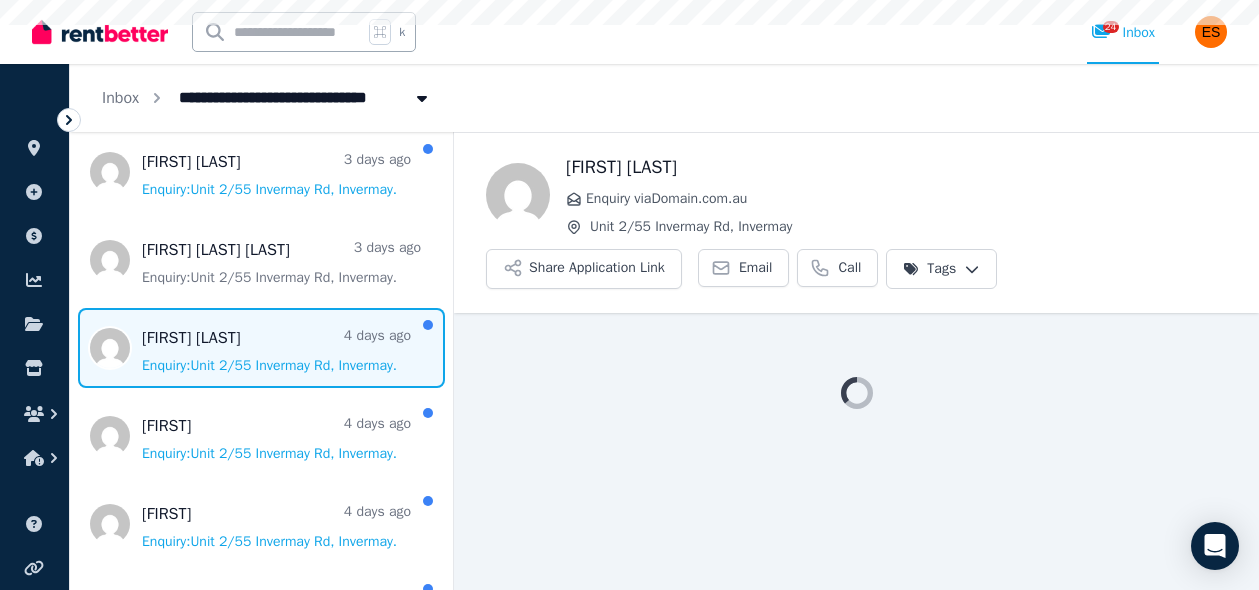 scroll, scrollTop: 0, scrollLeft: 0, axis: both 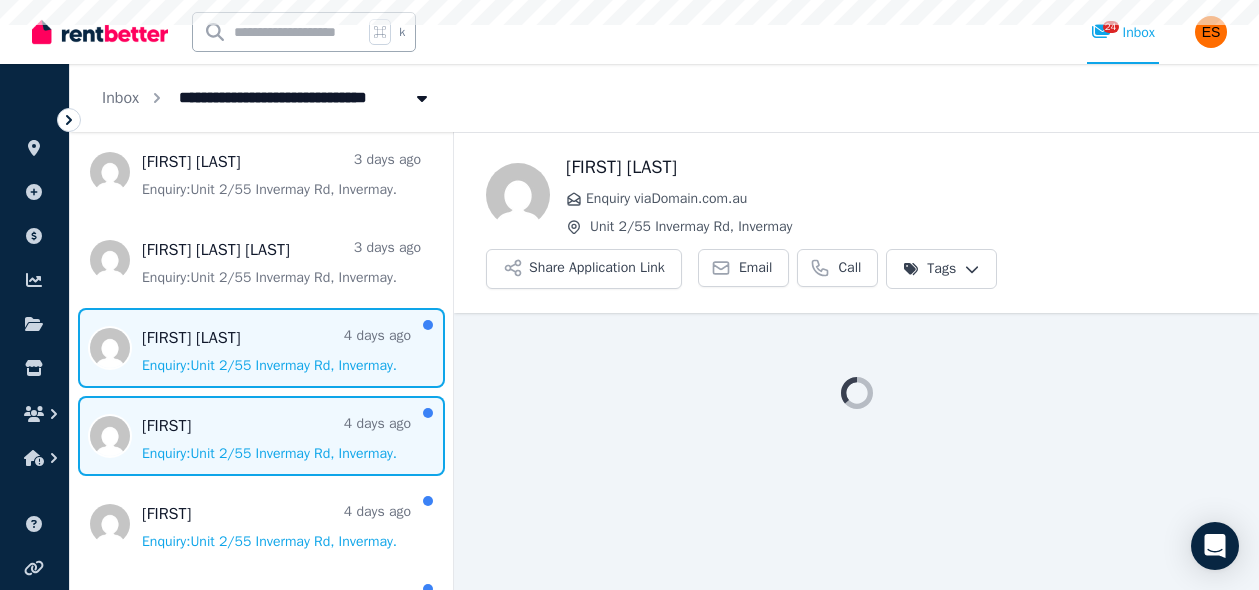 click at bounding box center (261, 436) 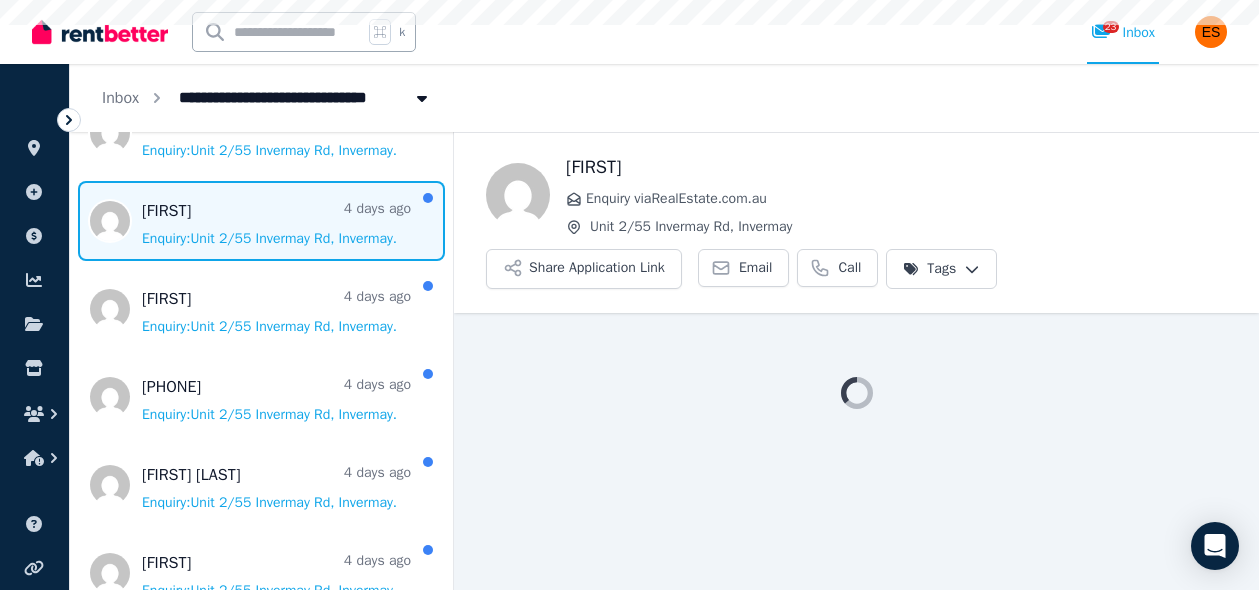 scroll, scrollTop: 1120, scrollLeft: 0, axis: vertical 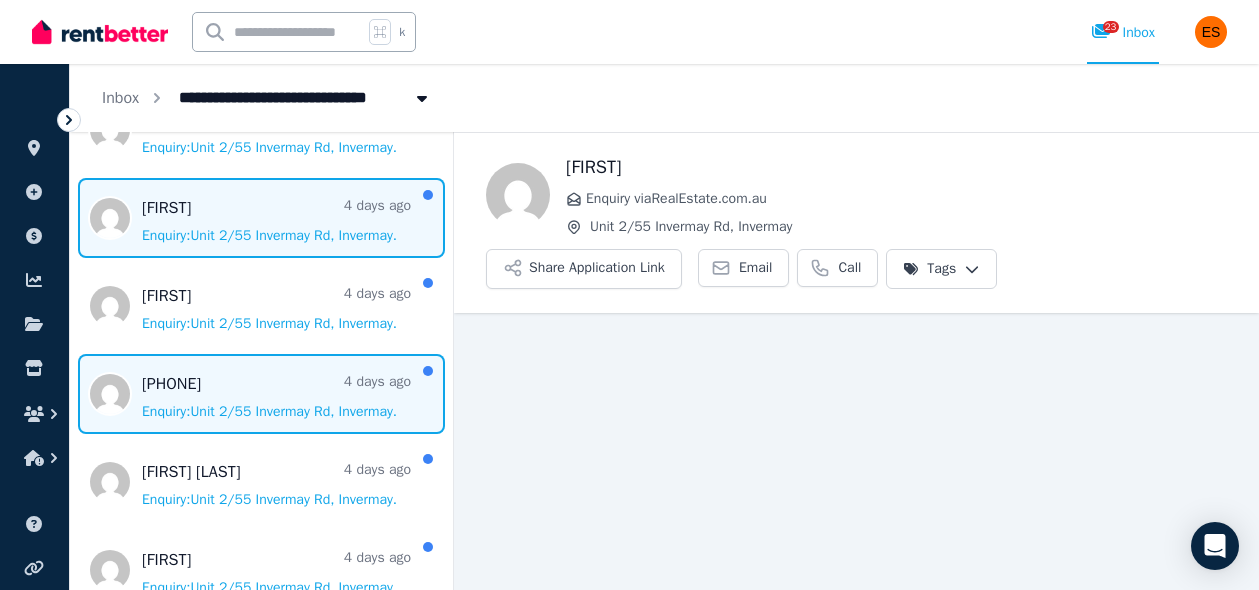 click at bounding box center (261, 394) 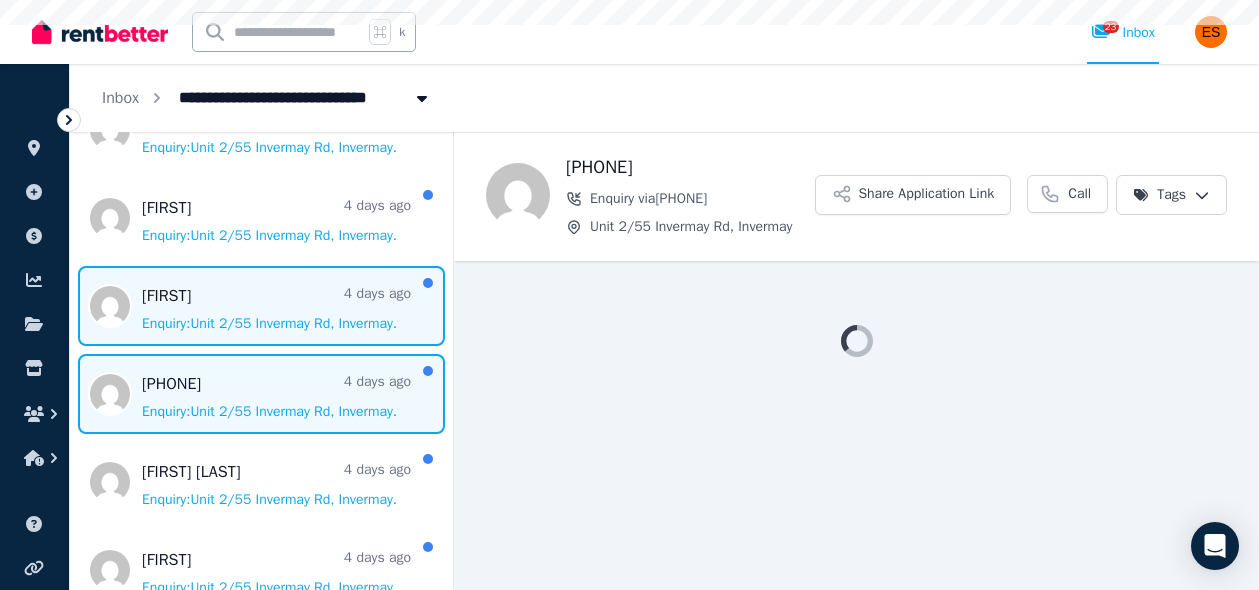 click at bounding box center [261, 306] 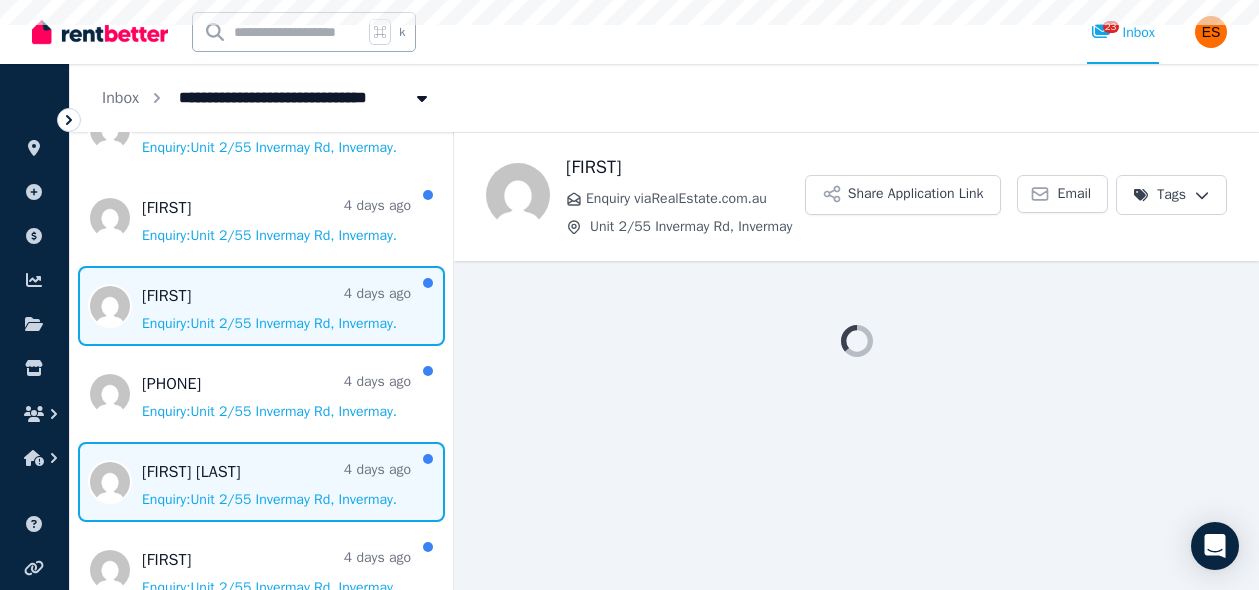 click at bounding box center (261, 482) 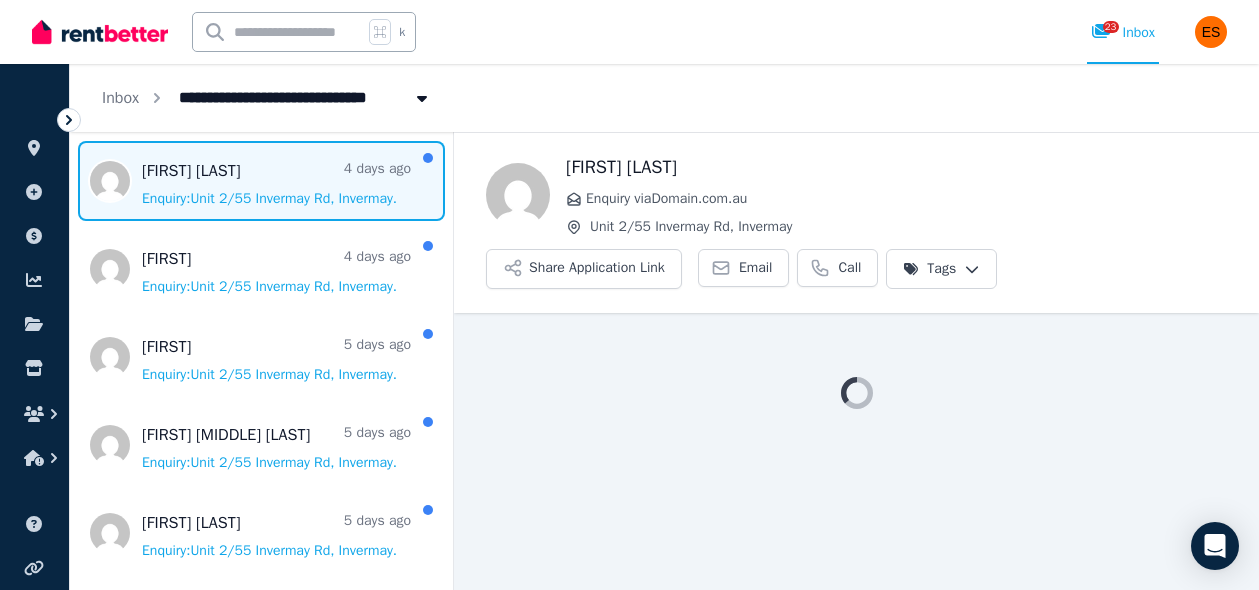 scroll 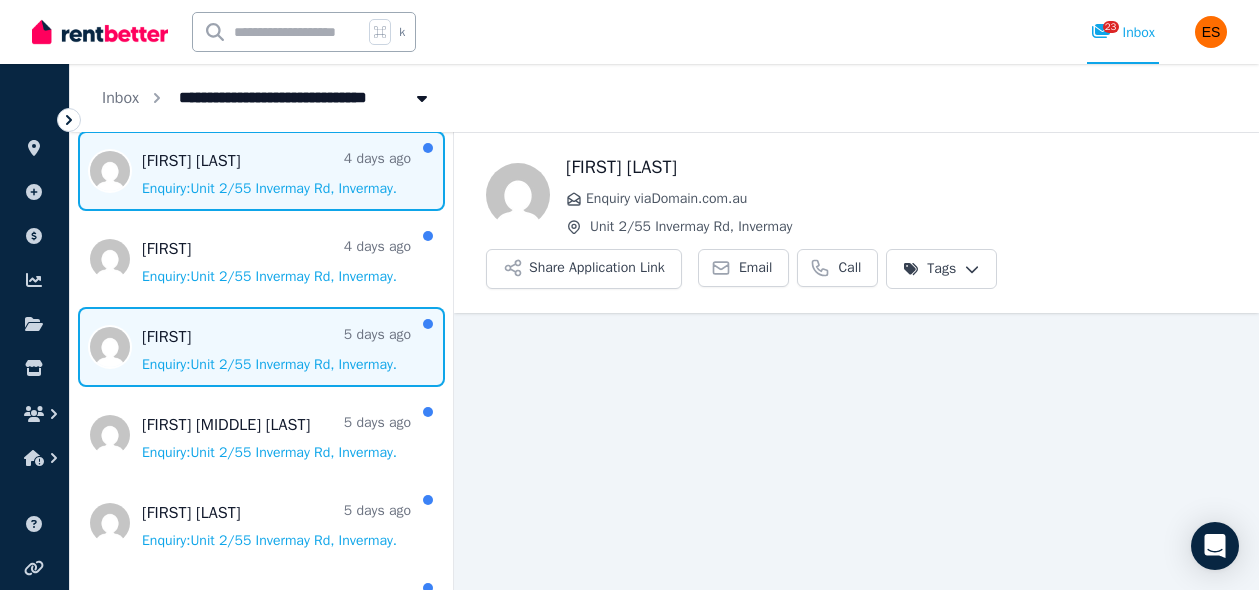 click at bounding box center [261, 347] 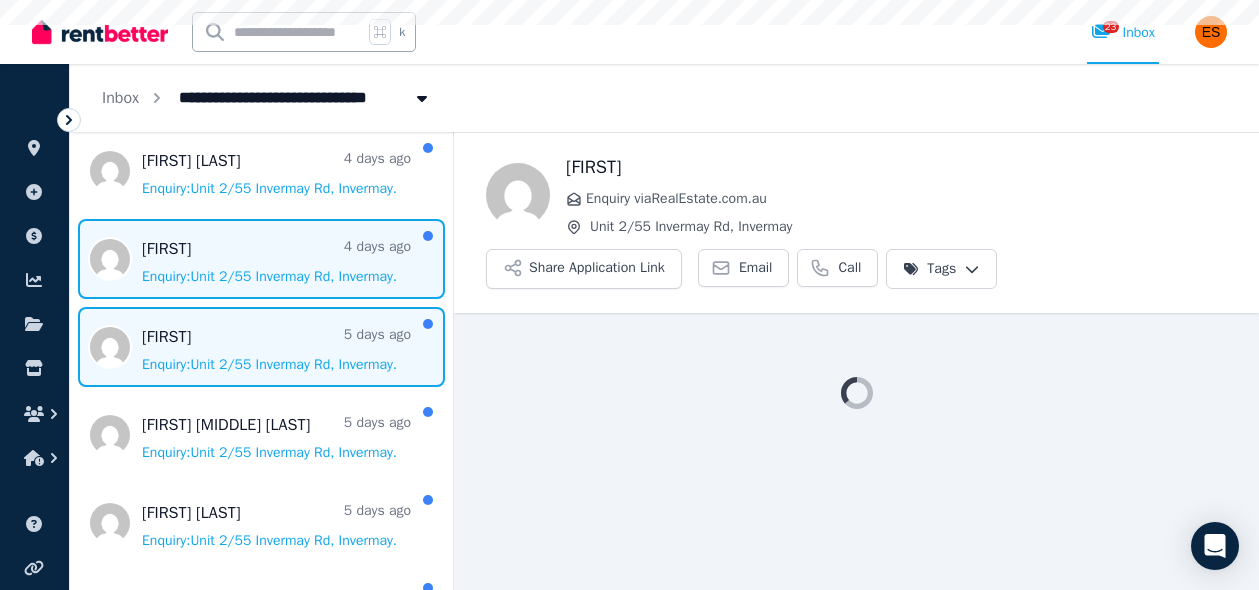 click at bounding box center [261, 259] 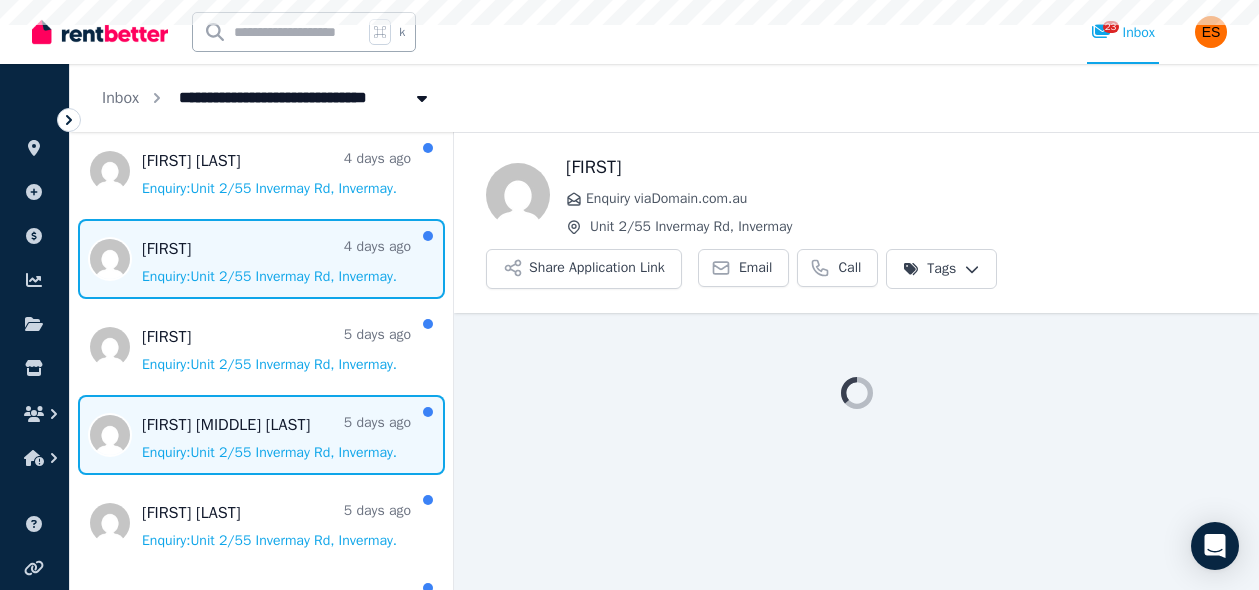 click at bounding box center [261, 435] 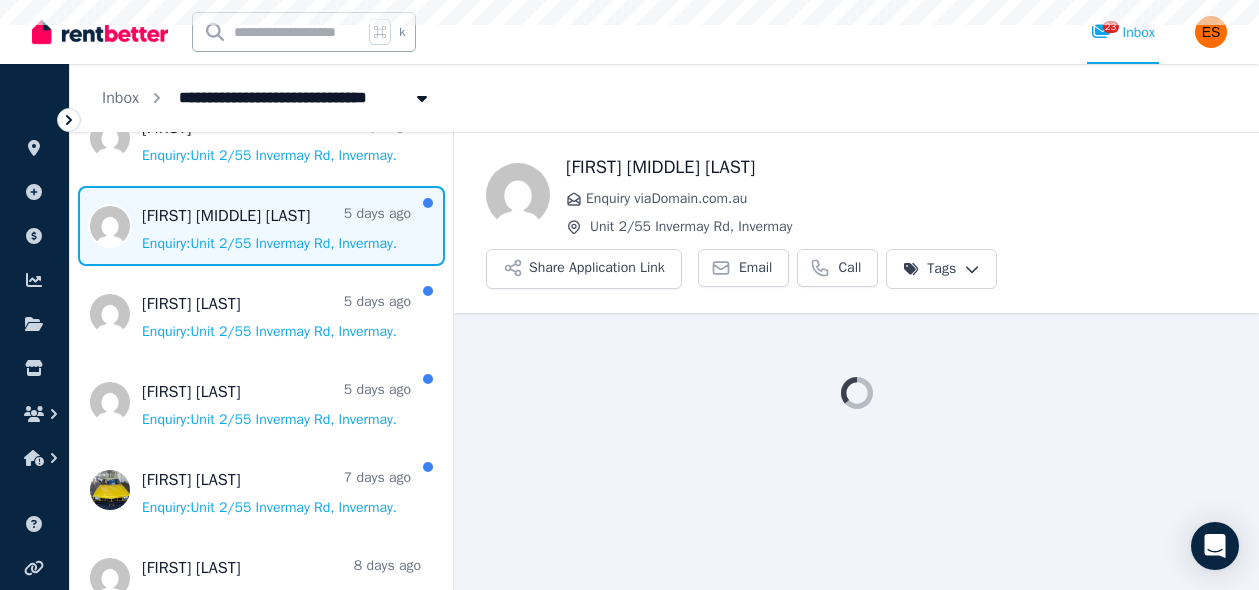 scroll, scrollTop: 1641, scrollLeft: 0, axis: vertical 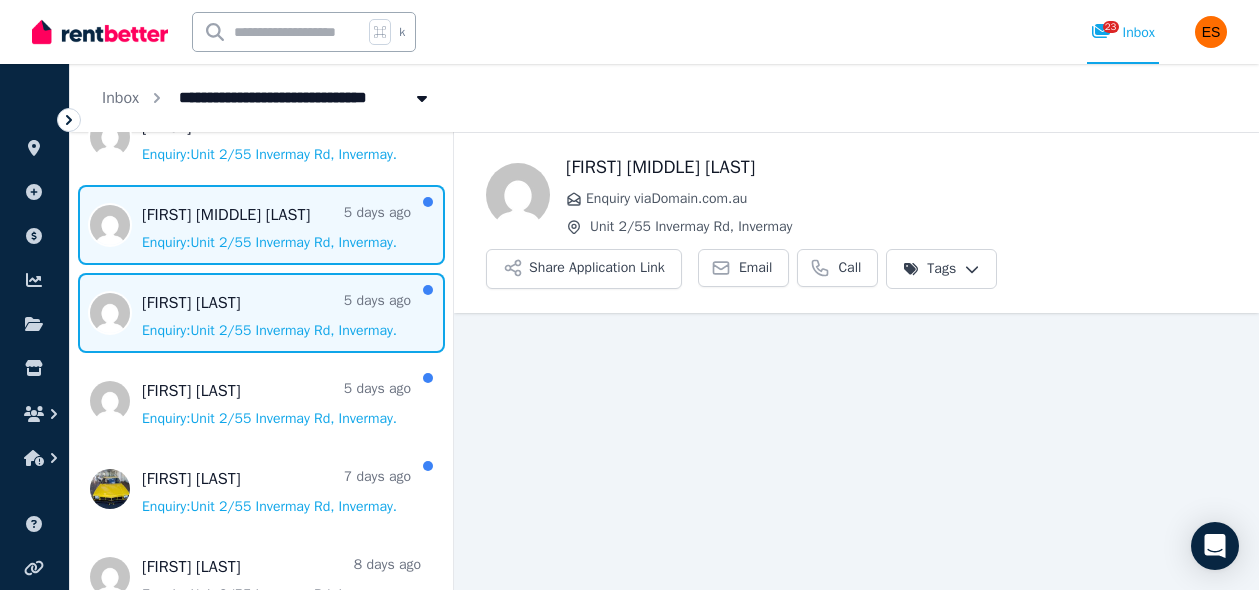 click at bounding box center [261, 313] 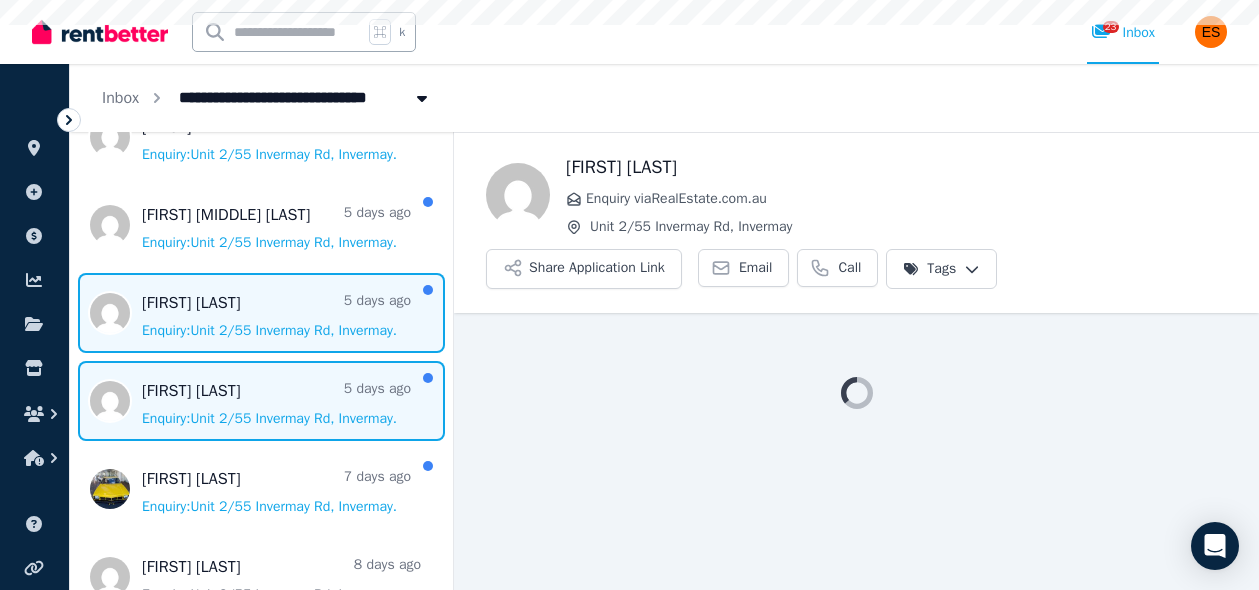 click at bounding box center (261, 401) 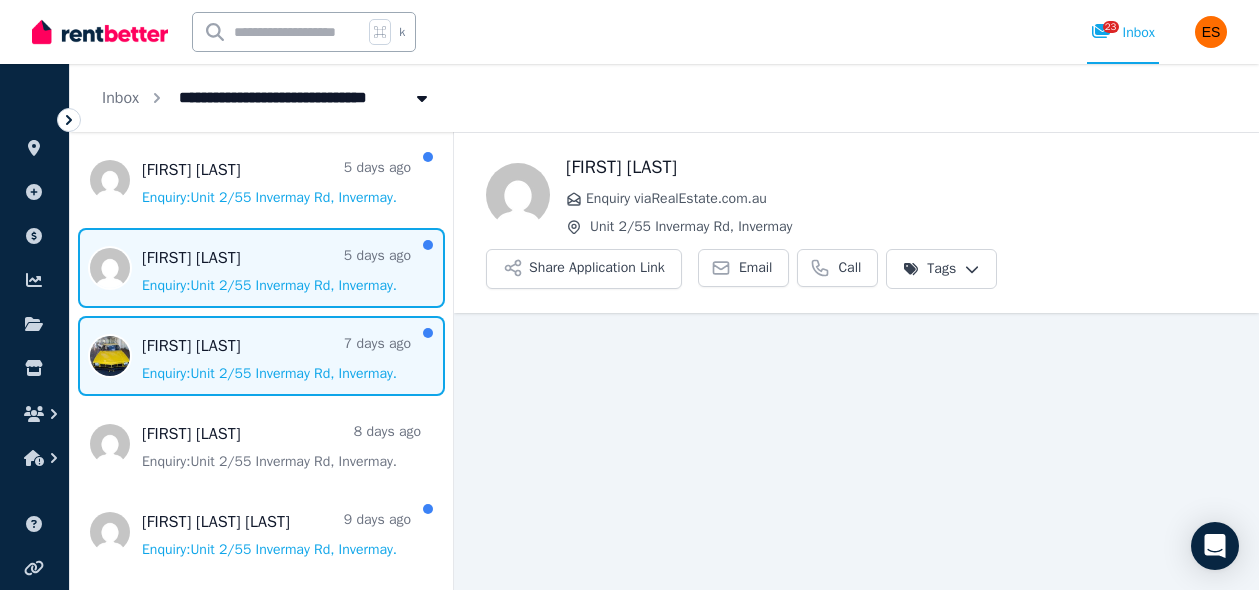 click at bounding box center (261, 356) 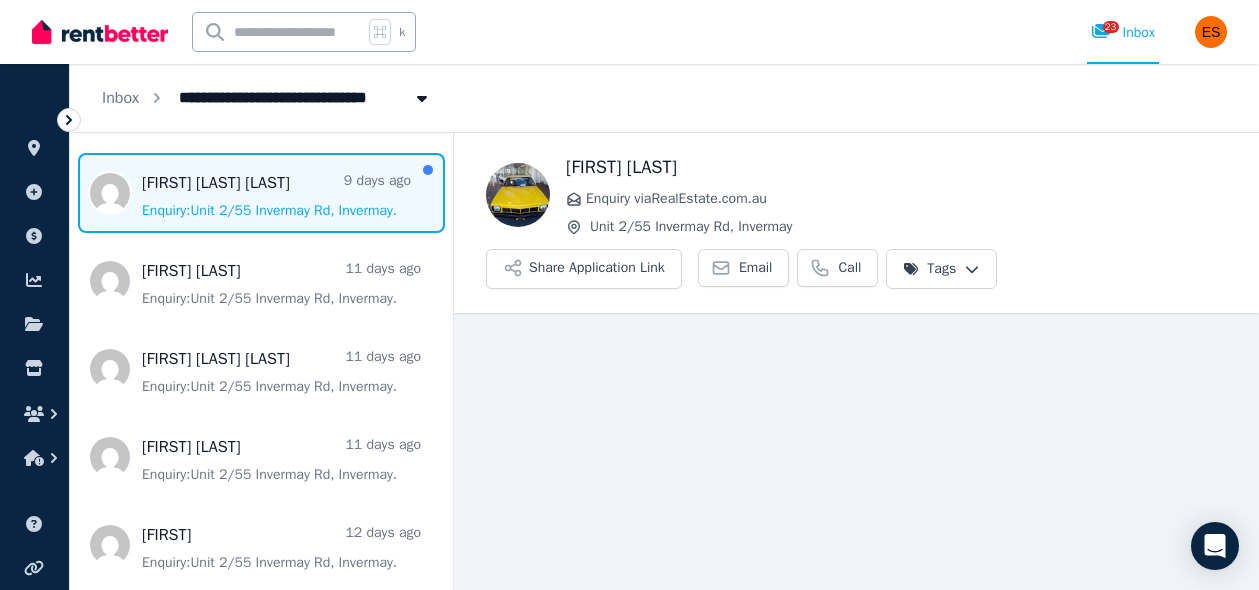 click at bounding box center (261, 193) 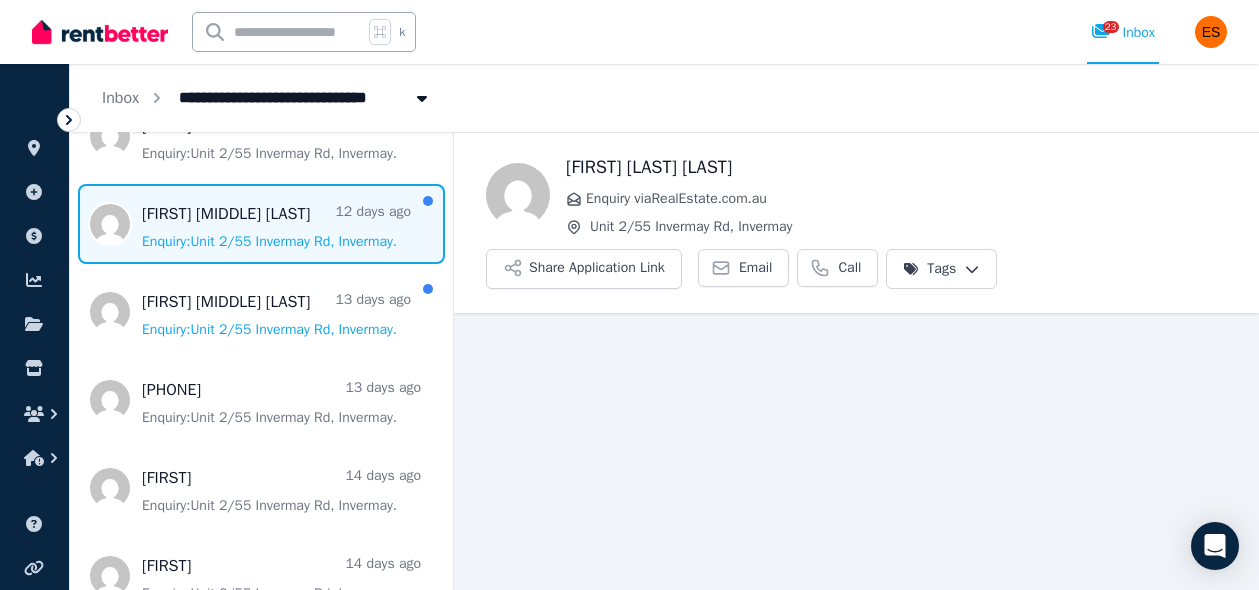 click at bounding box center [261, 224] 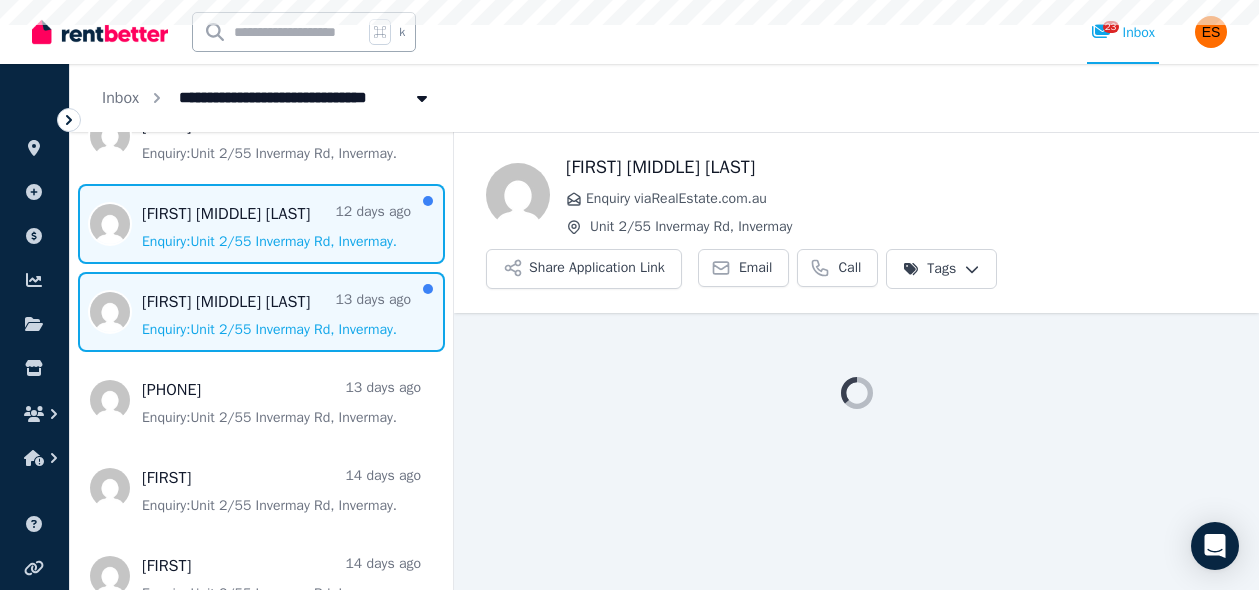 click at bounding box center (261, 312) 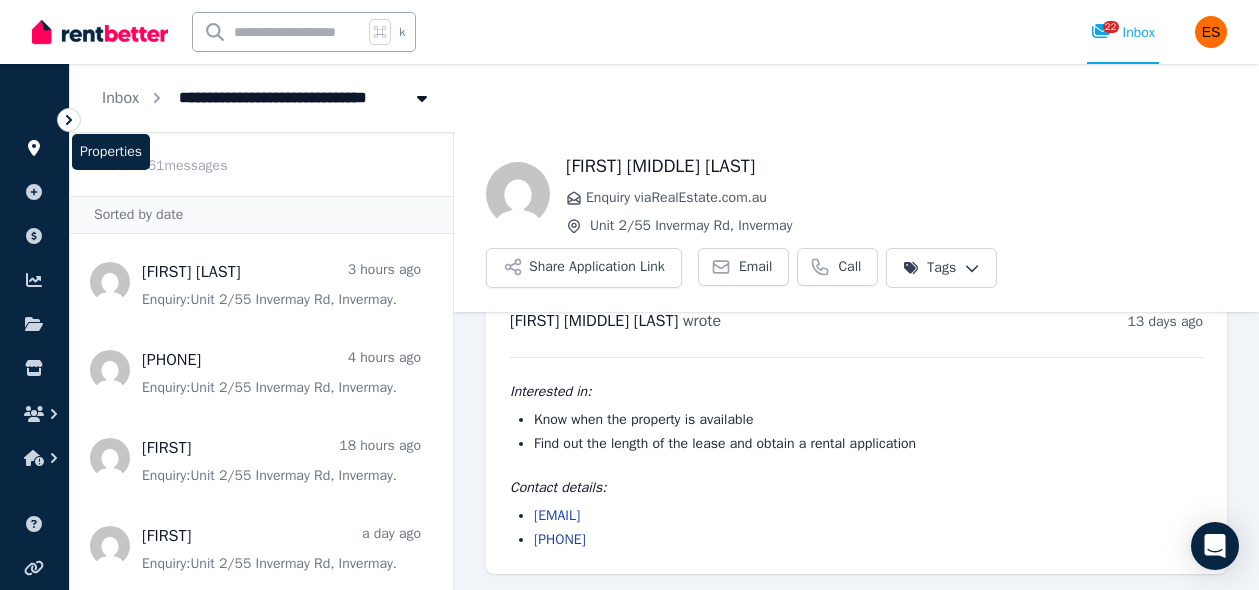 click 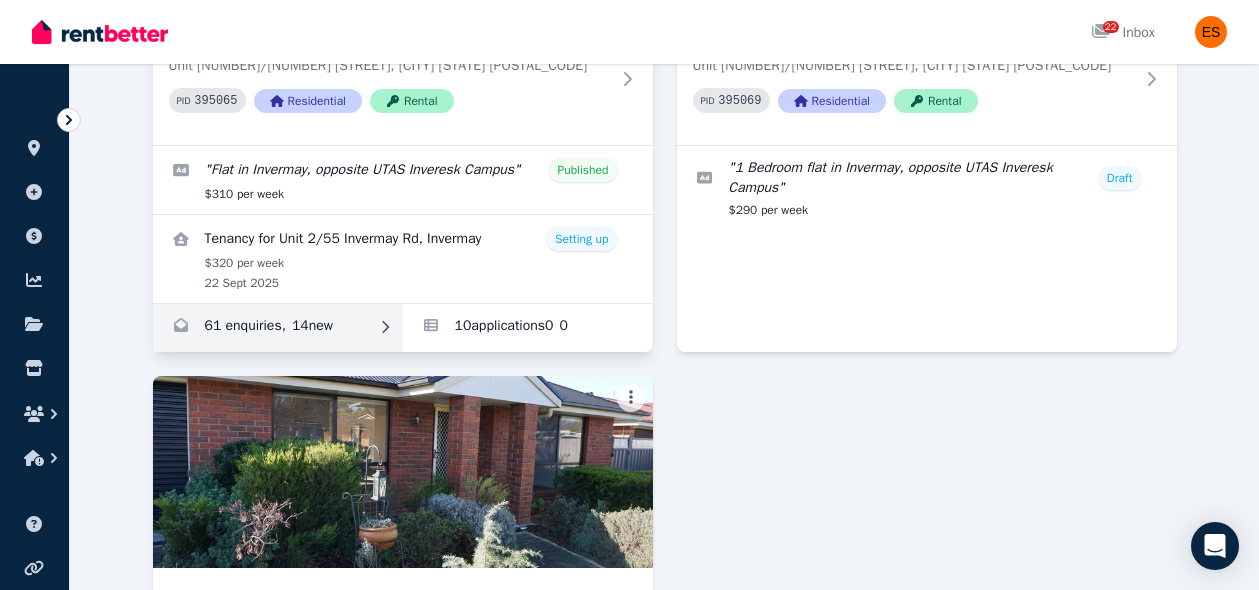 click at bounding box center (278, 328) 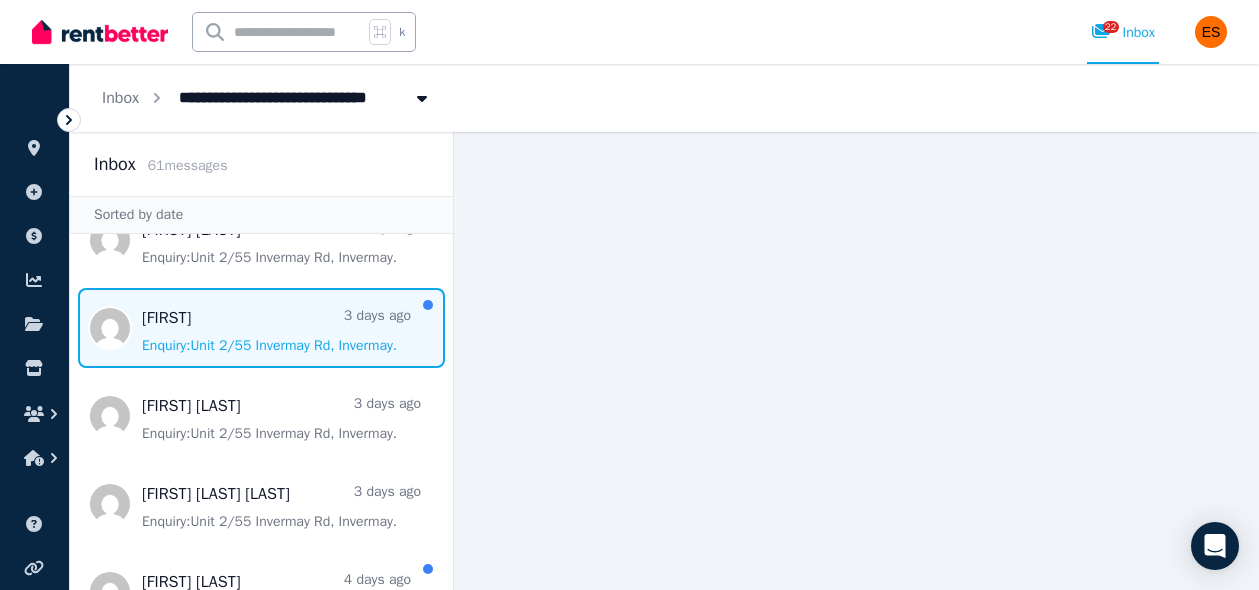 click at bounding box center [261, 328] 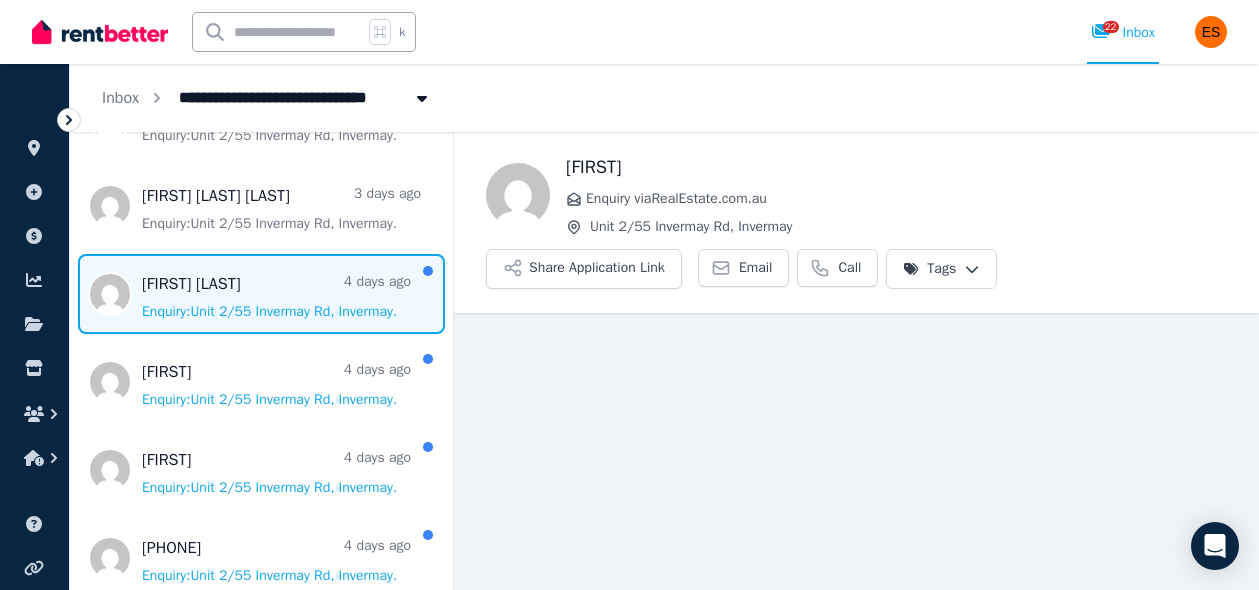 click at bounding box center [261, 294] 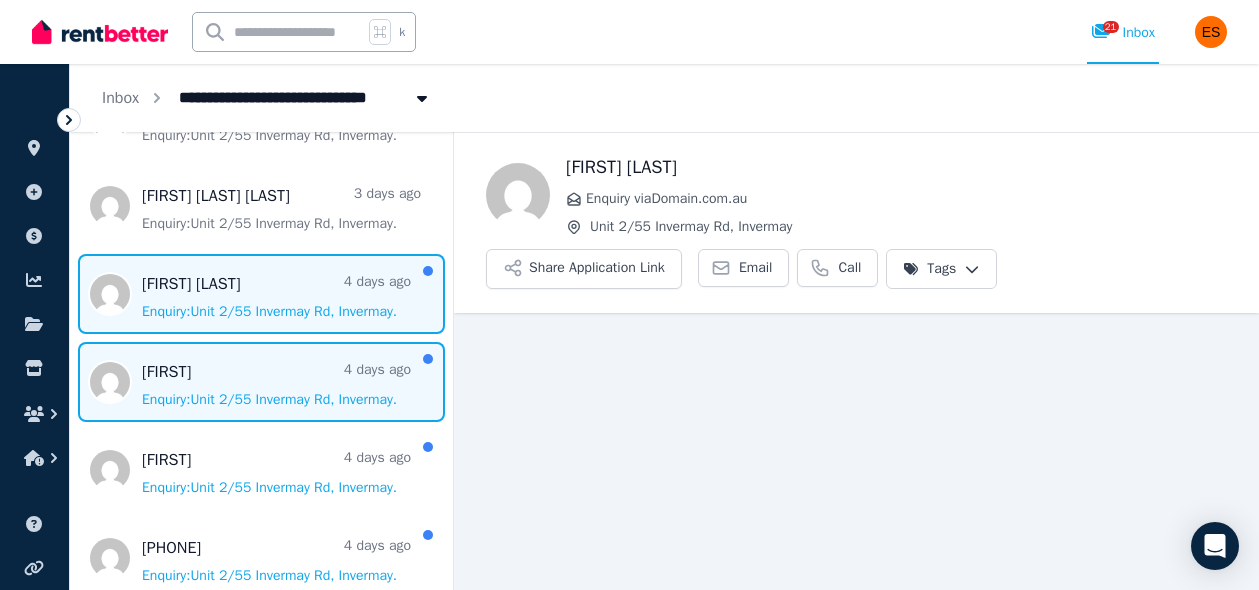 click at bounding box center (261, 382) 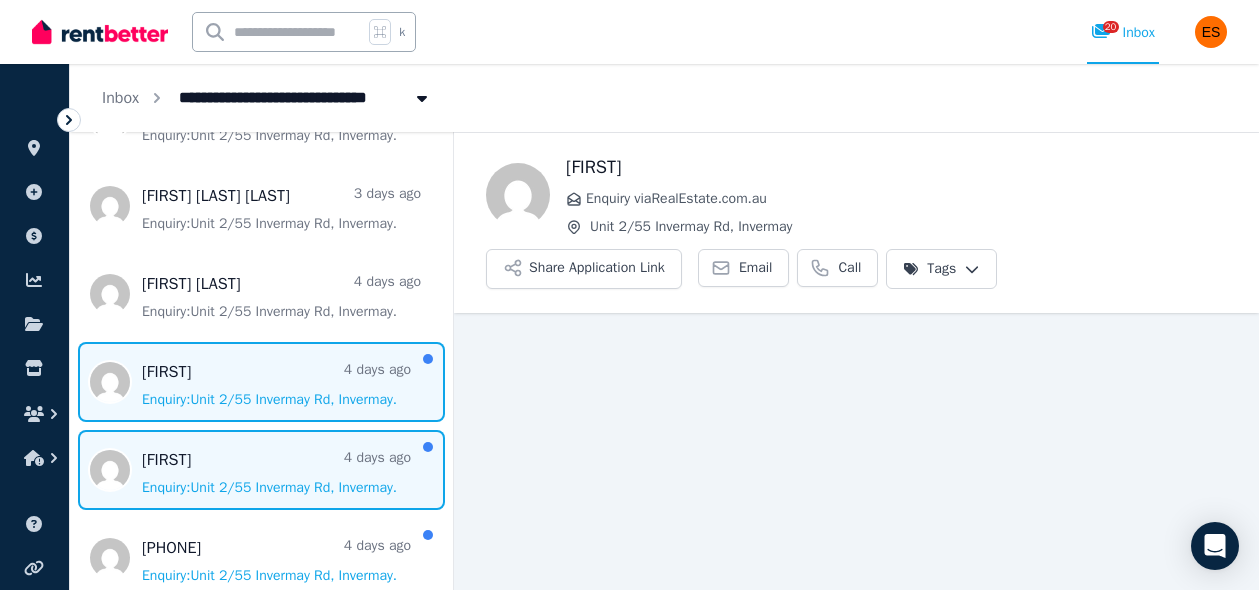 click at bounding box center (261, 470) 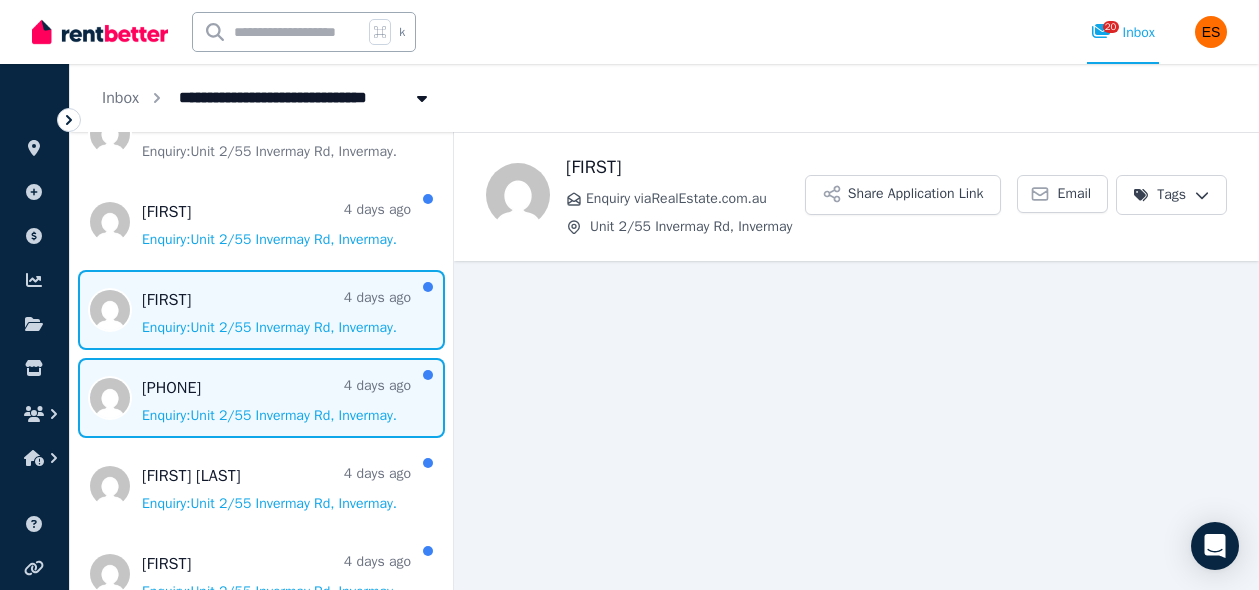 click at bounding box center [261, 398] 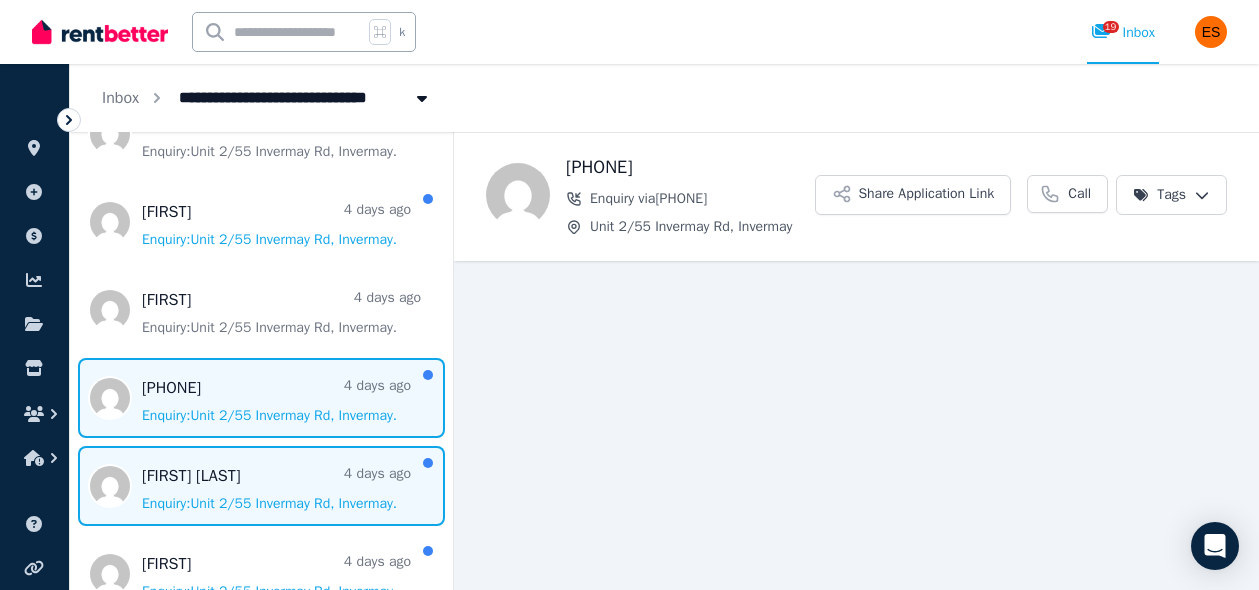 click at bounding box center [261, 486] 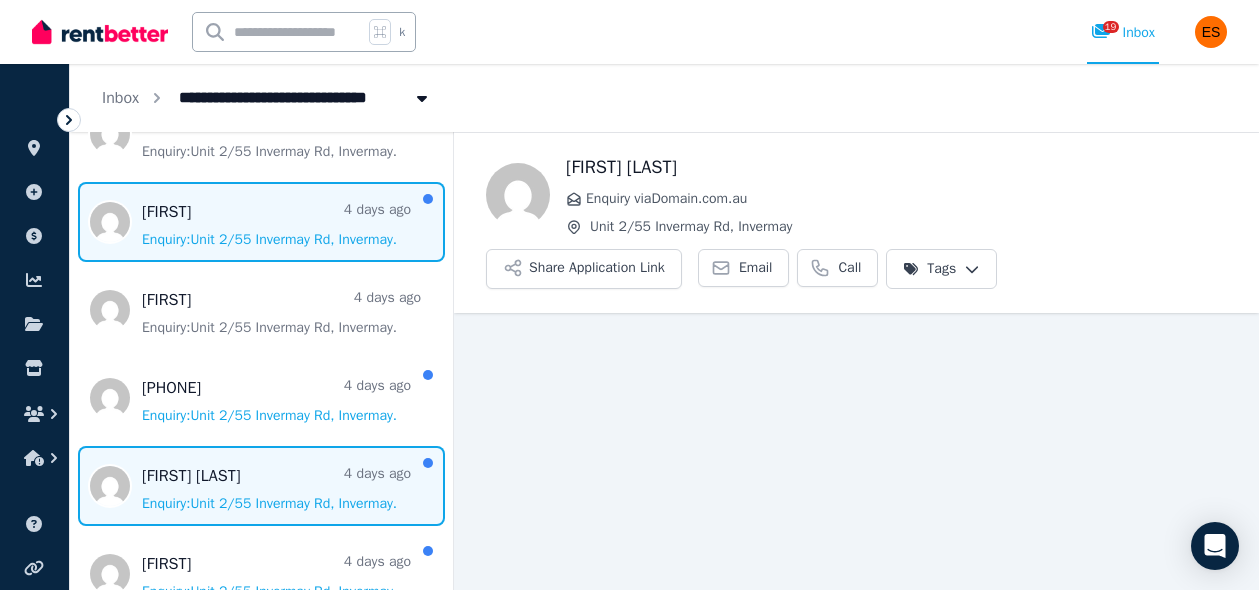 click at bounding box center (261, 222) 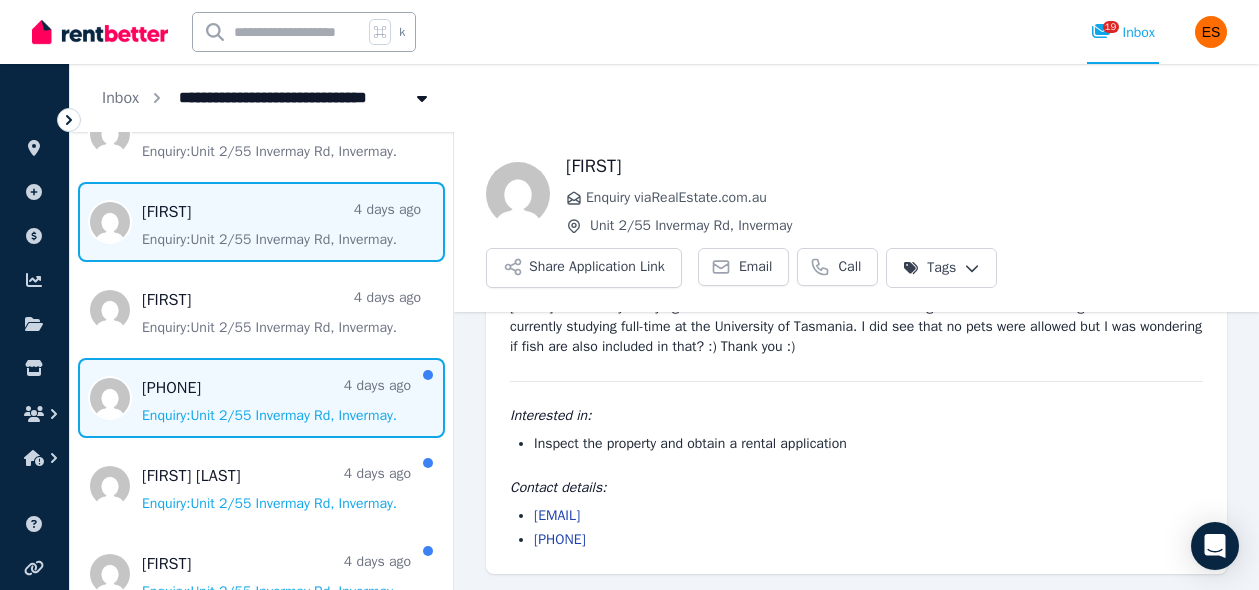 click at bounding box center [261, 398] 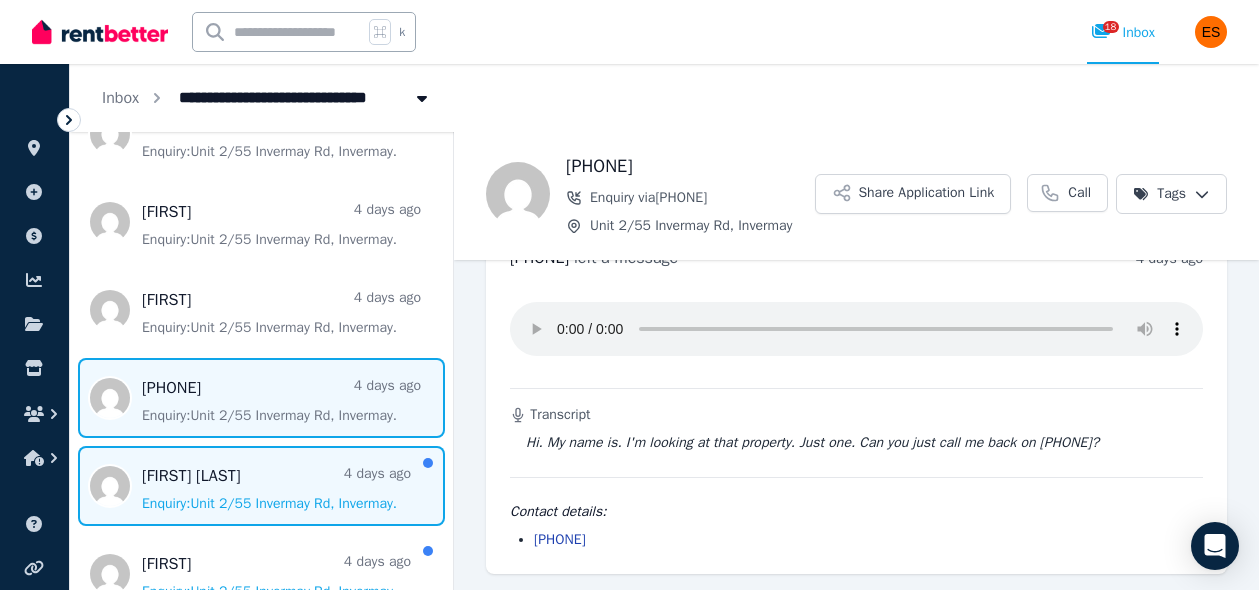 click at bounding box center [261, 486] 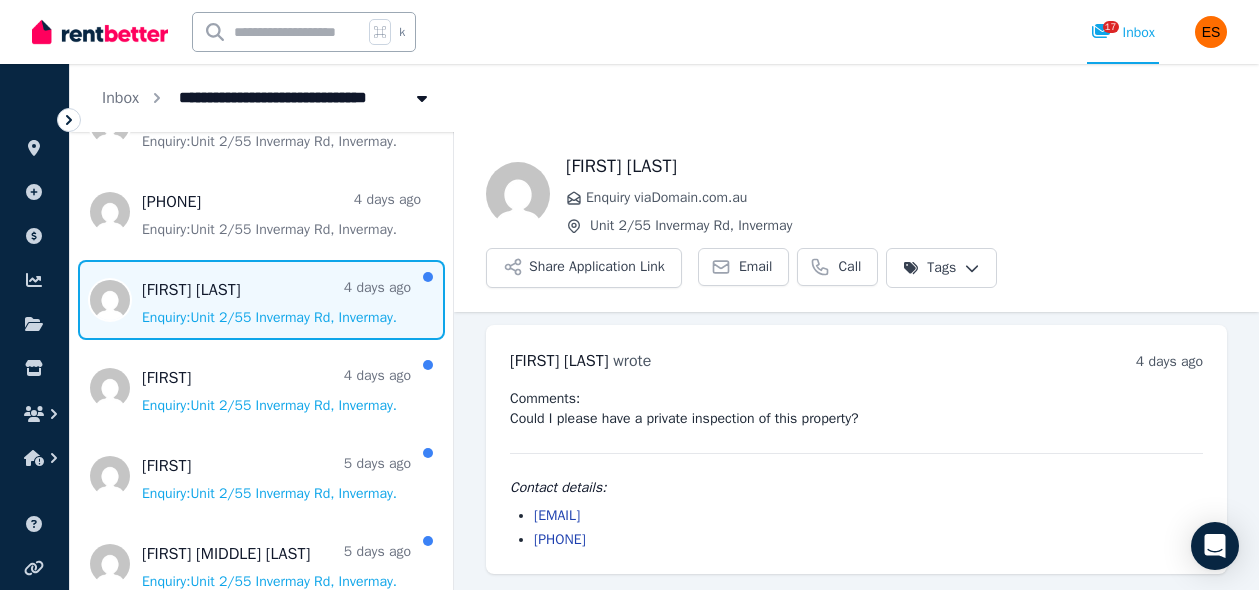 scroll, scrollTop: 1311, scrollLeft: 0, axis: vertical 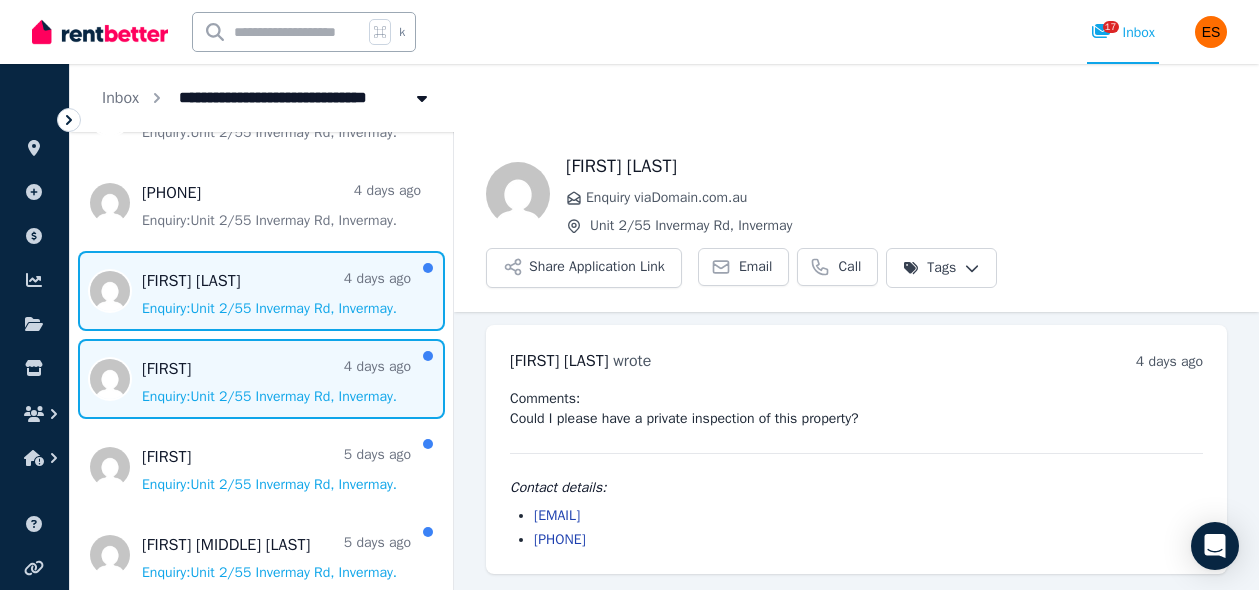 click at bounding box center [261, 379] 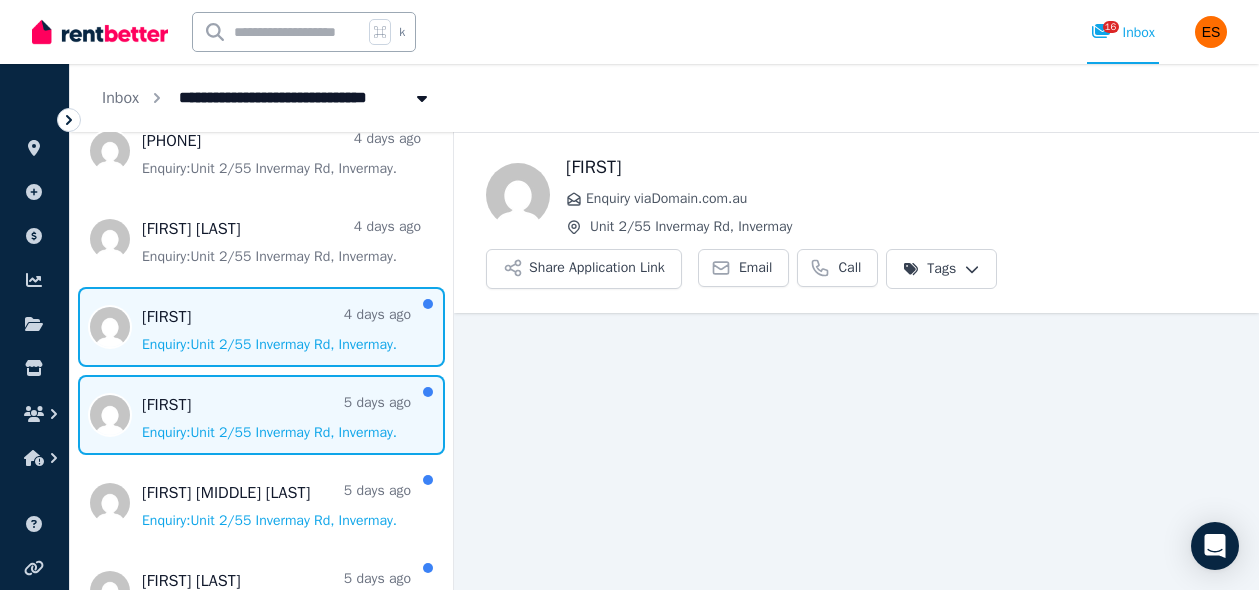 click at bounding box center (261, 415) 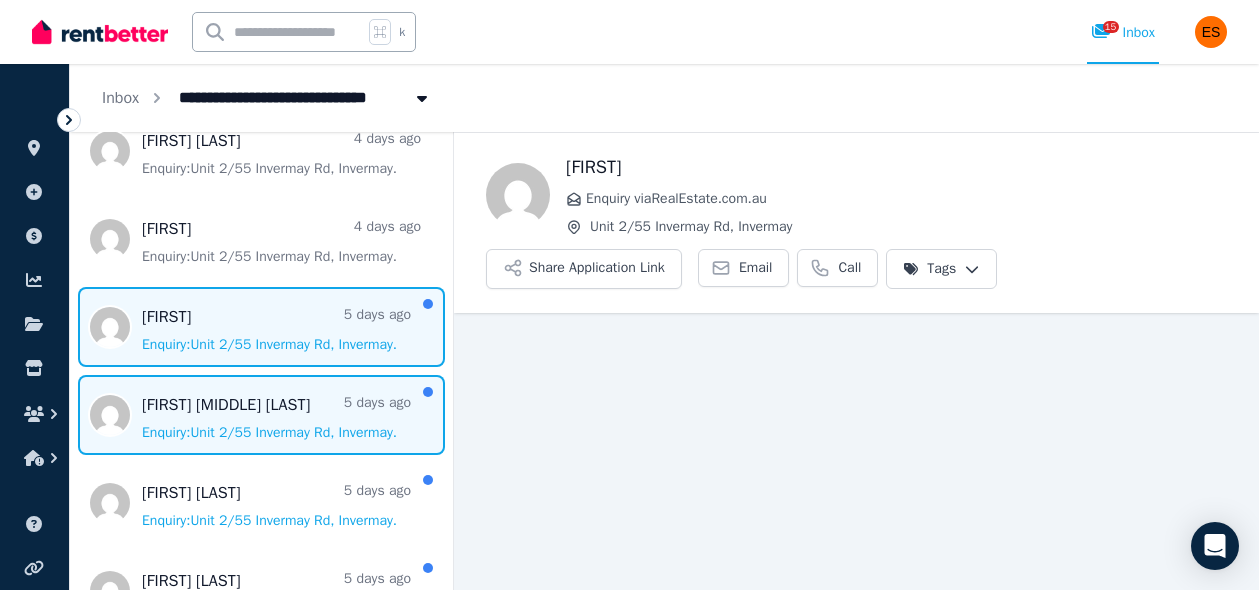 click at bounding box center [261, 415] 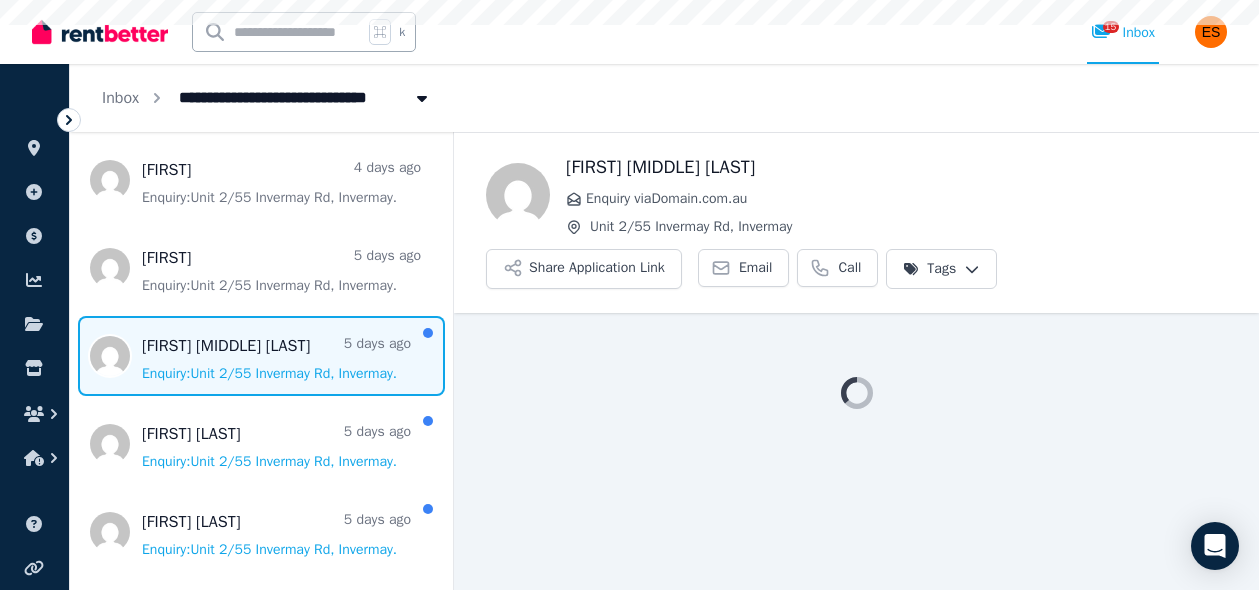 scroll, scrollTop: 1526, scrollLeft: 0, axis: vertical 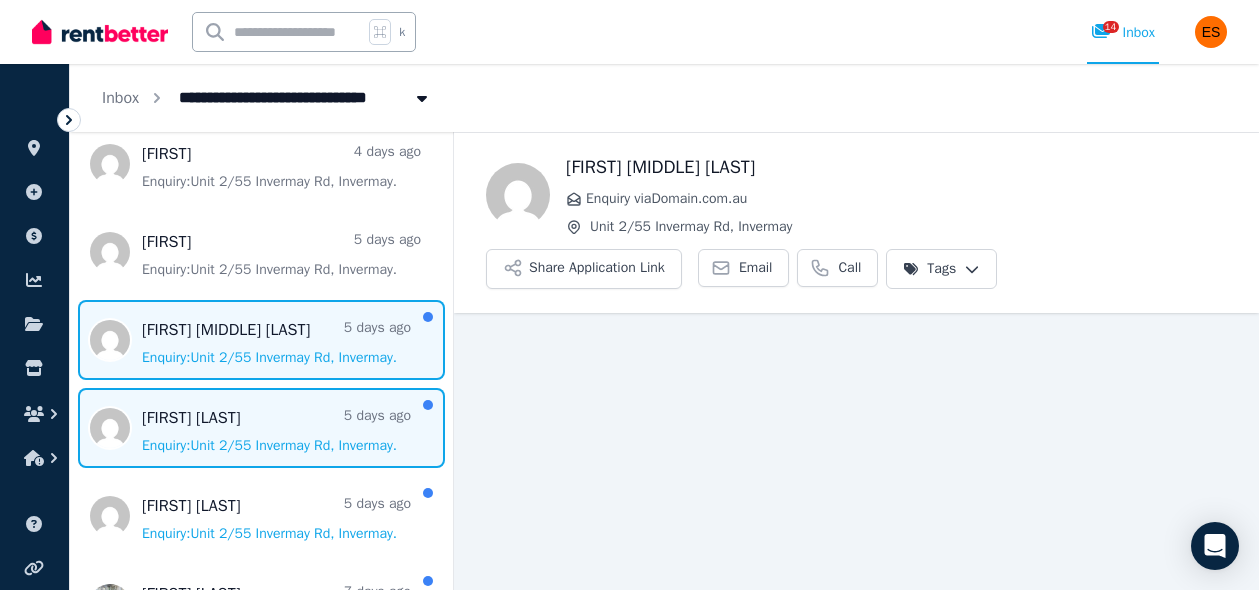 click at bounding box center (261, 428) 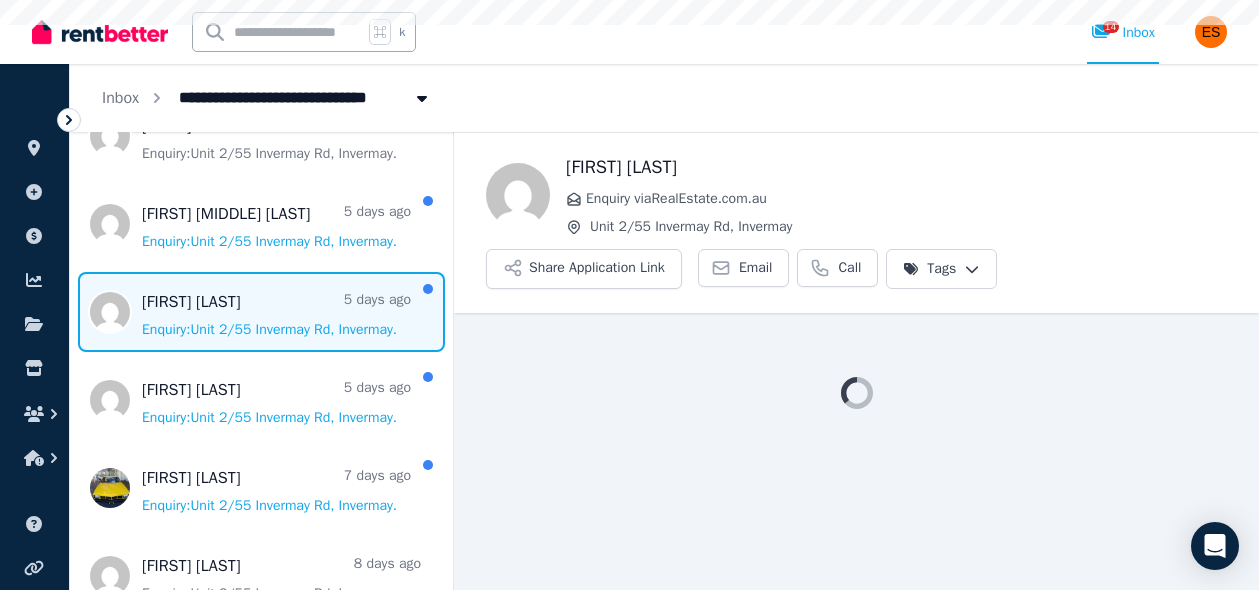 scroll, scrollTop: 1654, scrollLeft: 0, axis: vertical 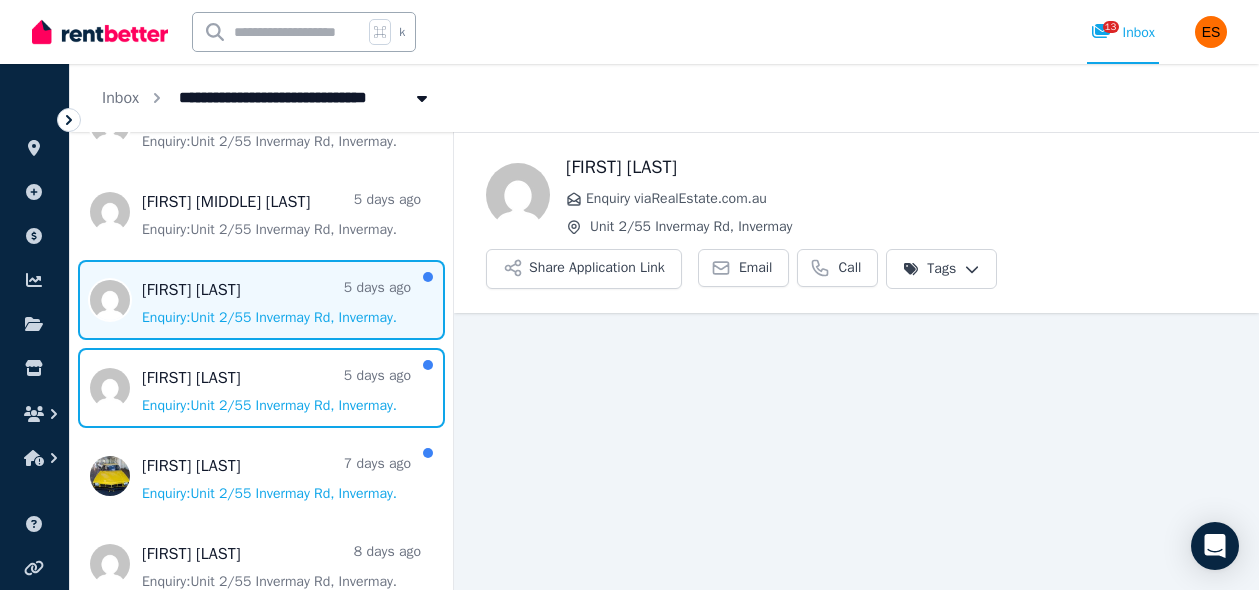 click at bounding box center [261, 388] 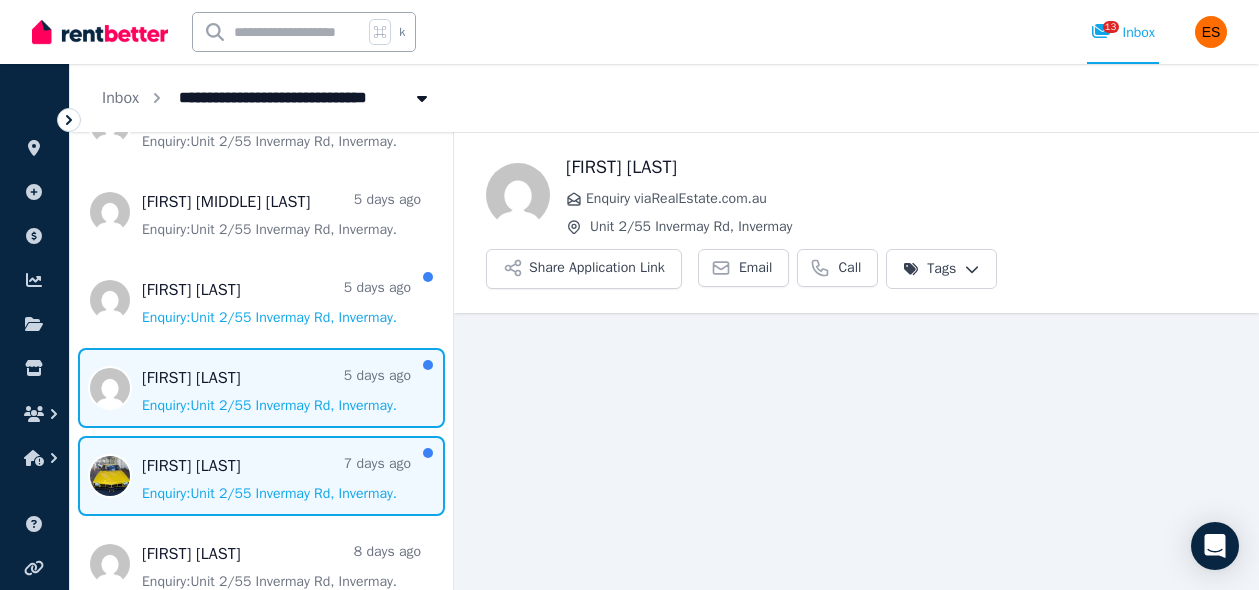 click at bounding box center [261, 476] 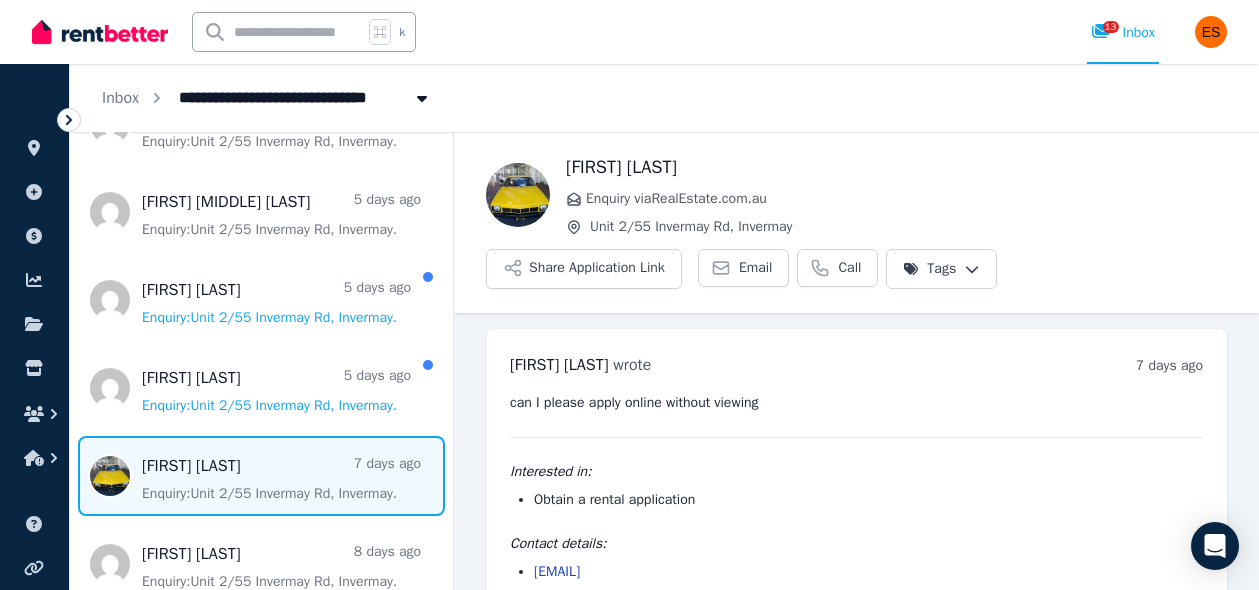 scroll, scrollTop: 56, scrollLeft: 0, axis: vertical 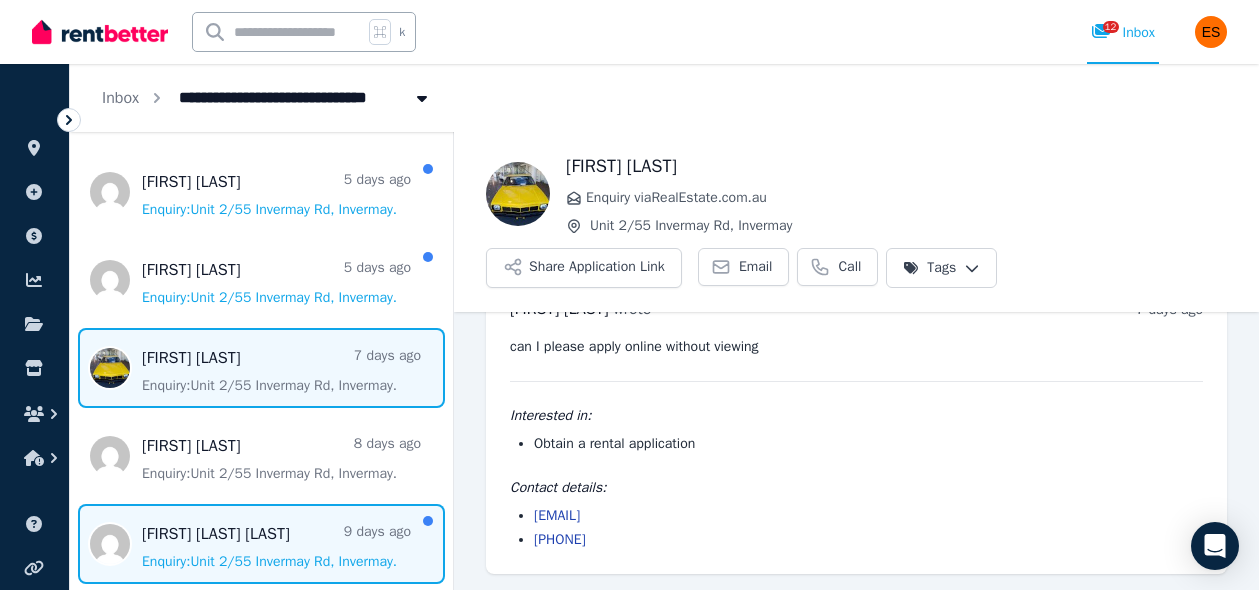 click at bounding box center (261, 544) 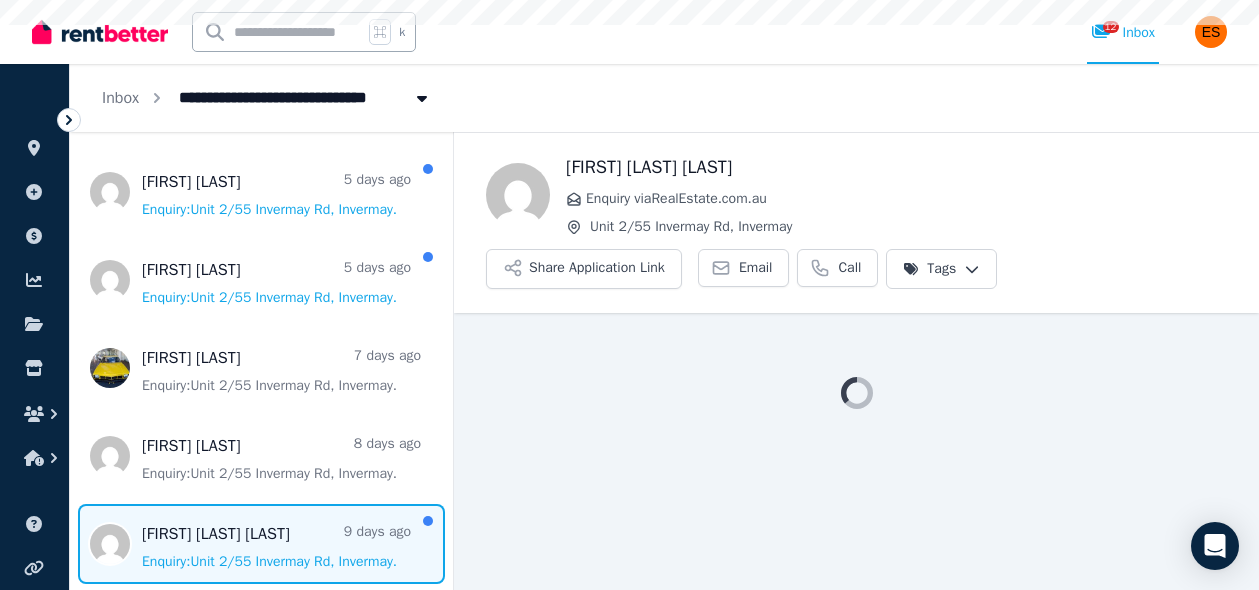 scroll, scrollTop: 0, scrollLeft: 0, axis: both 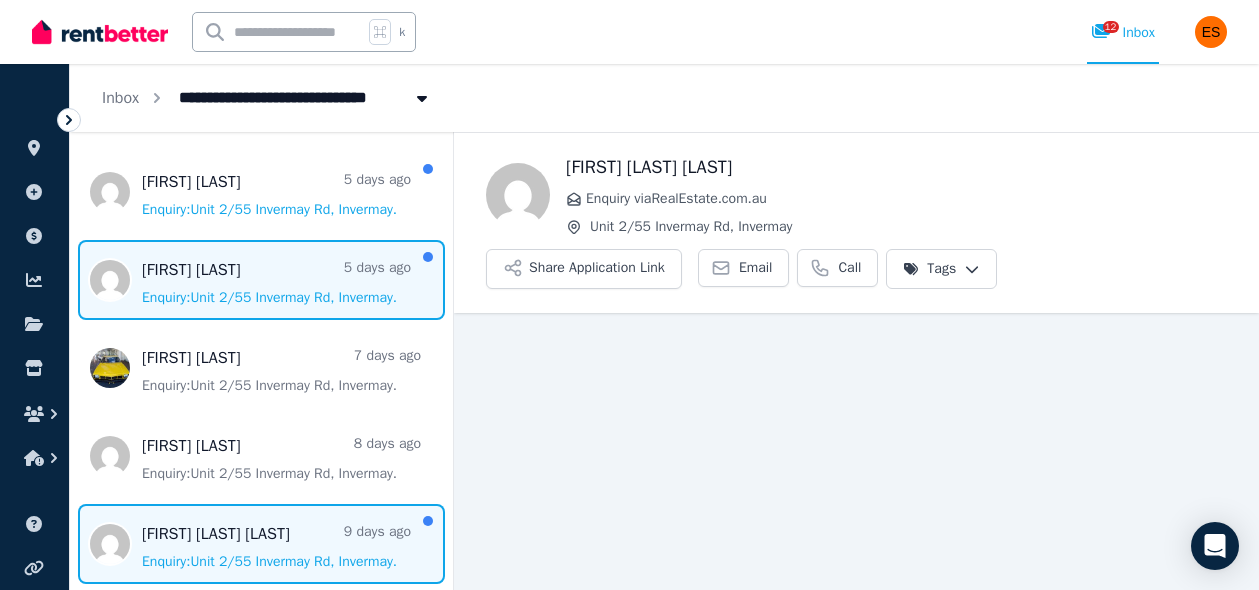 click at bounding box center [261, 280] 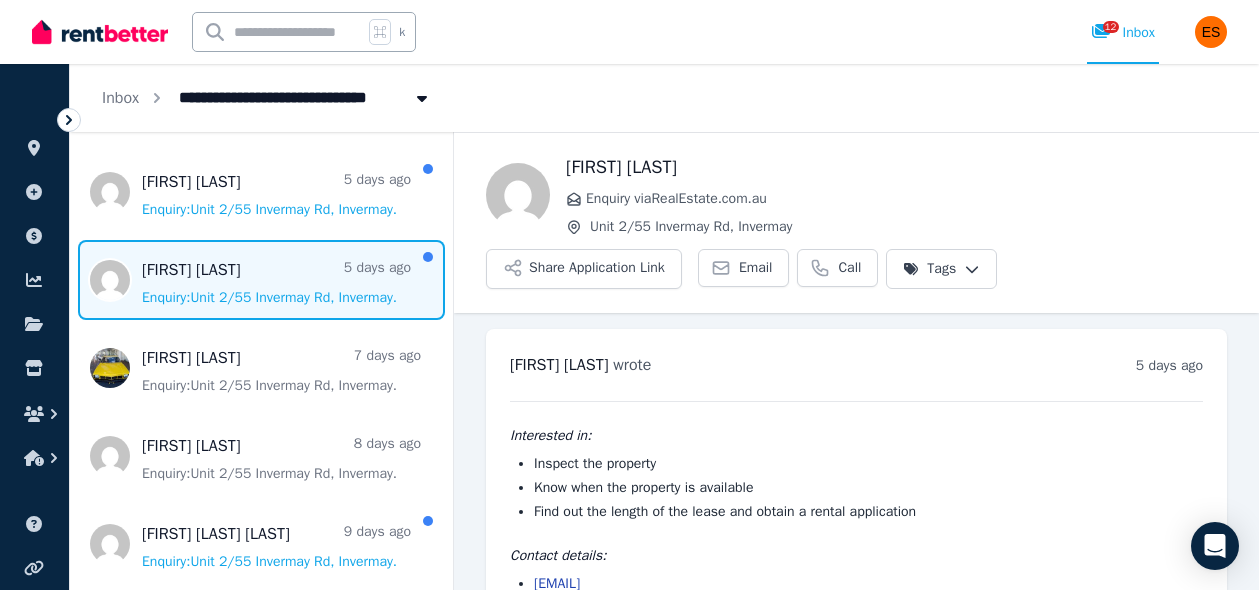 scroll, scrollTop: 68, scrollLeft: 0, axis: vertical 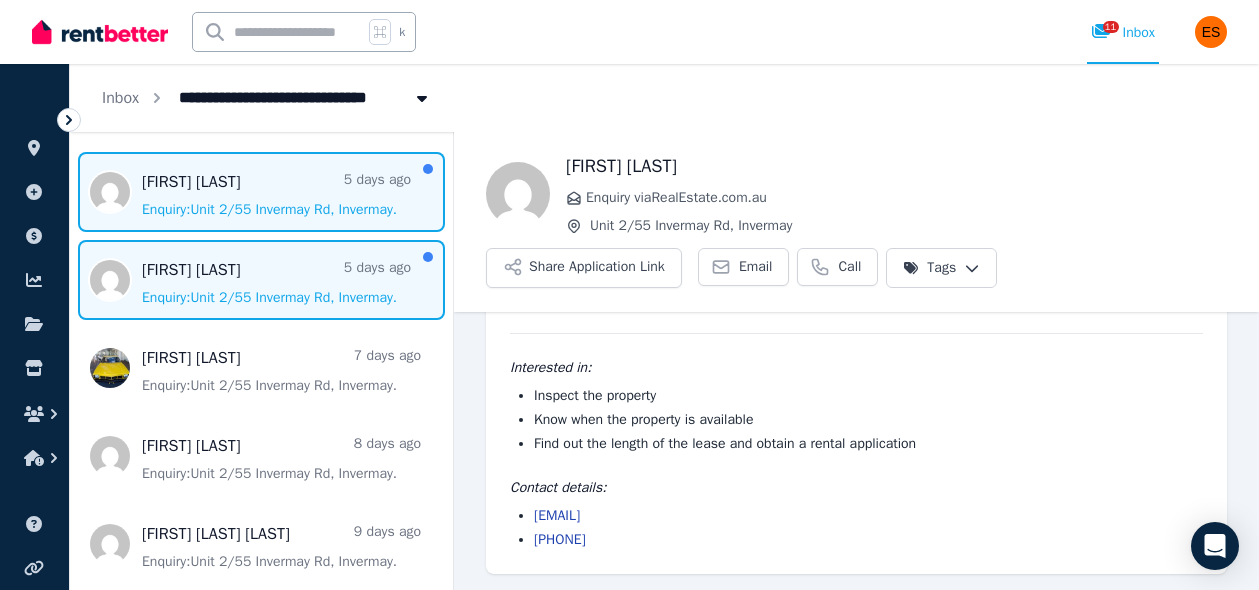 click at bounding box center (261, 192) 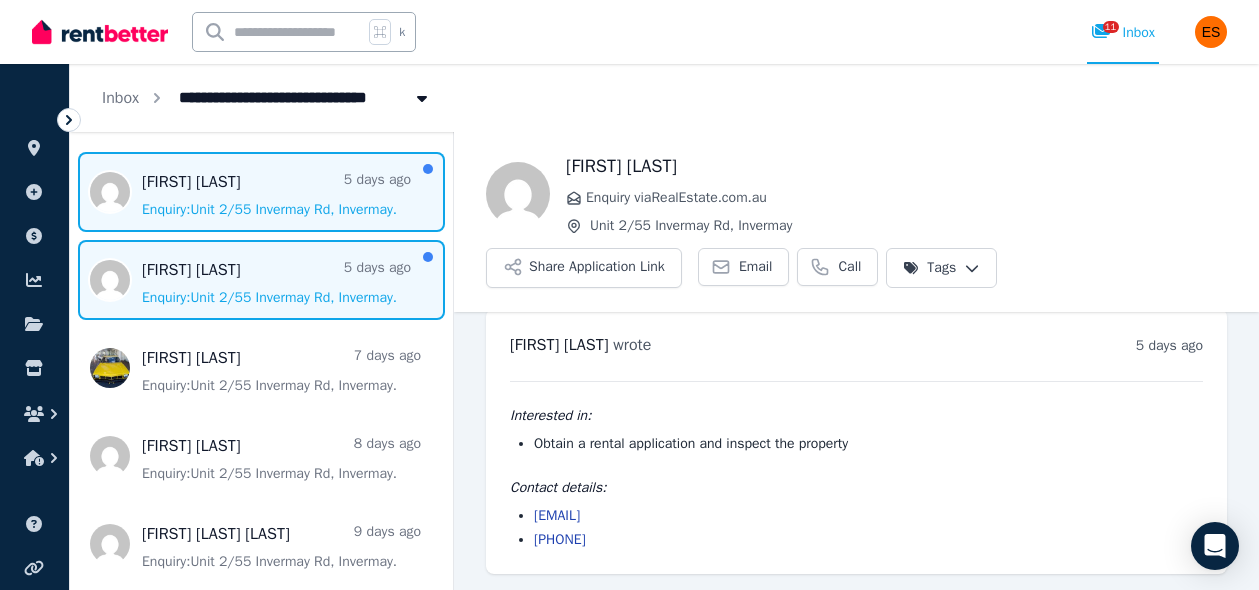 click at bounding box center [261, 280] 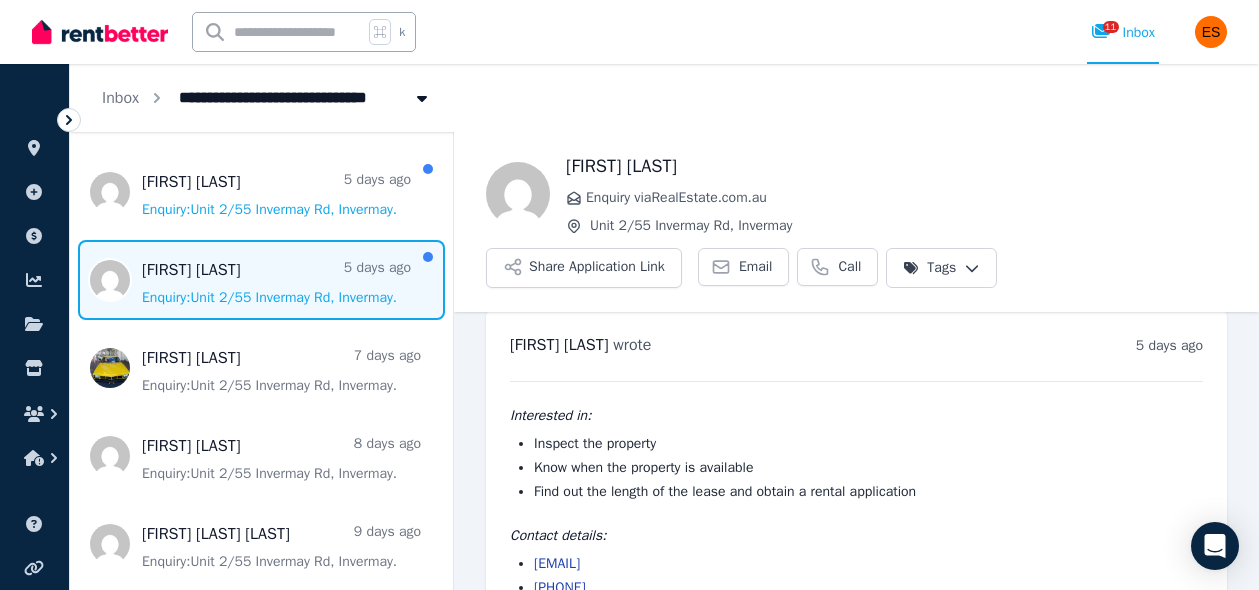scroll, scrollTop: 68, scrollLeft: 0, axis: vertical 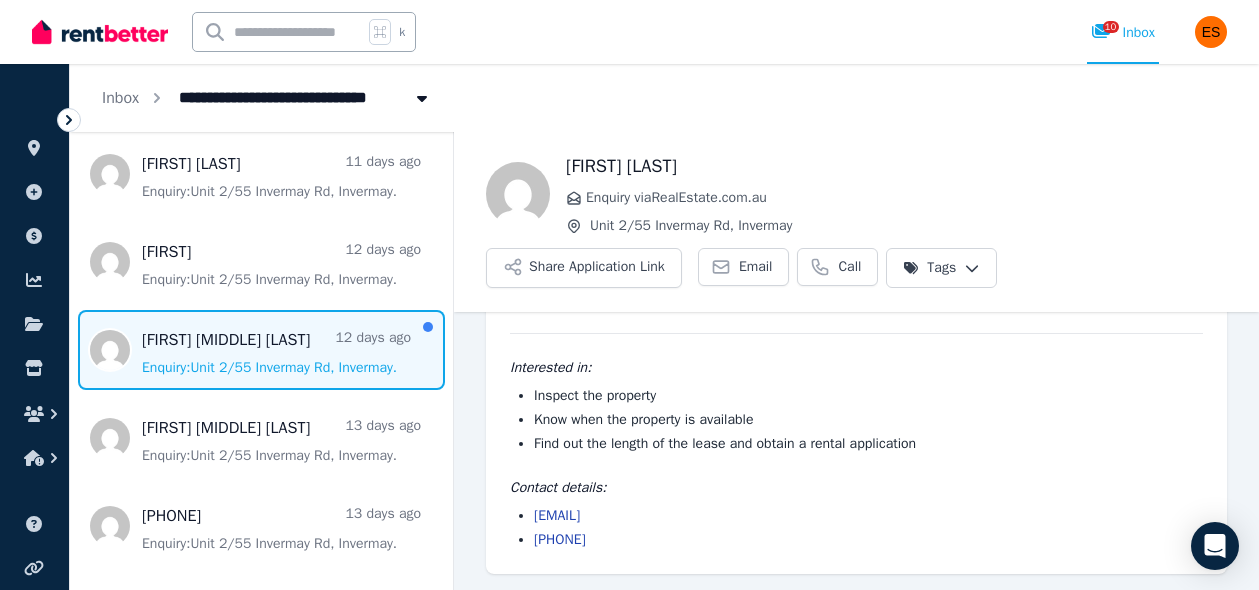 click at bounding box center [261, 350] 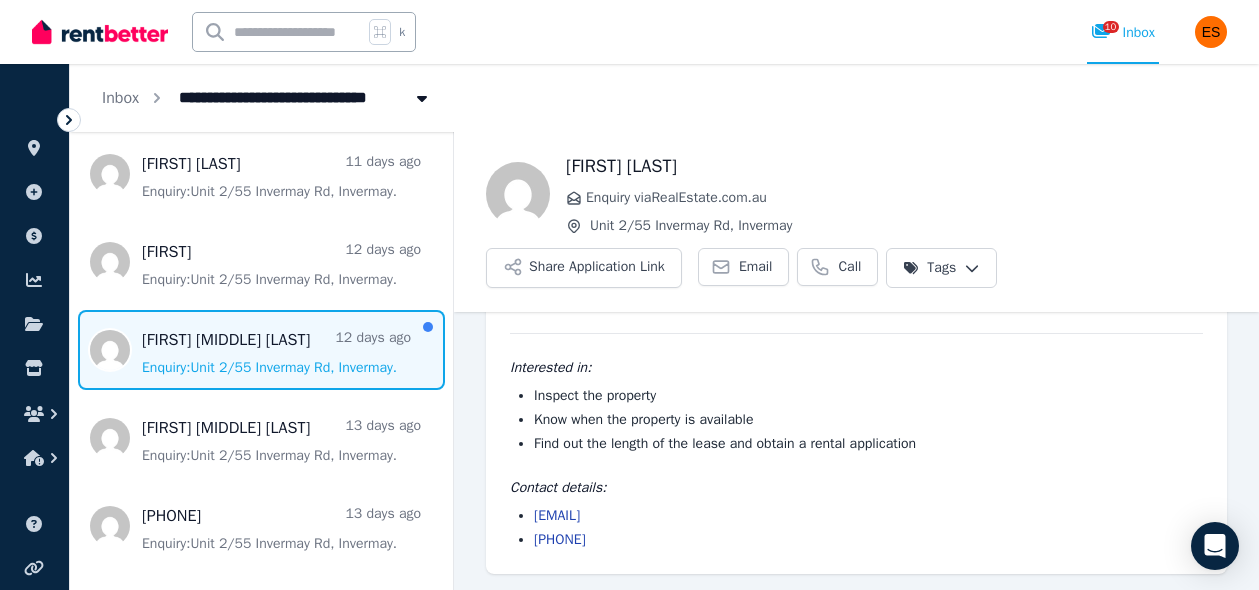 scroll, scrollTop: 0, scrollLeft: 0, axis: both 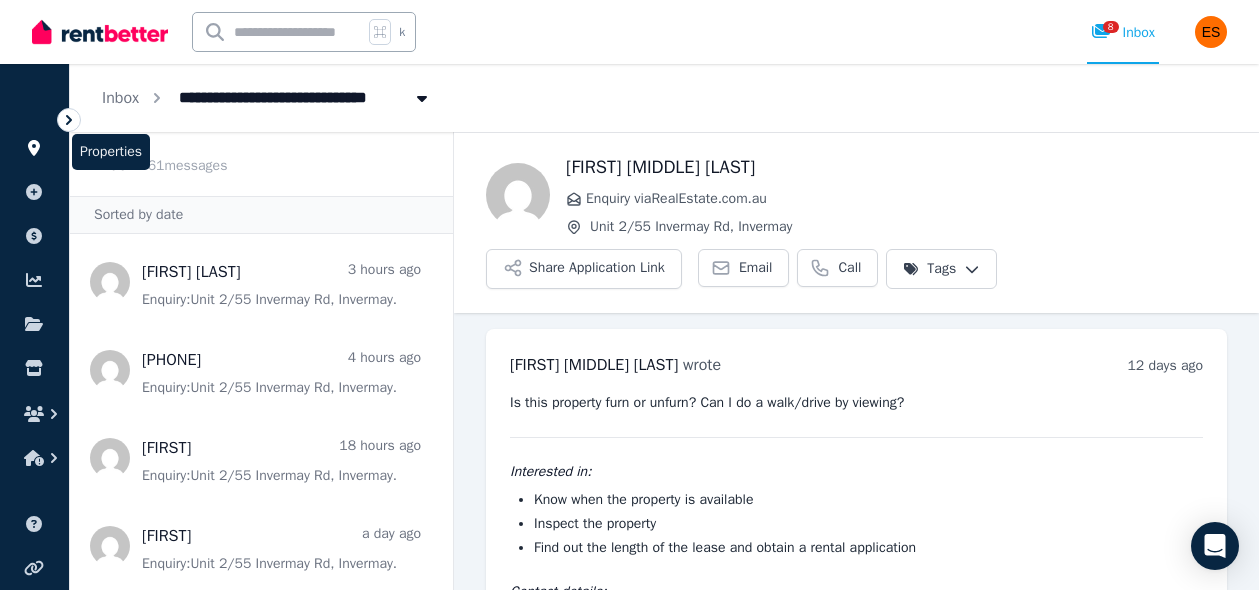 click 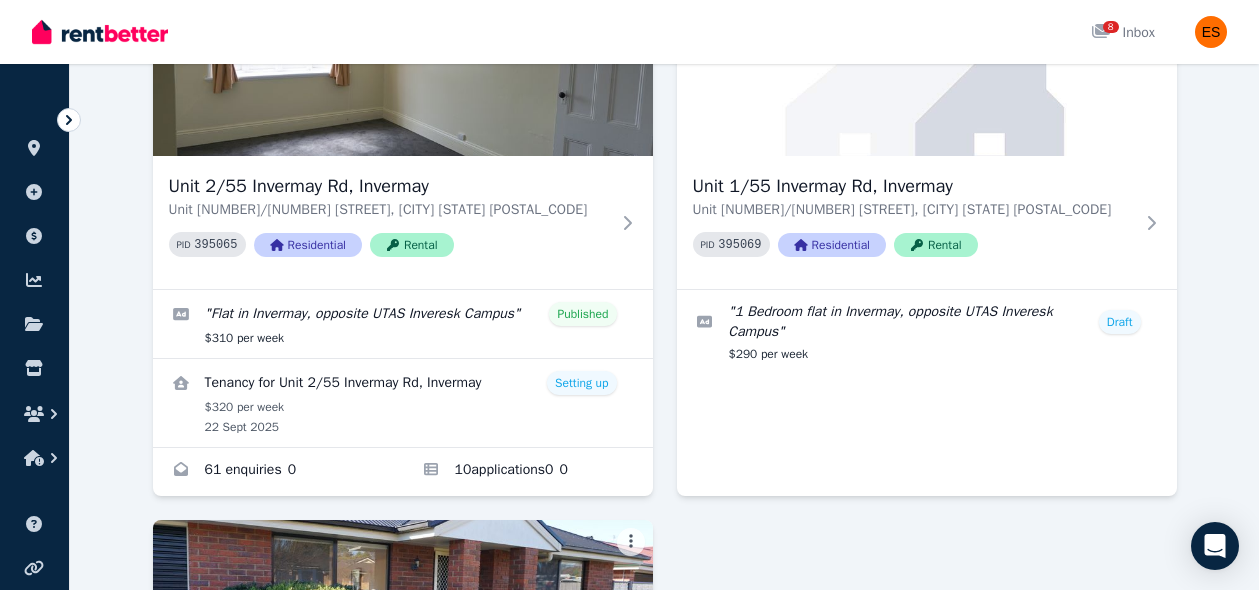scroll, scrollTop: 236, scrollLeft: 0, axis: vertical 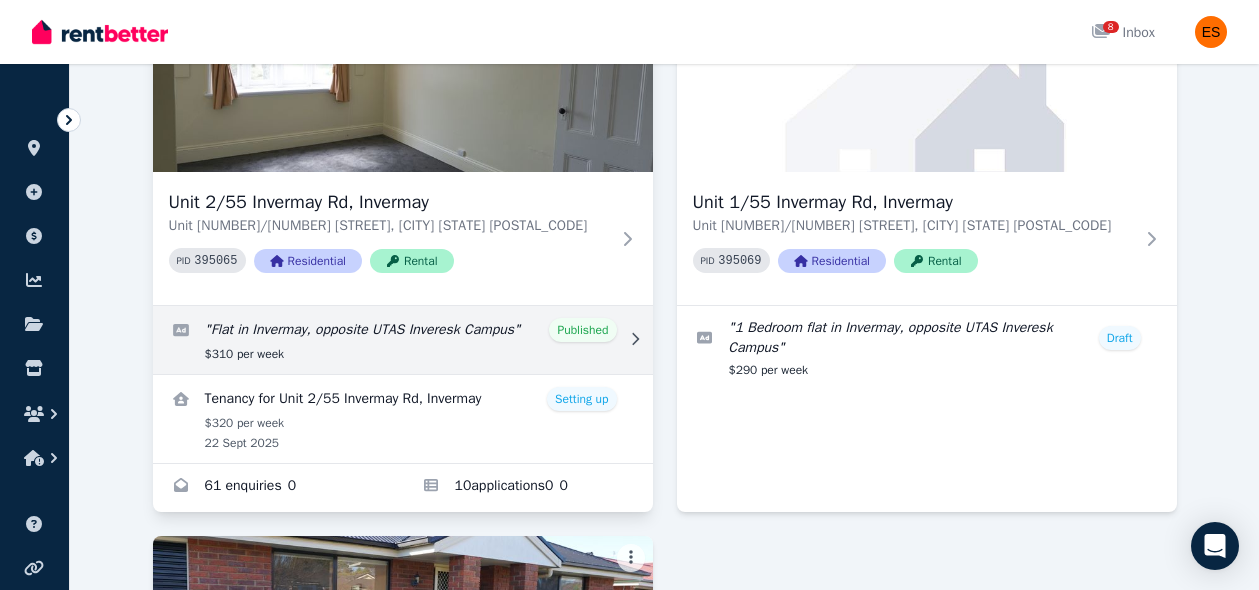 click at bounding box center (403, 340) 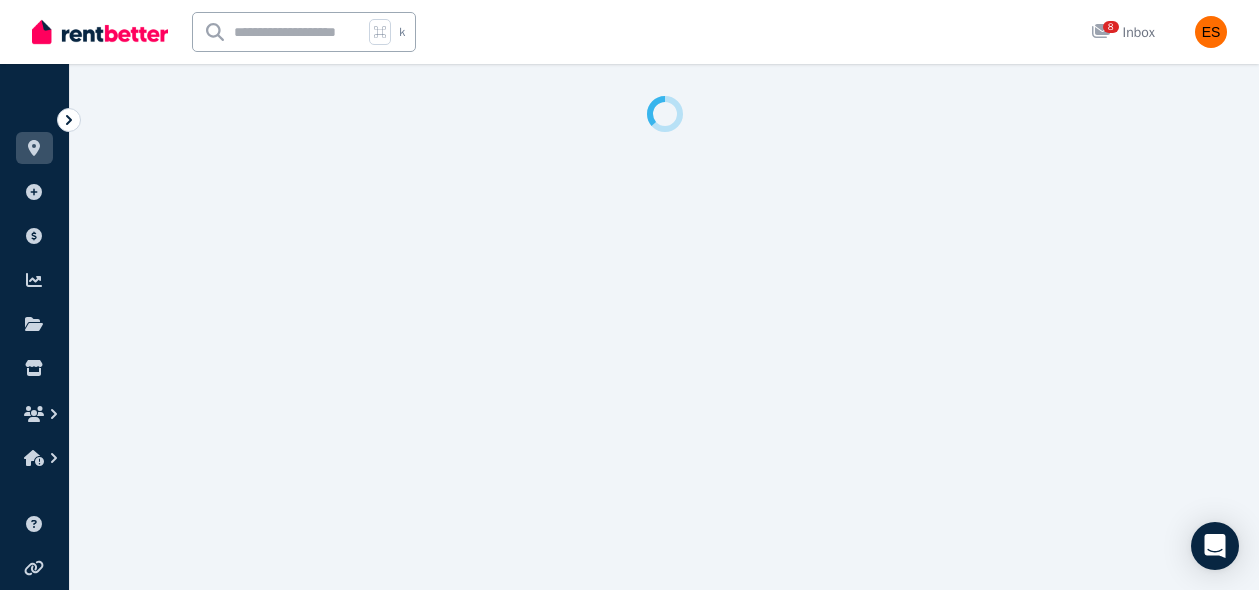 select on "**********" 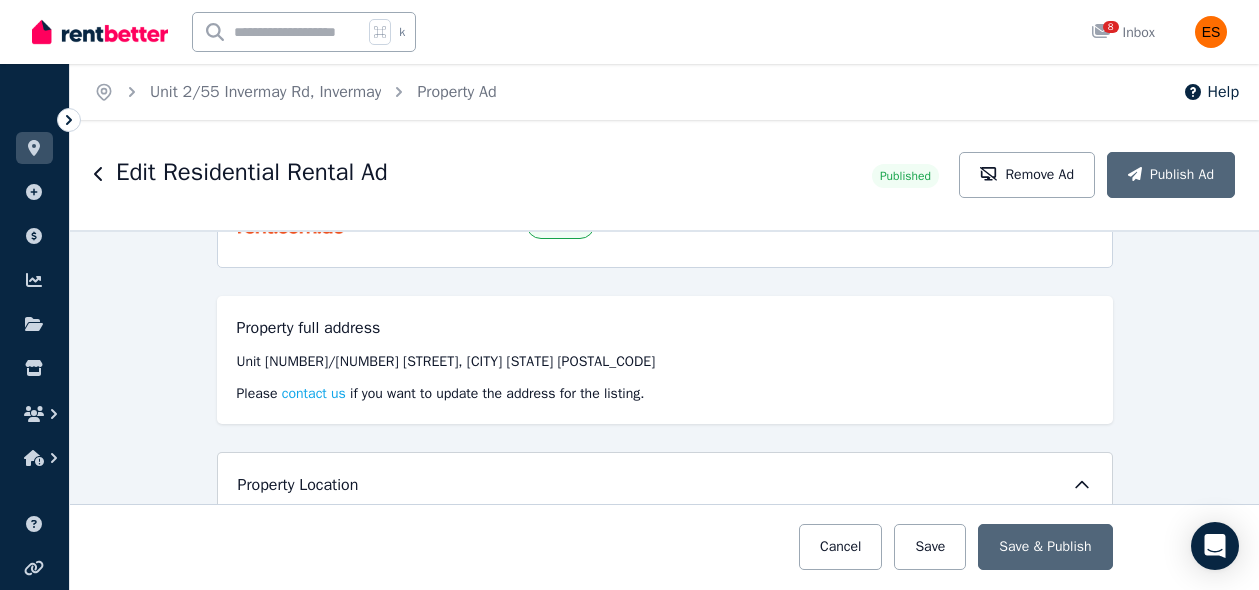 scroll, scrollTop: 0, scrollLeft: 0, axis: both 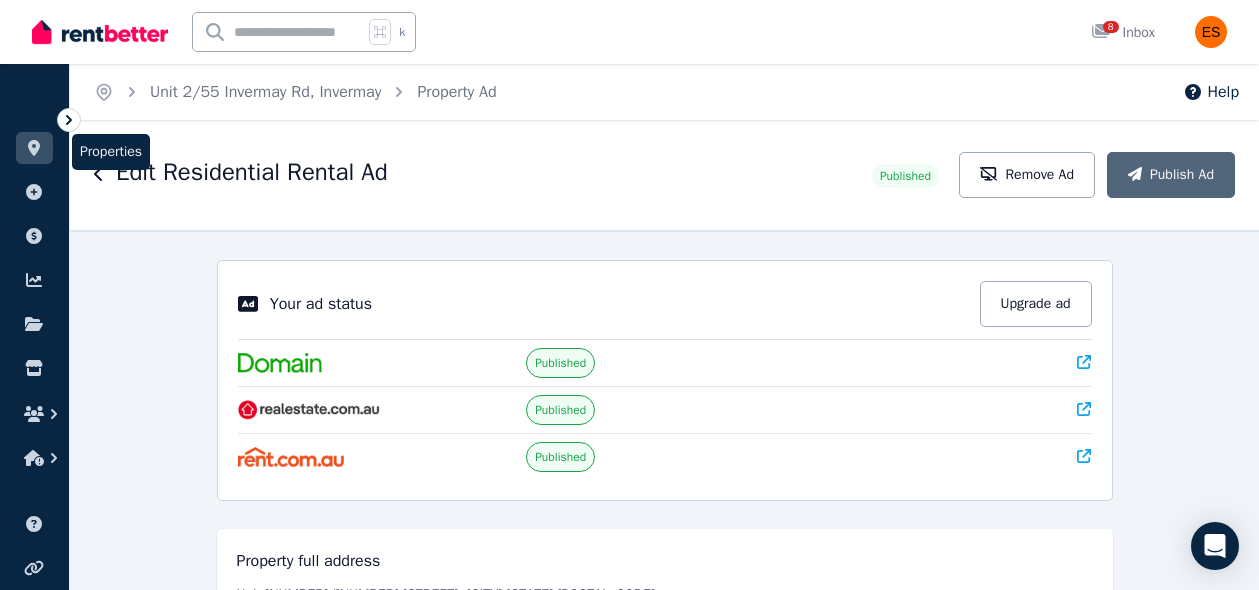 click 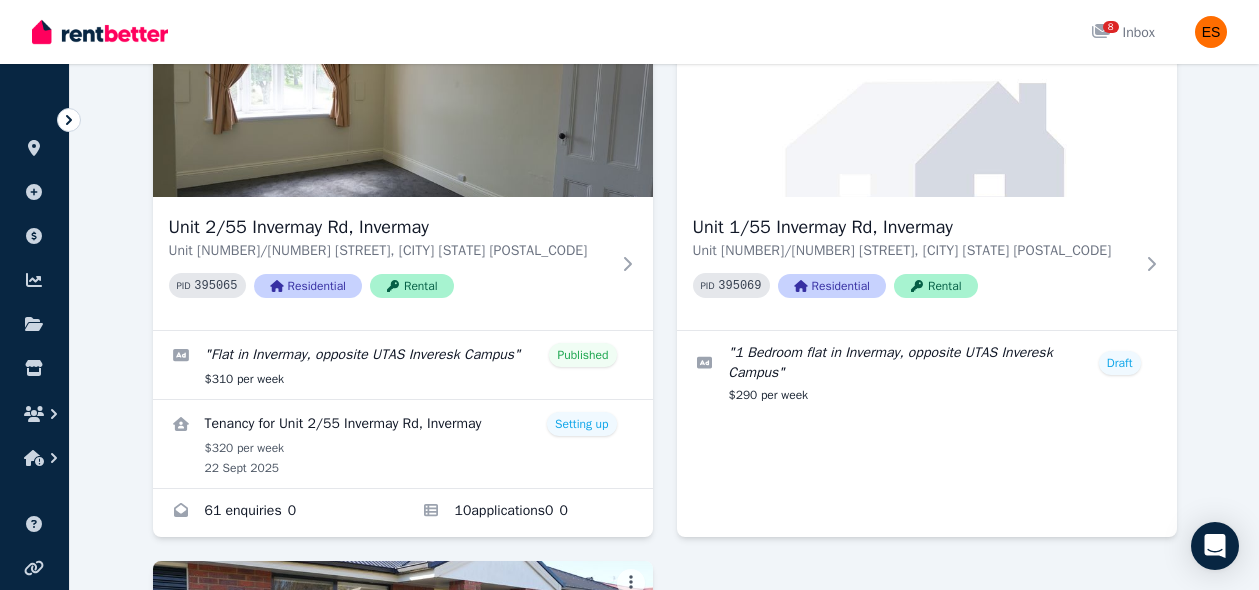 scroll, scrollTop: 210, scrollLeft: 0, axis: vertical 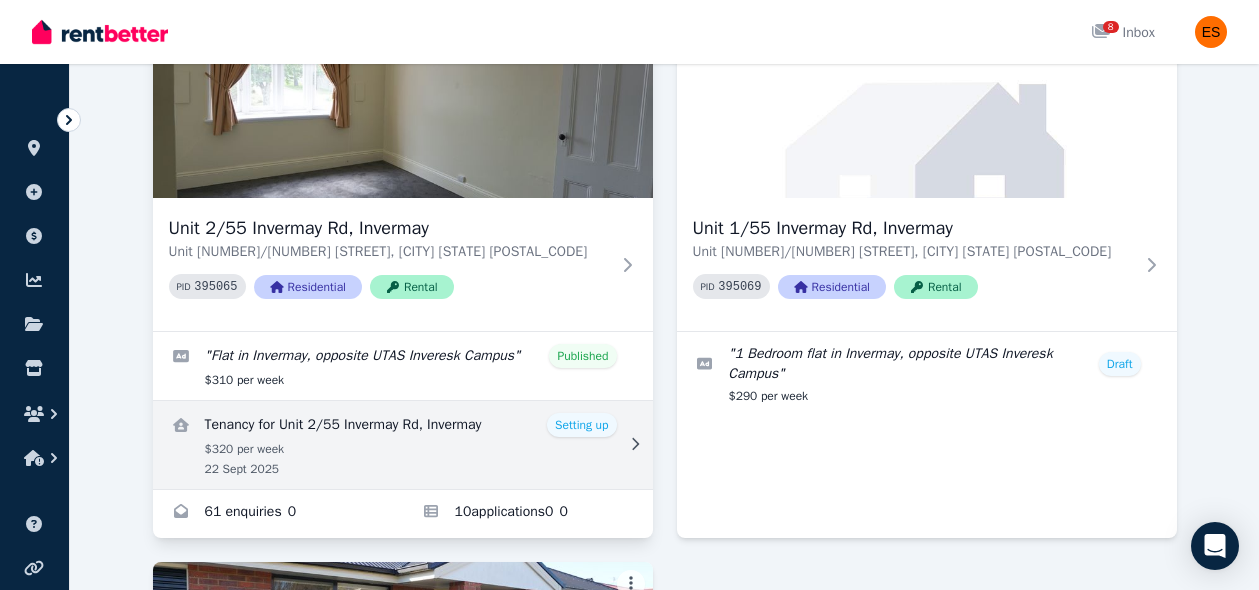 click at bounding box center (403, 445) 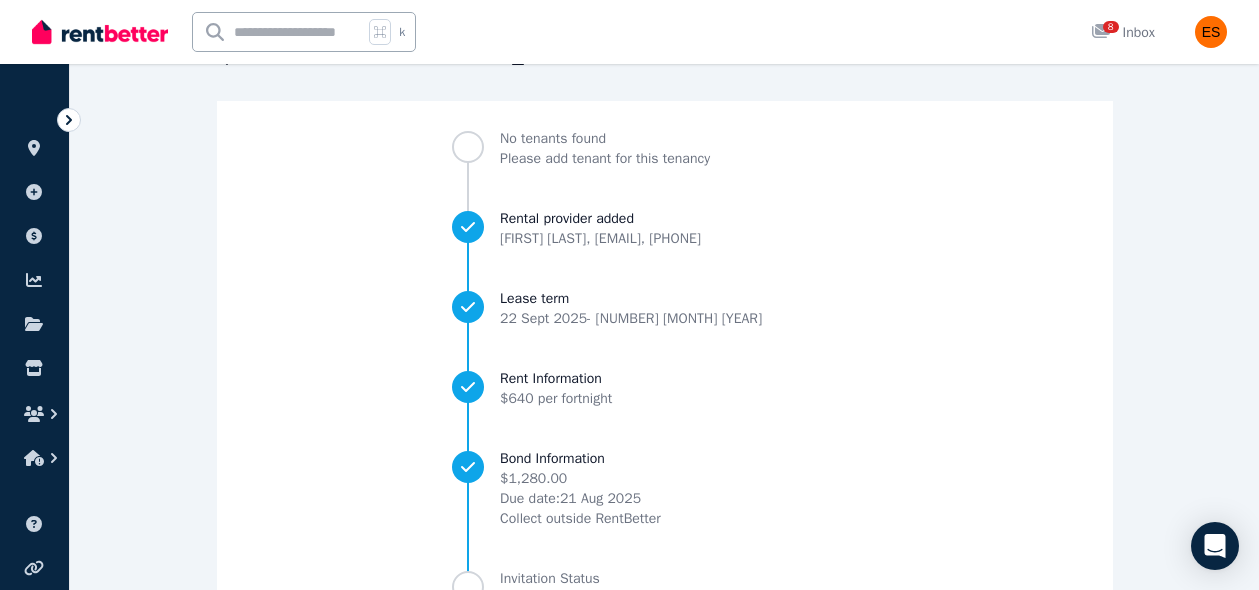 scroll, scrollTop: 306, scrollLeft: 0, axis: vertical 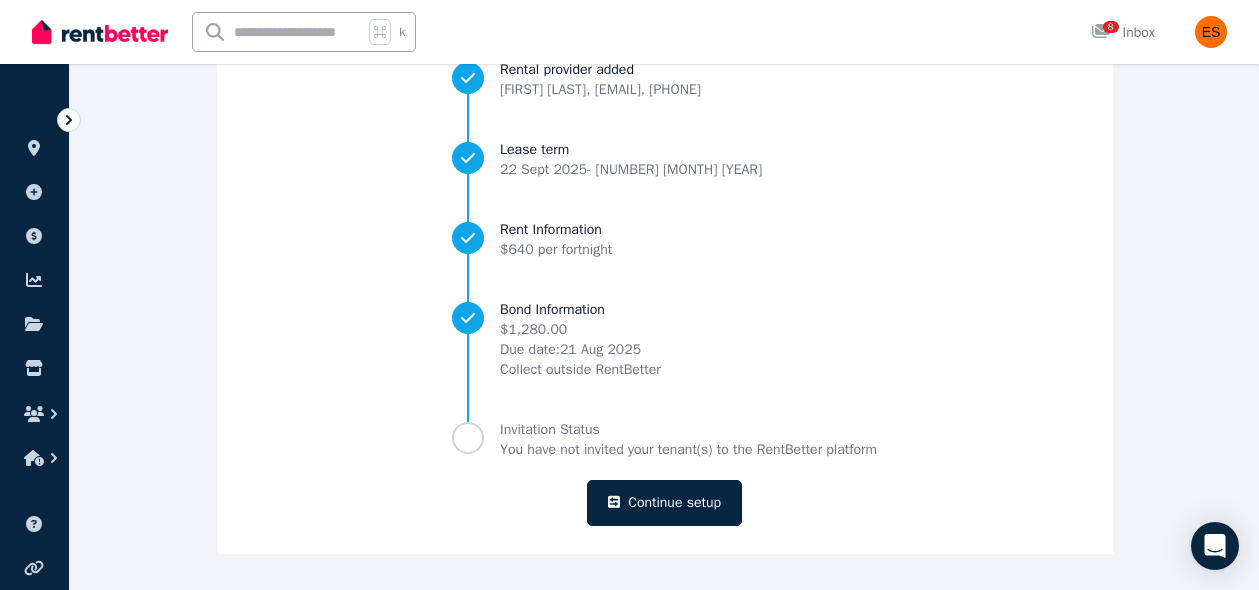 click on "No tenants found Please add tenant for this tenancy Rental provider added [FIRST] [LAST] ,   [EMAIL] ,   [PHONE] Lease term [DATE]  -   [DATE] Rent Information $640 per fortnight Bond Information $1,280.00 Due date:  [DATE] Collect   outside   RentBetter Invitation Status You have not invited your tenant(s) to the RentBetter platform Continue setup" at bounding box center (665, 253) 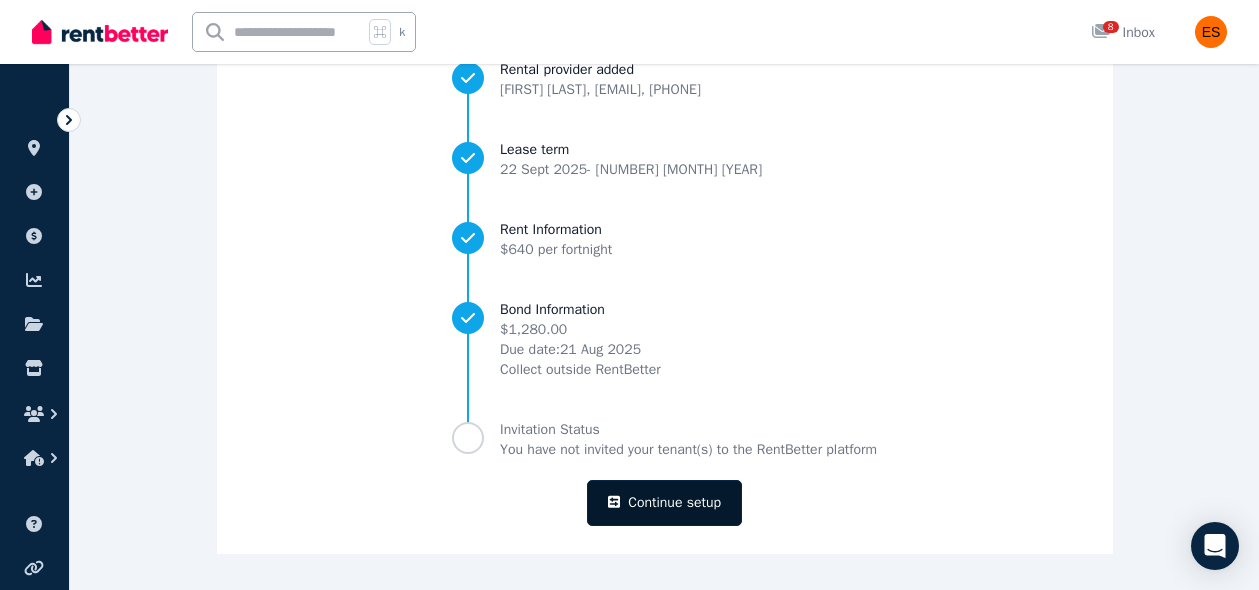 click on "Continue setup" at bounding box center [664, 503] 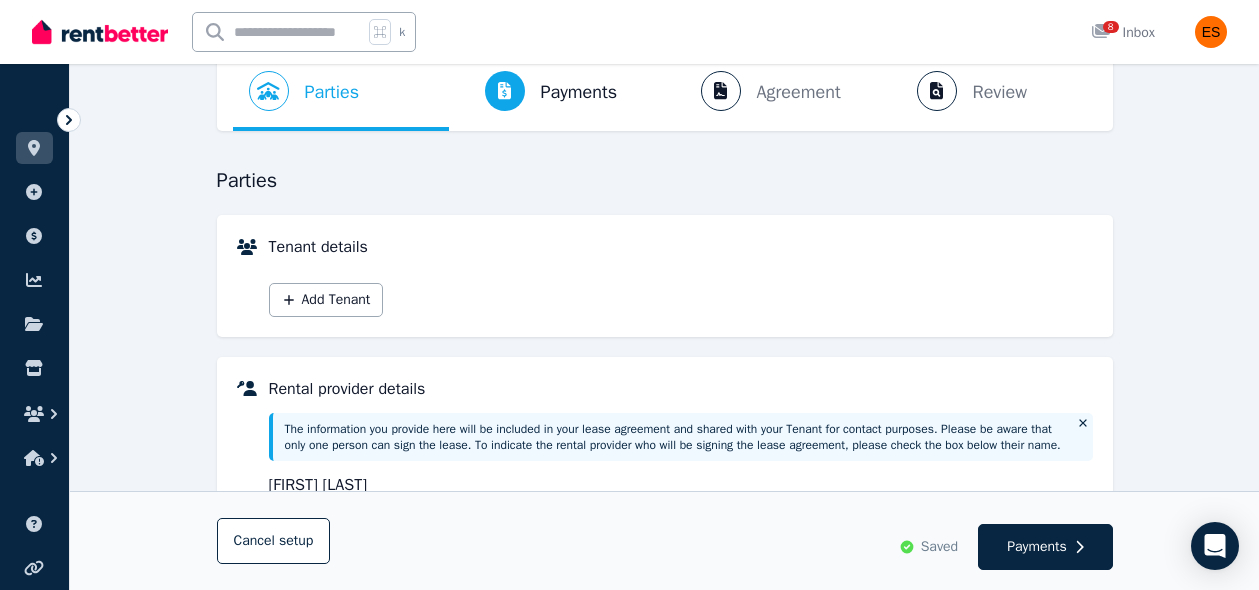 scroll, scrollTop: 0, scrollLeft: 0, axis: both 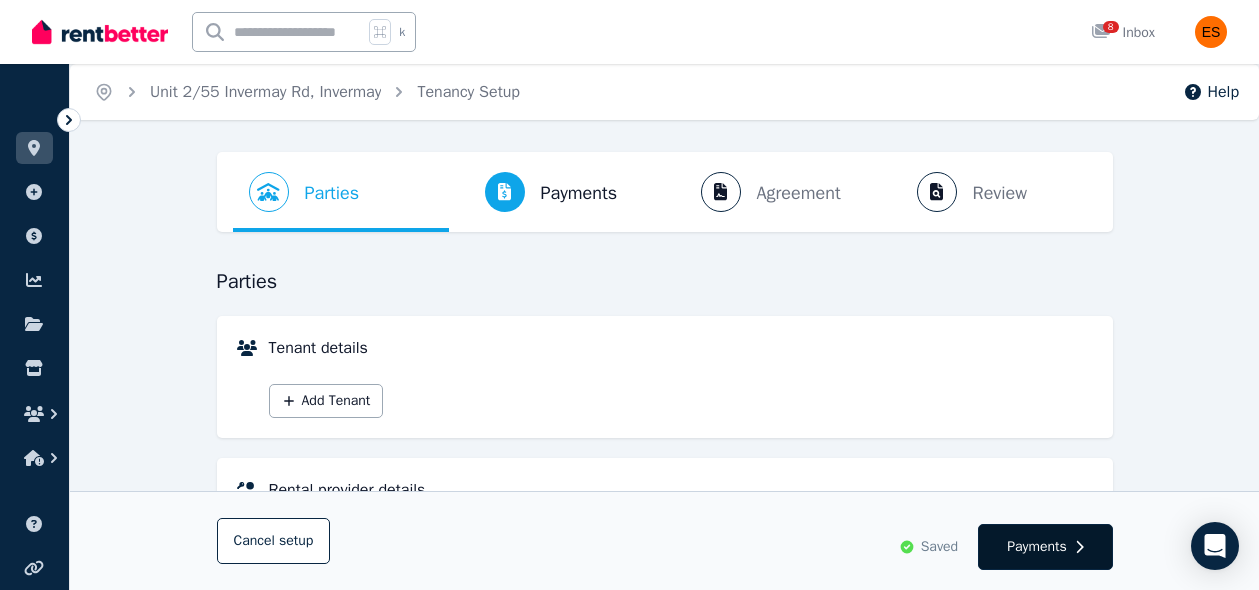 click on "Payments" at bounding box center (1045, 547) 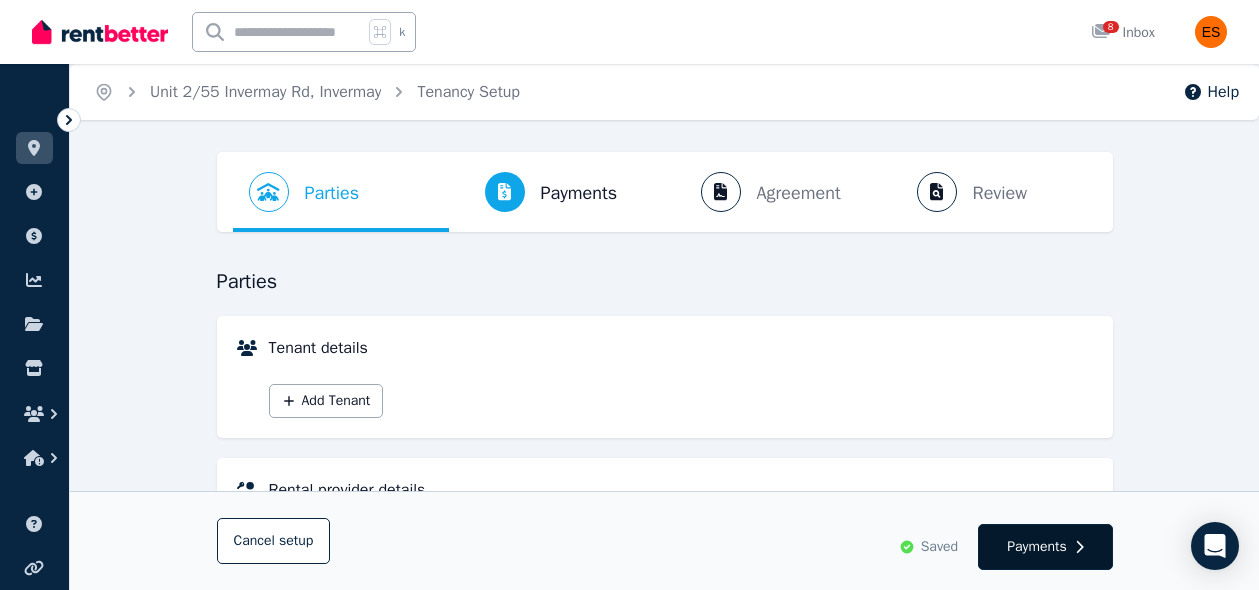 select on "**********" 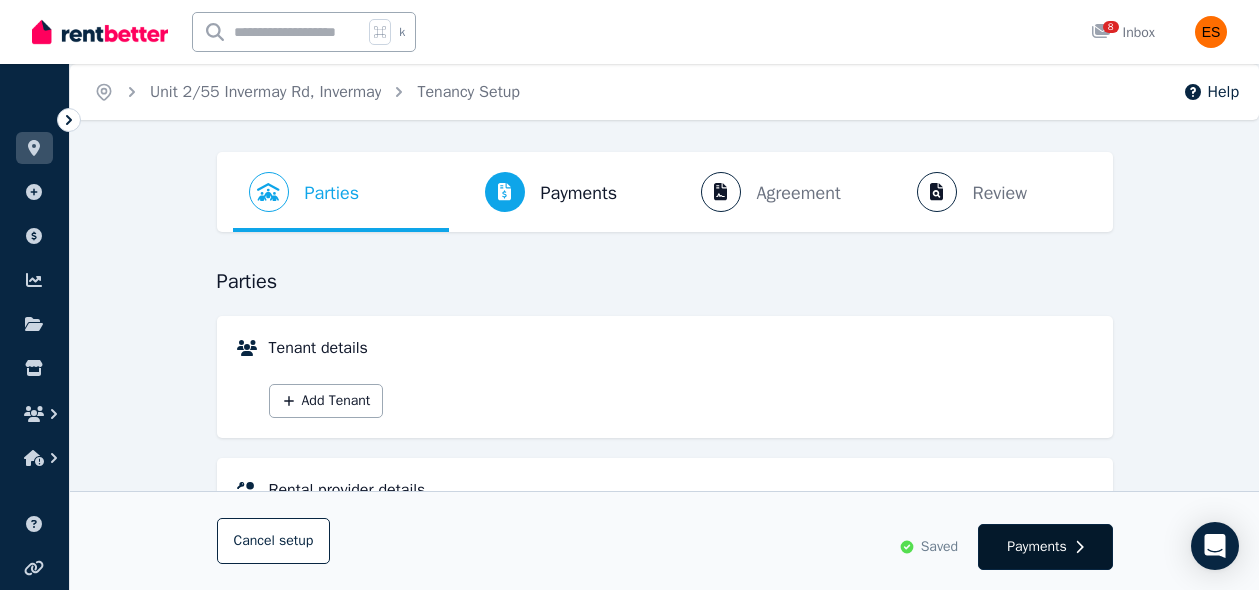 select on "**********" 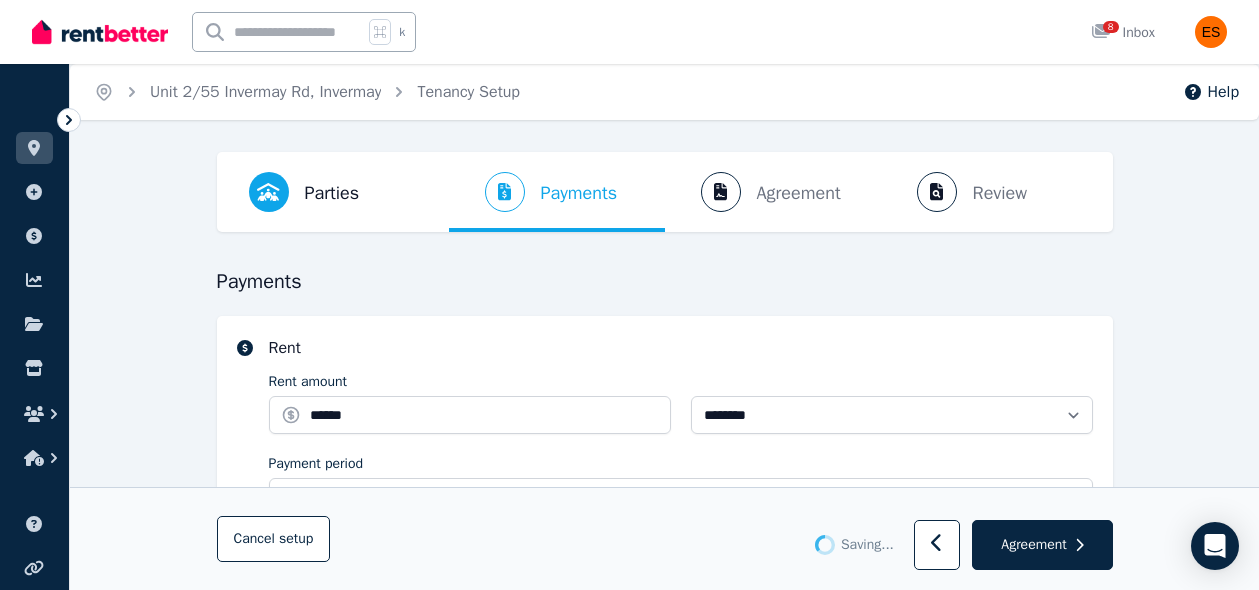 select on "**********" 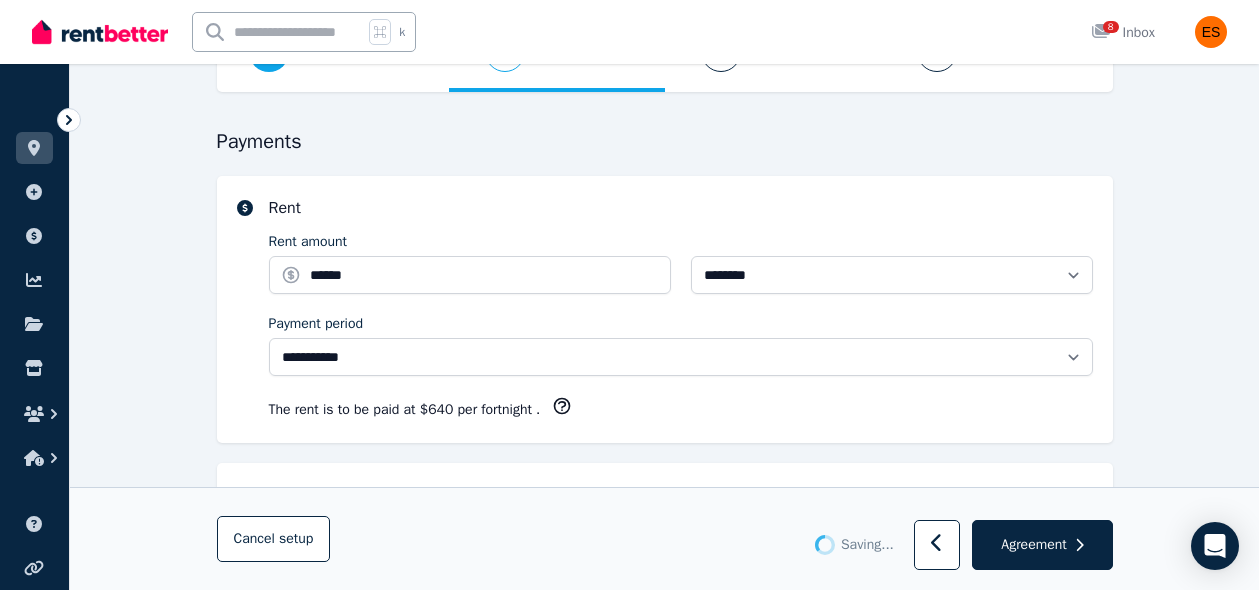 scroll, scrollTop: 156, scrollLeft: 0, axis: vertical 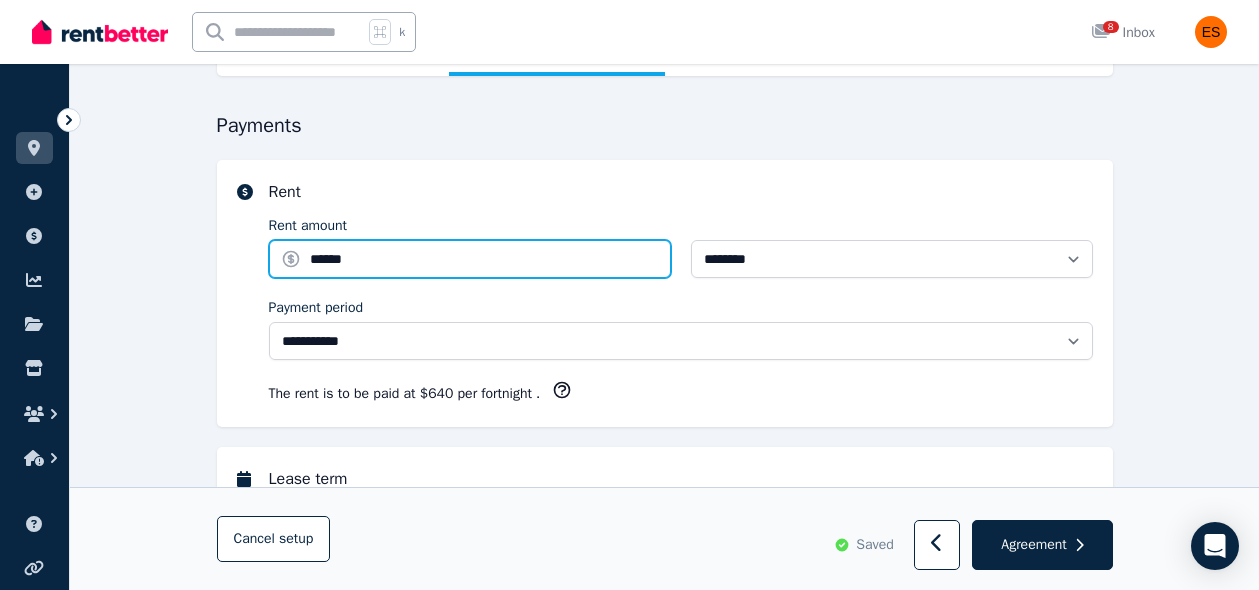 click on "******" at bounding box center [470, 259] 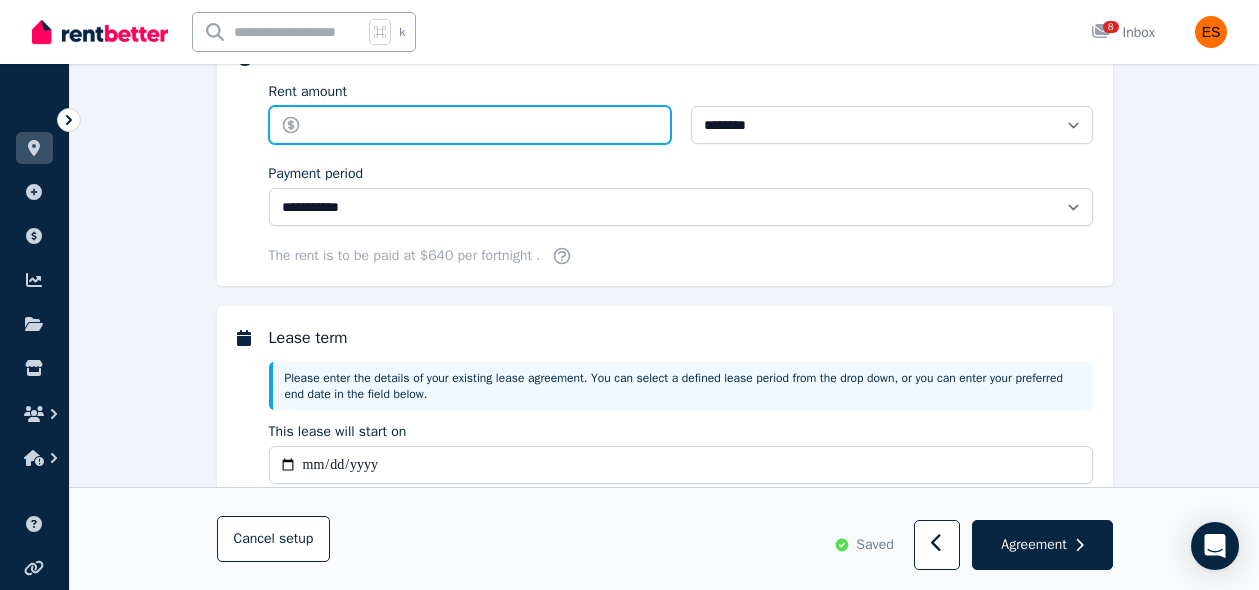 scroll, scrollTop: 297, scrollLeft: 0, axis: vertical 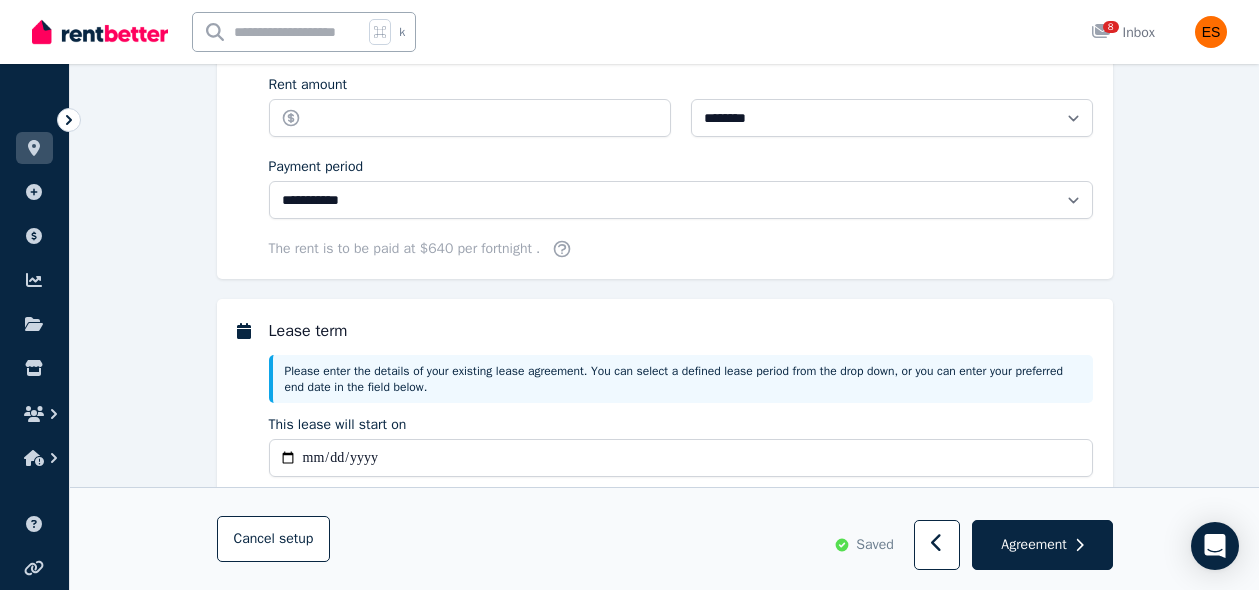 click on "**********" at bounding box center [665, 964] 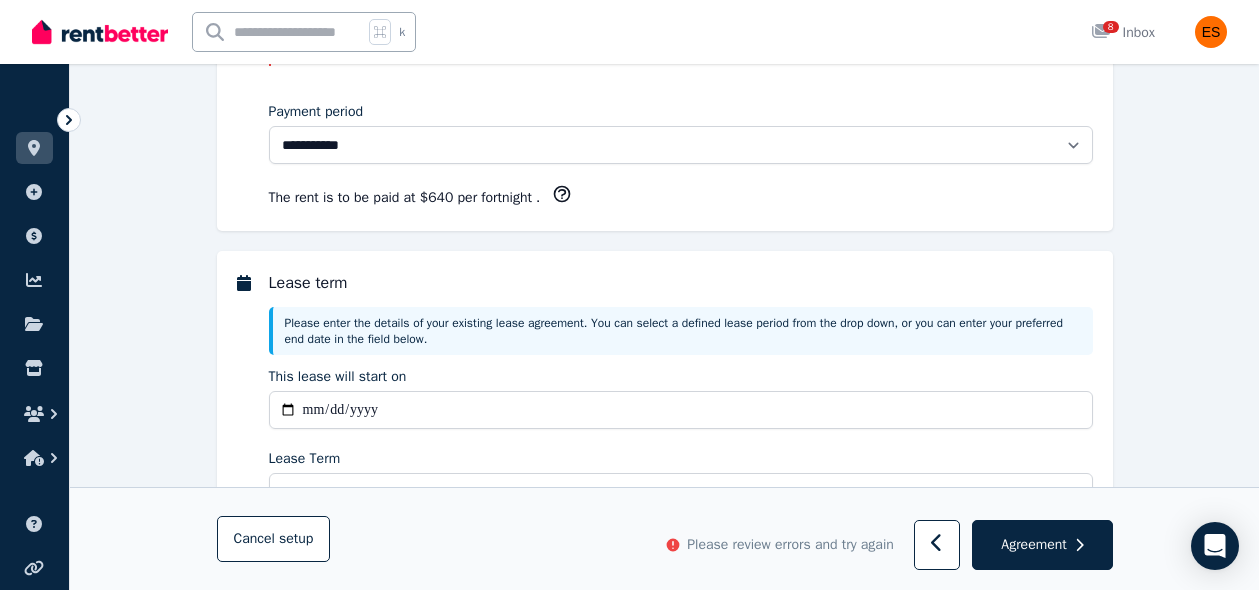 scroll, scrollTop: 111, scrollLeft: 0, axis: vertical 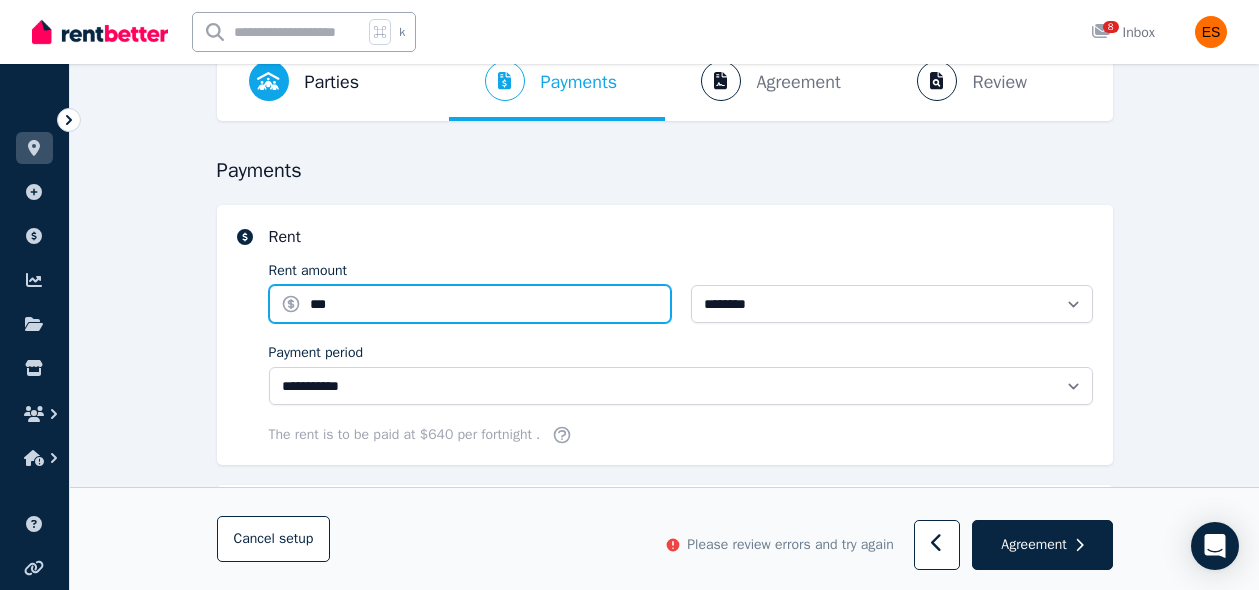 click on "***" at bounding box center (470, 304) 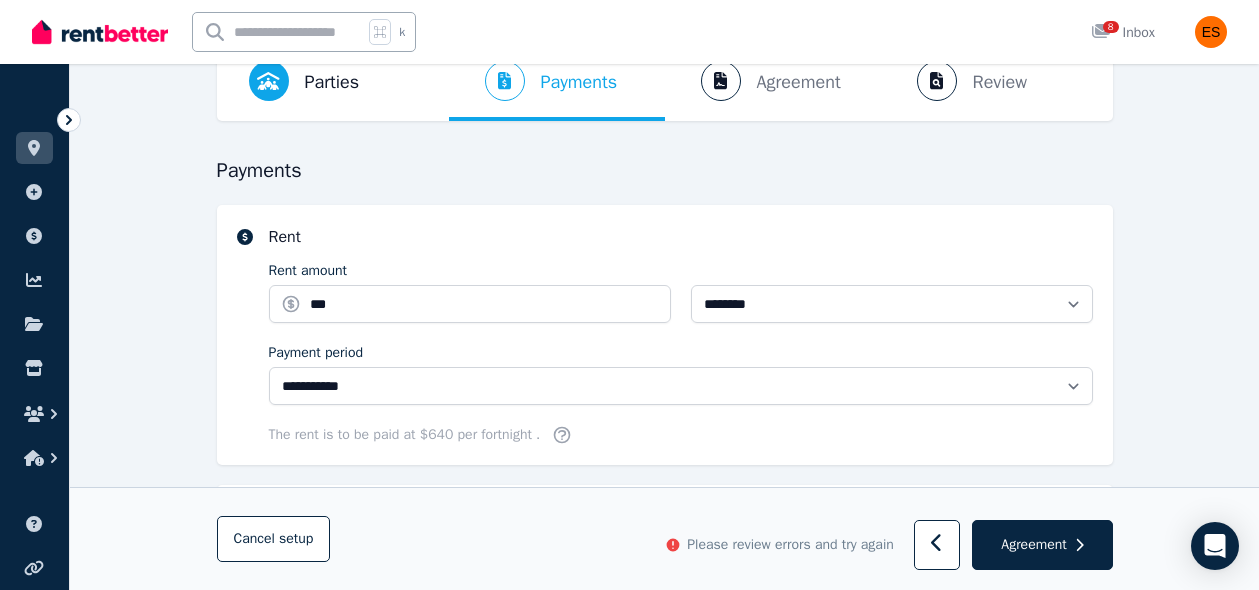 click on "Payment period" at bounding box center (681, 353) 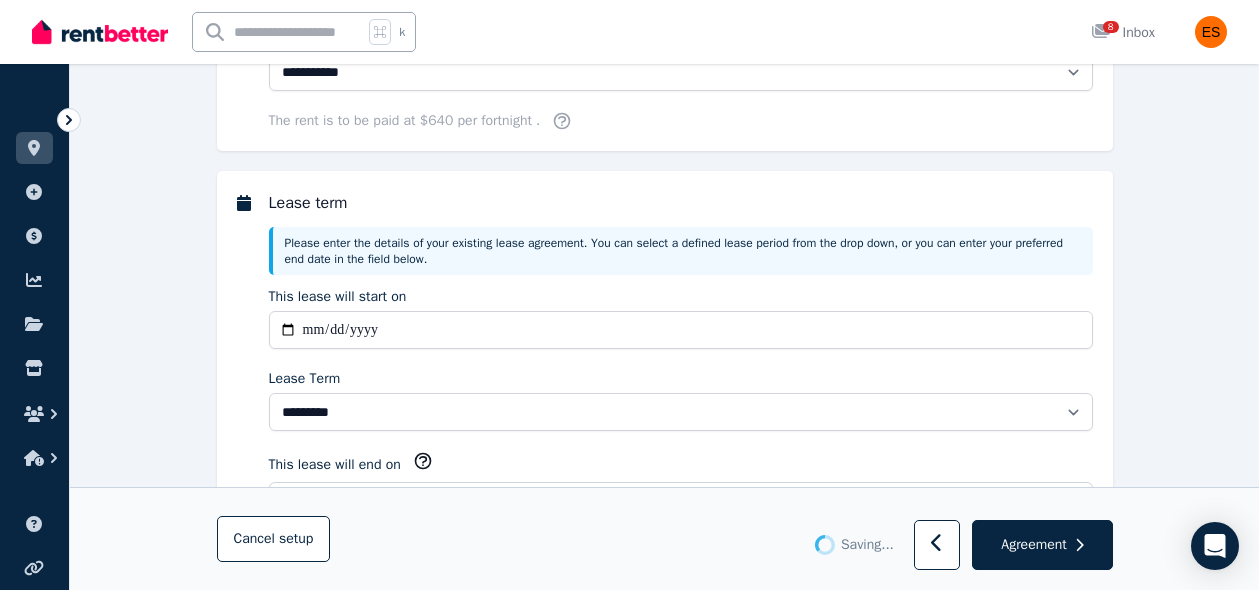 scroll, scrollTop: 427, scrollLeft: 0, axis: vertical 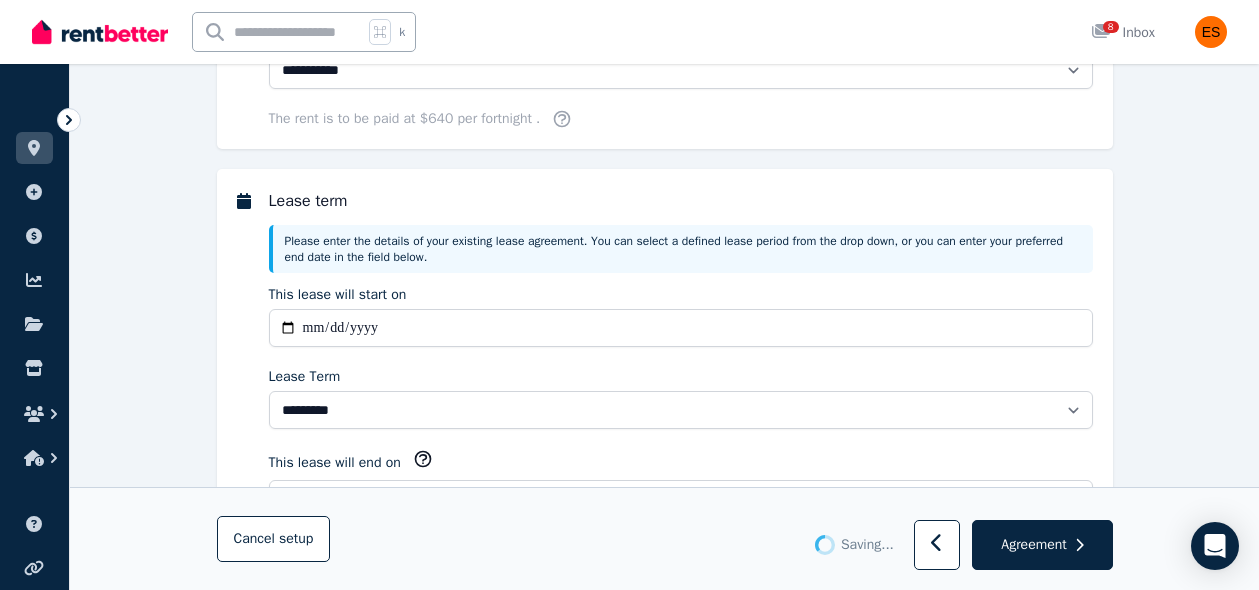 type on "******" 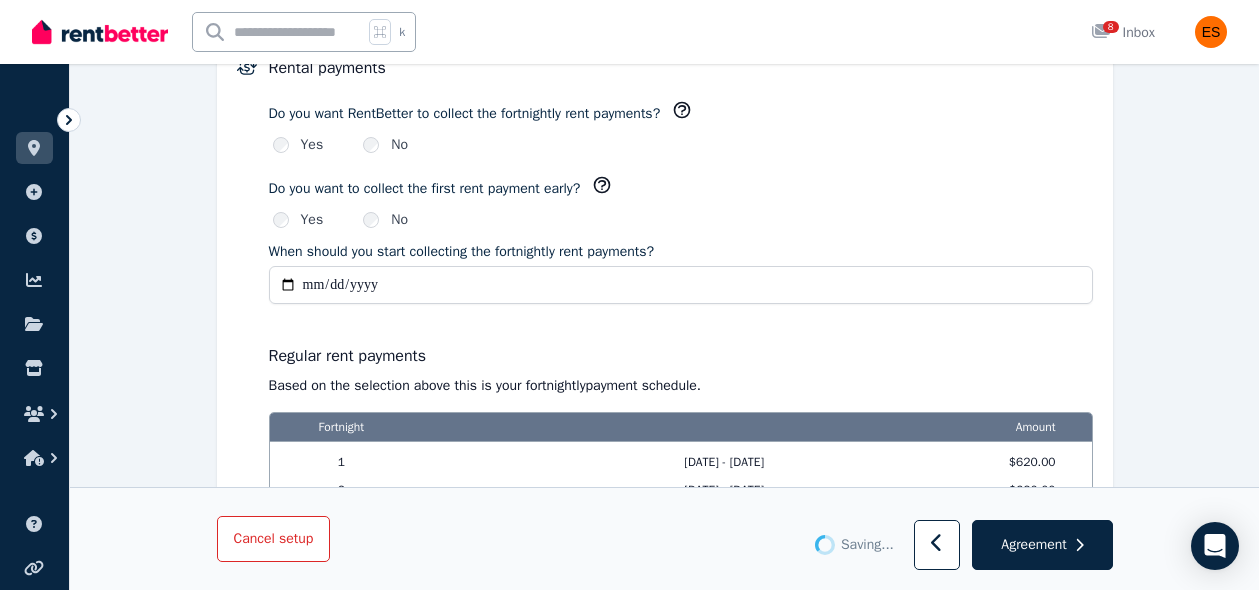 scroll, scrollTop: 754, scrollLeft: 0, axis: vertical 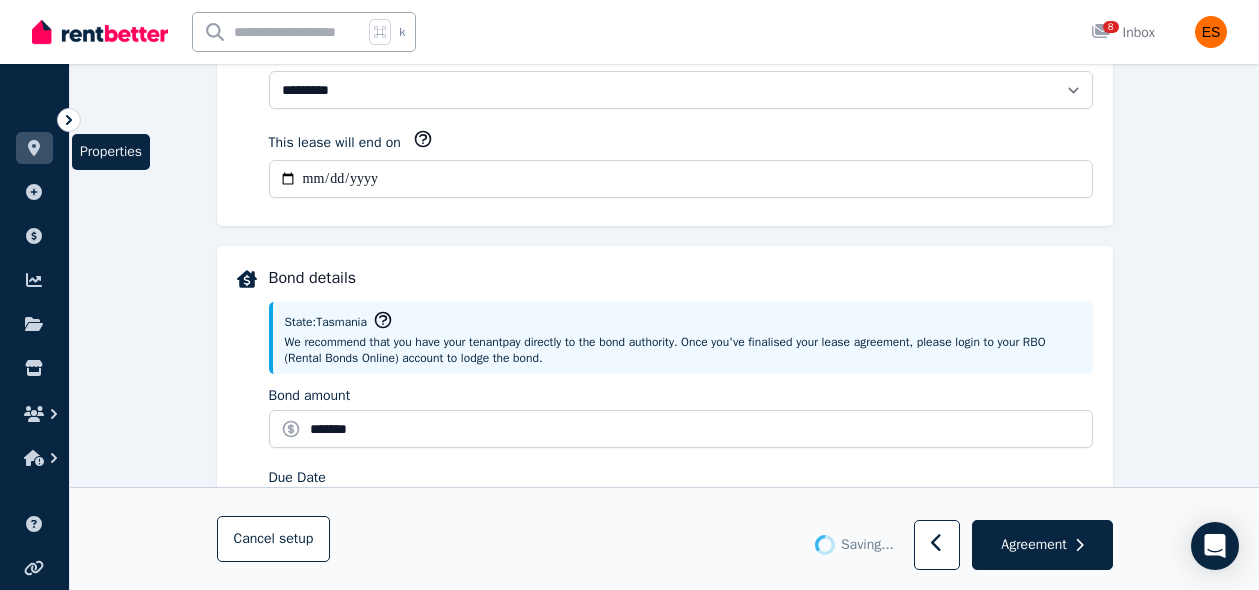 click at bounding box center (34, 148) 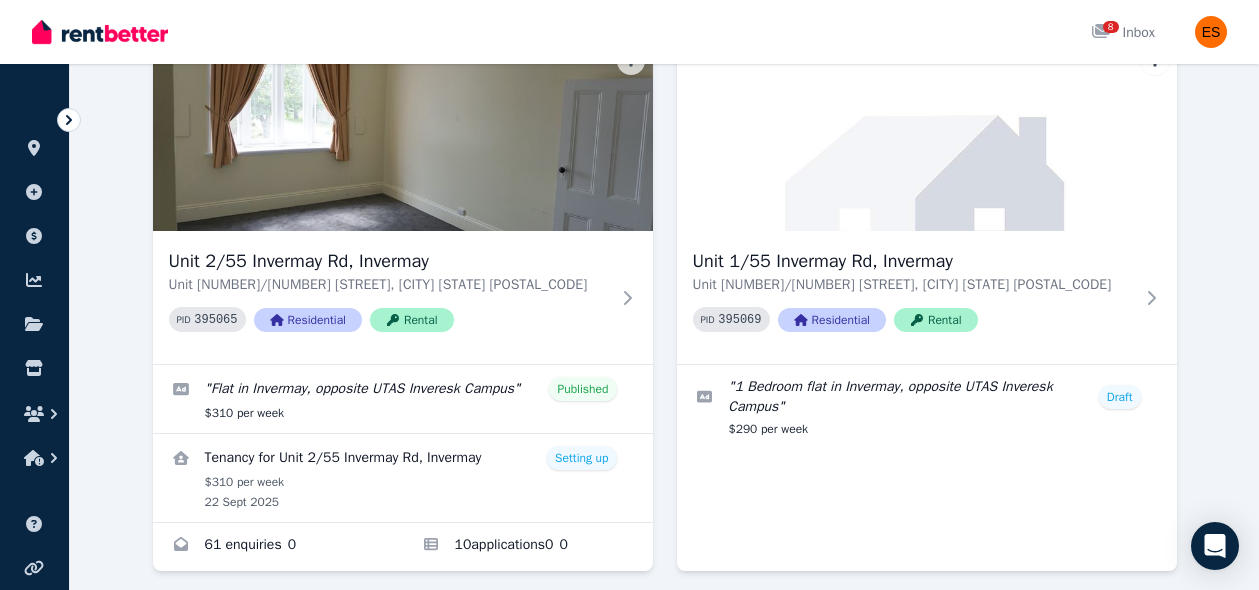 scroll, scrollTop: 179, scrollLeft: 0, axis: vertical 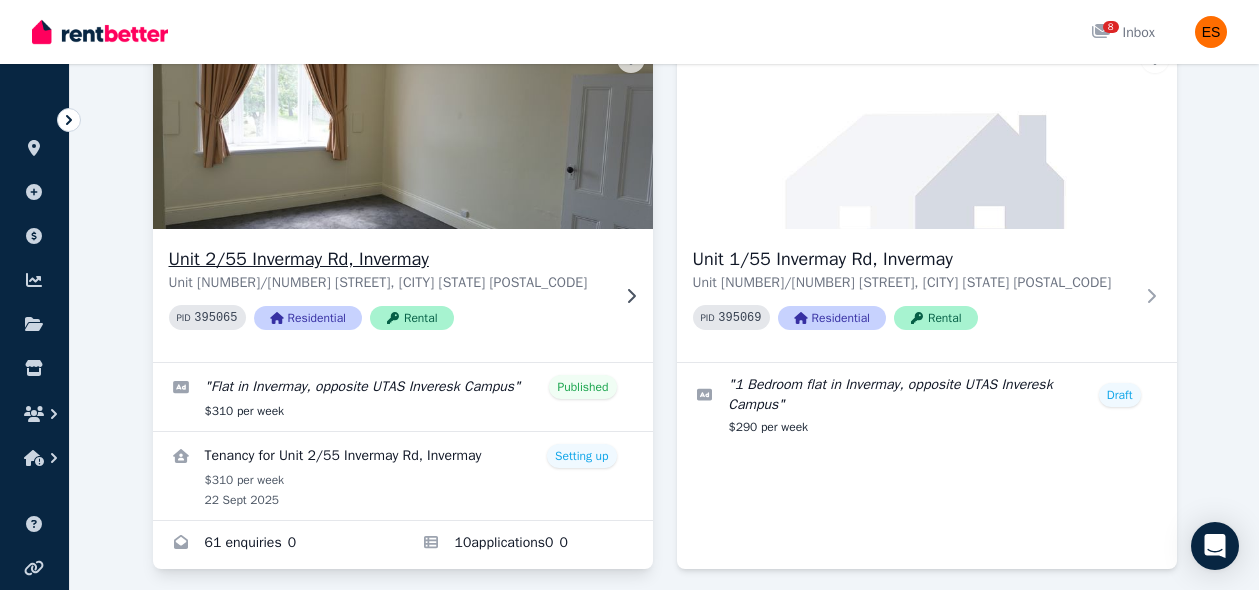 click on "PID   395065 Residential Rental" at bounding box center [389, 317] 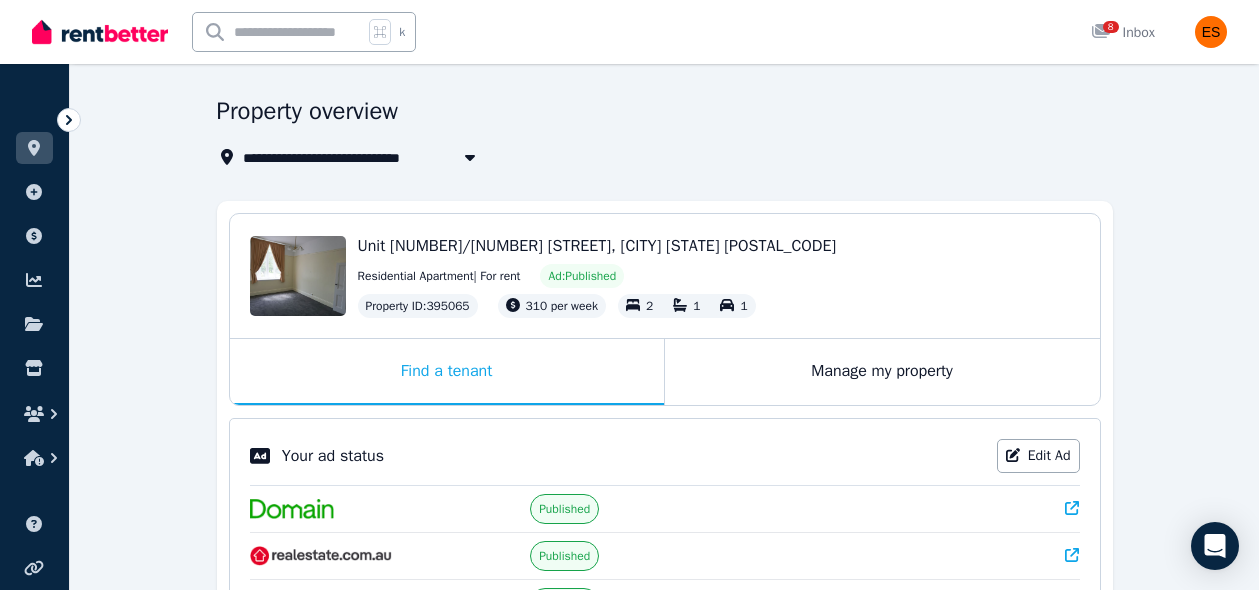 scroll, scrollTop: 55, scrollLeft: 0, axis: vertical 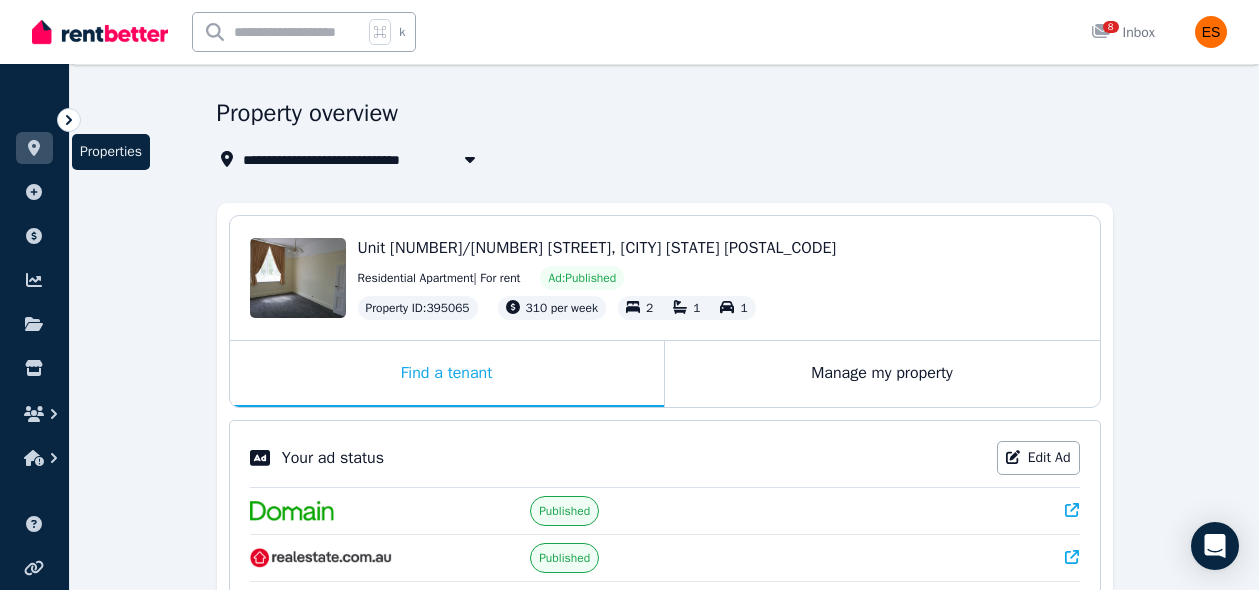 click at bounding box center (34, 148) 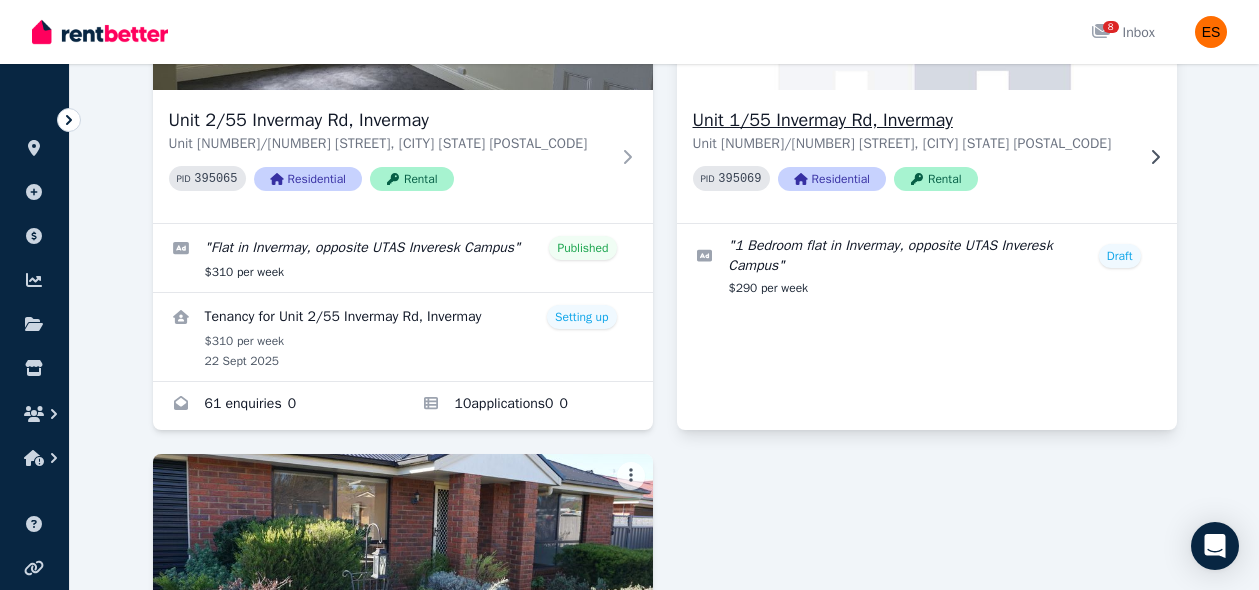 scroll, scrollTop: 319, scrollLeft: 0, axis: vertical 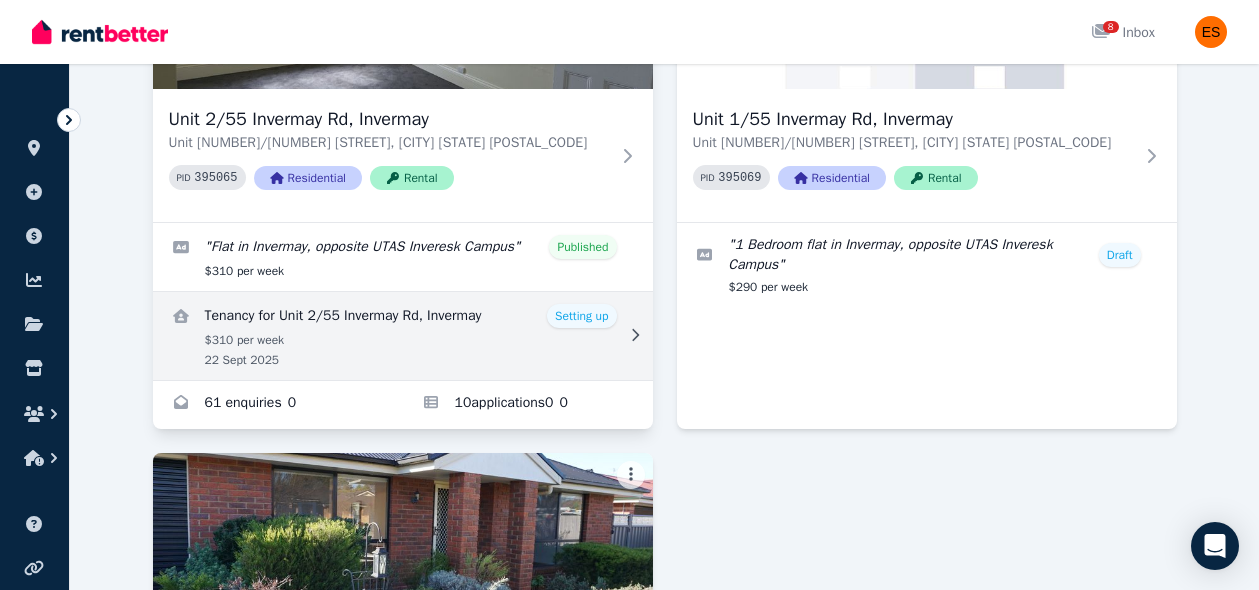 click at bounding box center [403, 336] 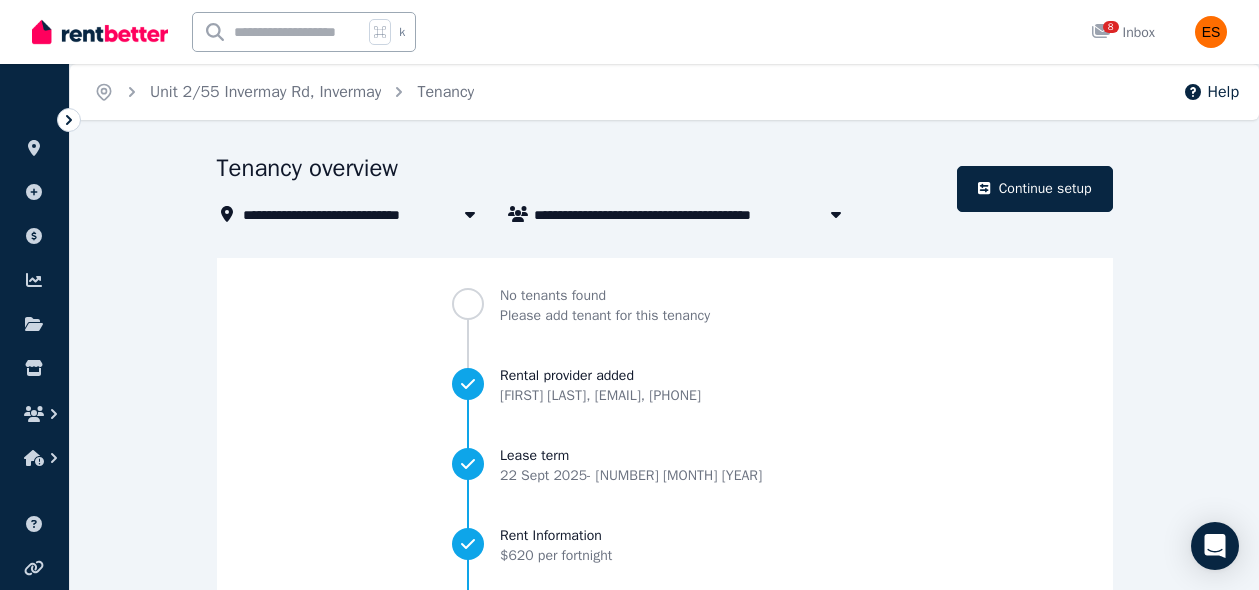 scroll, scrollTop: 306, scrollLeft: 0, axis: vertical 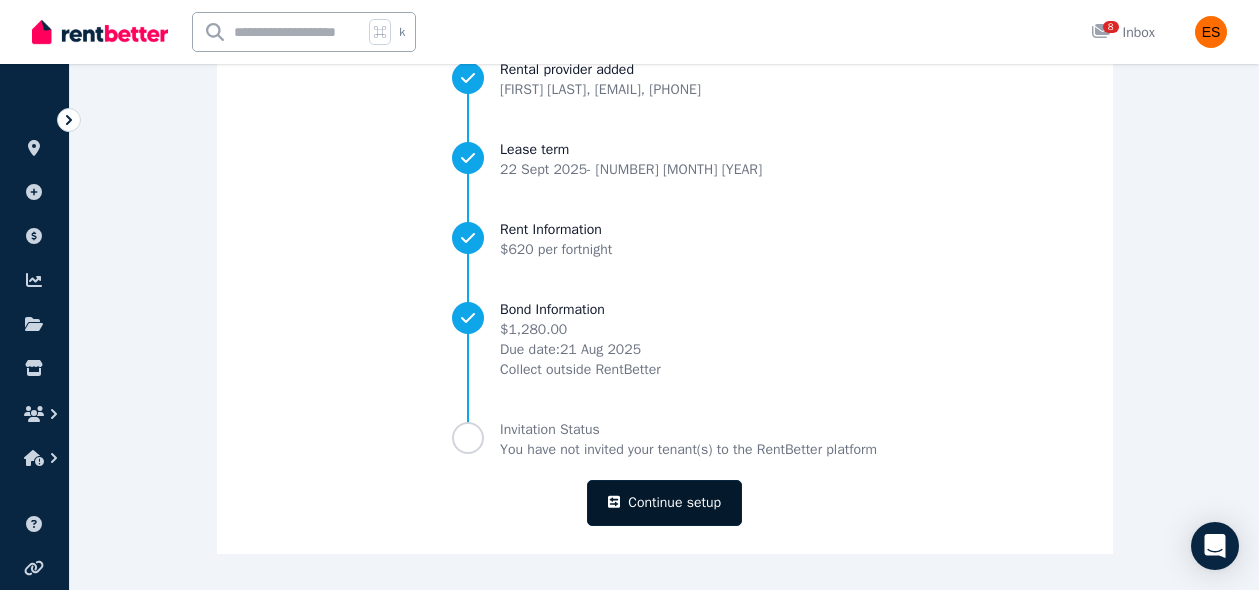 click on "Continue setup" at bounding box center [664, 503] 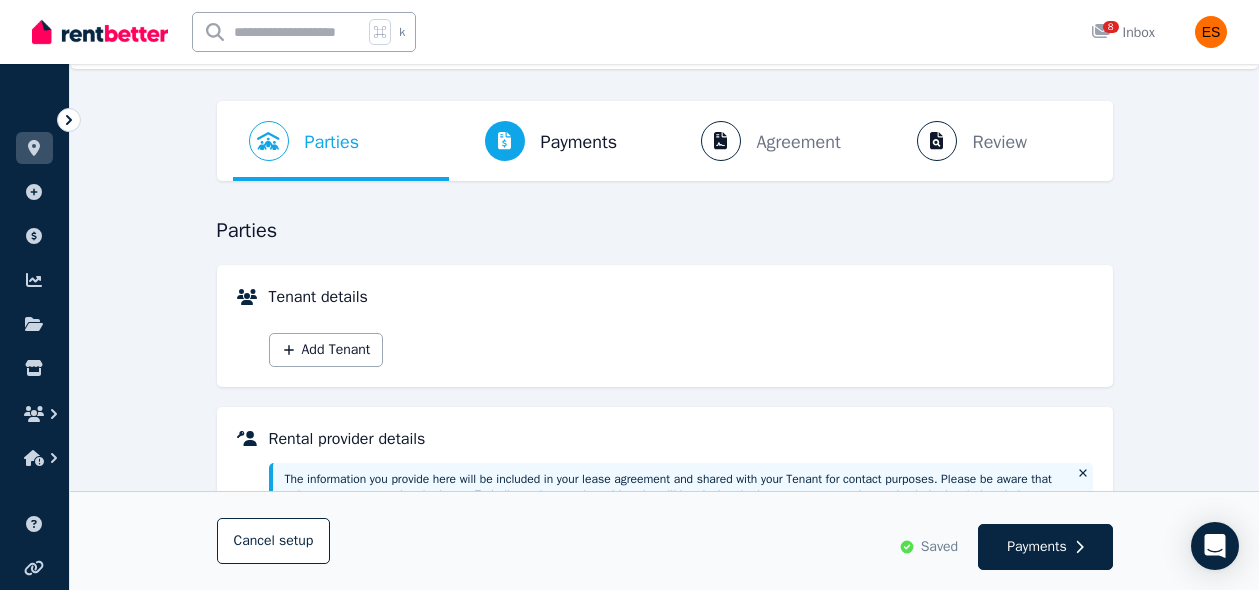 scroll, scrollTop: 49, scrollLeft: 0, axis: vertical 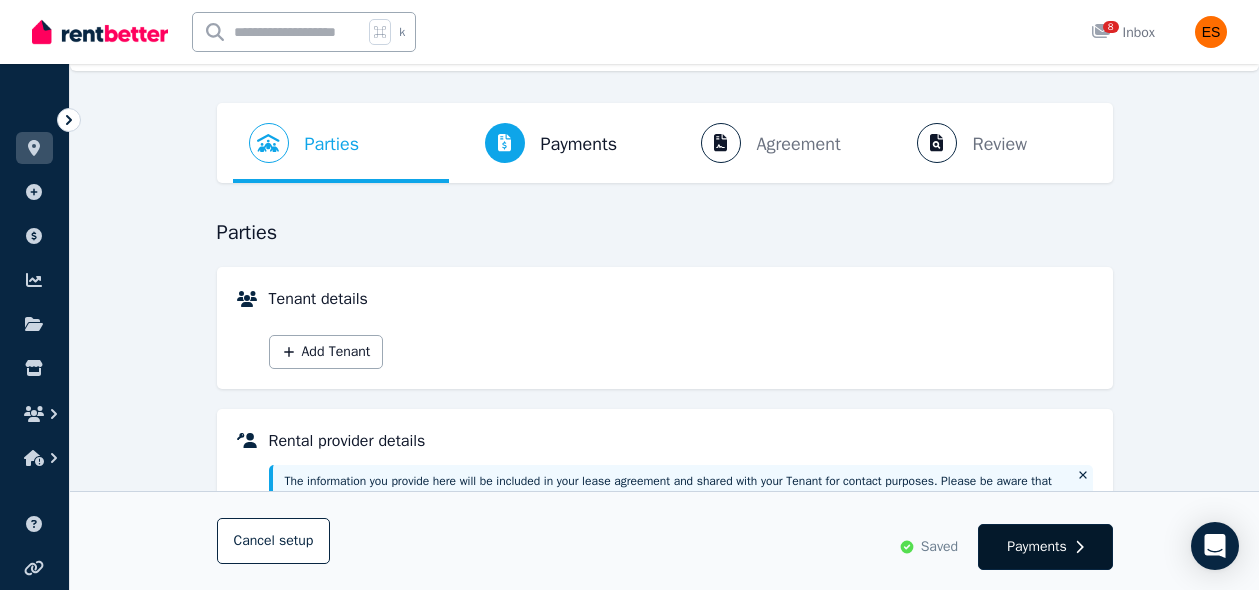 click on "Payments" at bounding box center (1037, 547) 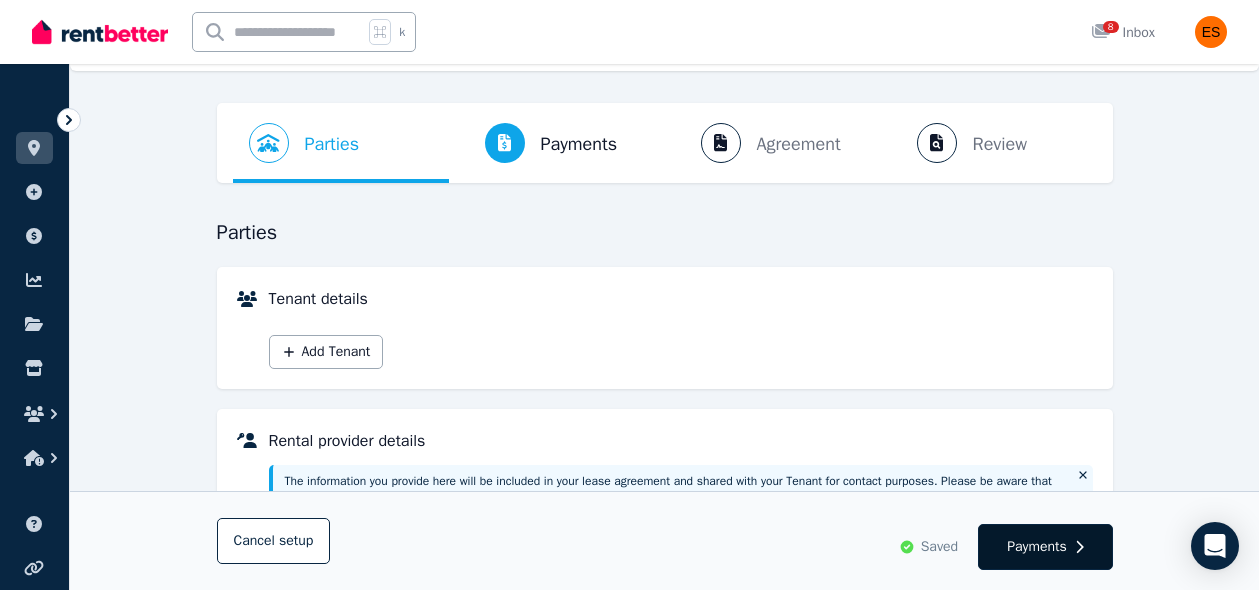 scroll, scrollTop: 0, scrollLeft: 0, axis: both 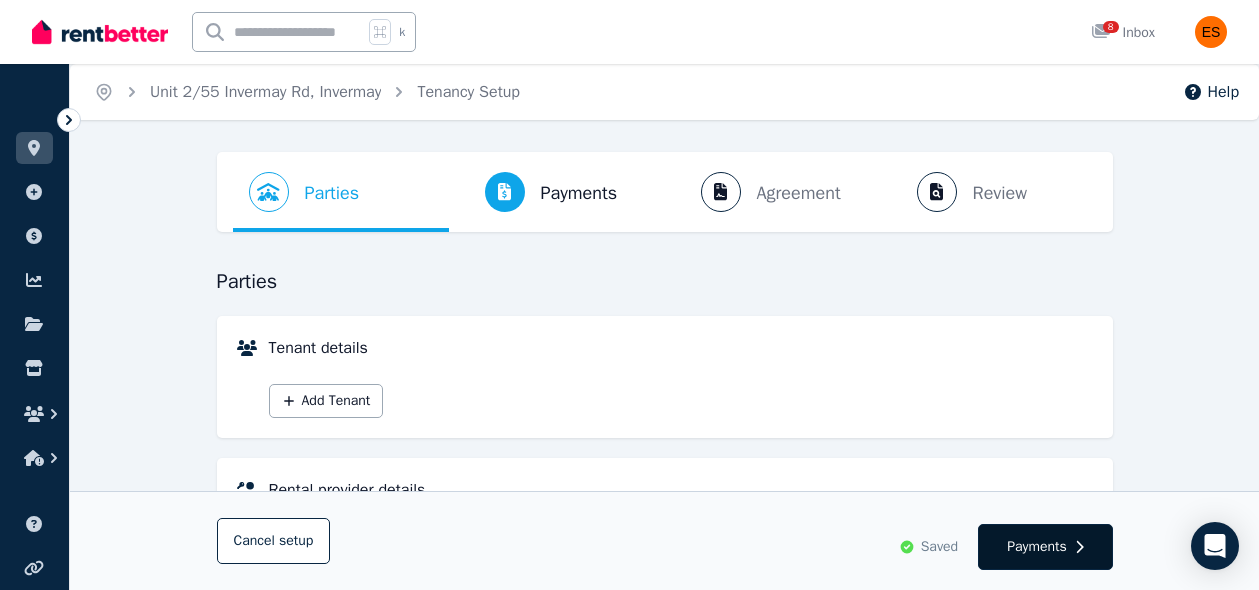 select on "**********" 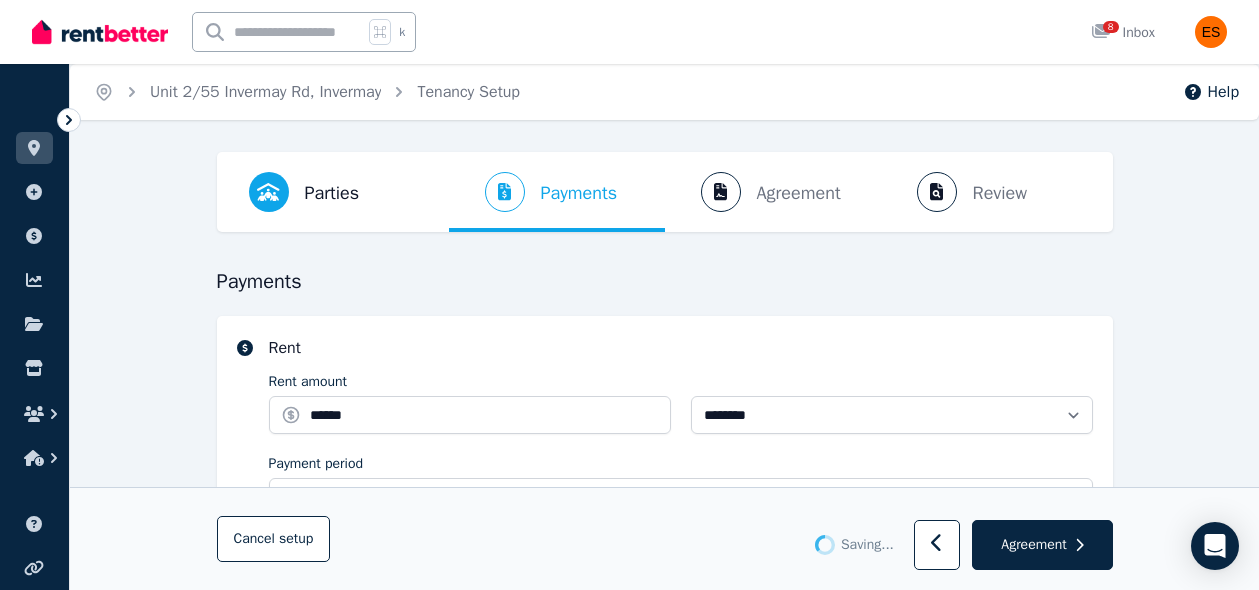 select on "**********" 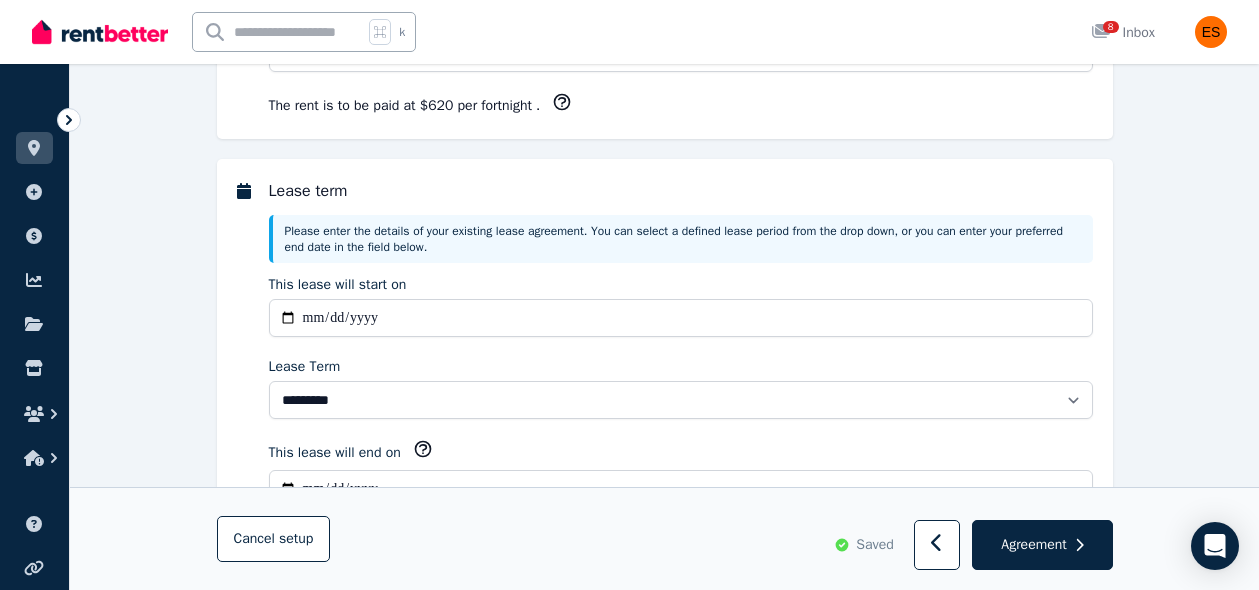 scroll, scrollTop: 456, scrollLeft: 0, axis: vertical 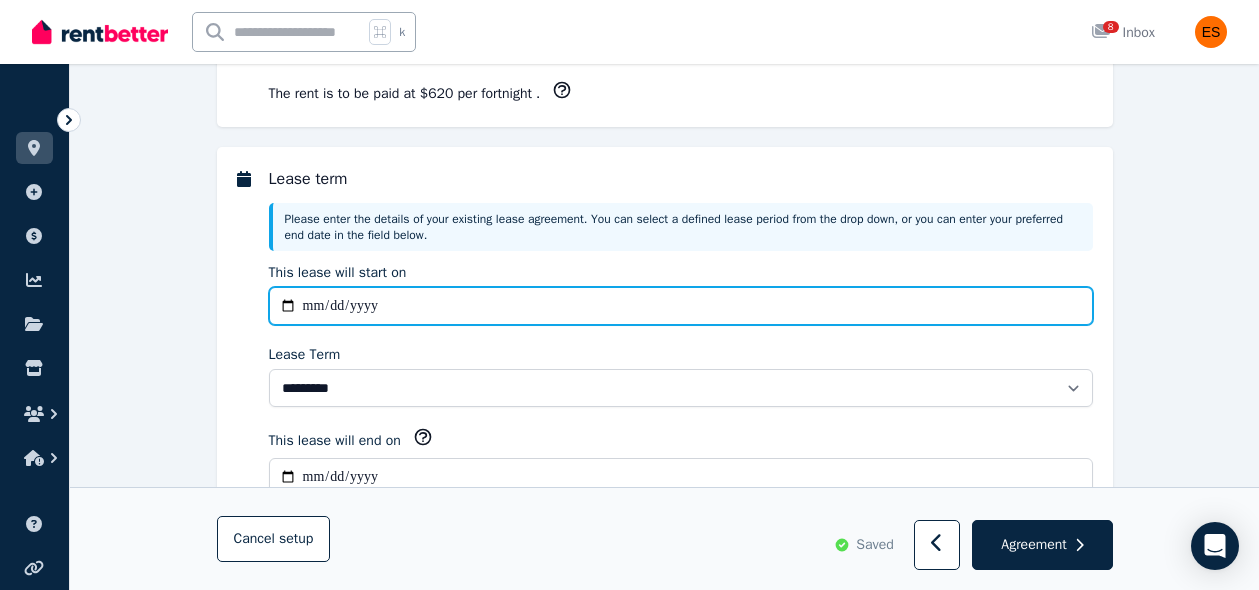 click on "**********" at bounding box center [681, 306] 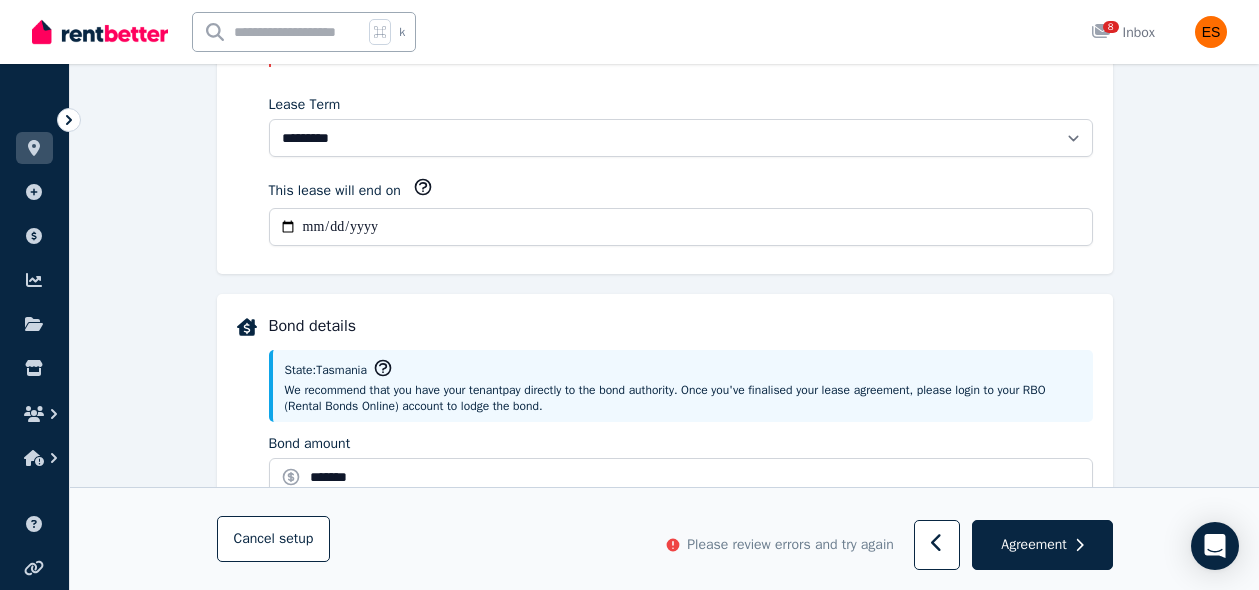 scroll, scrollTop: 530, scrollLeft: 0, axis: vertical 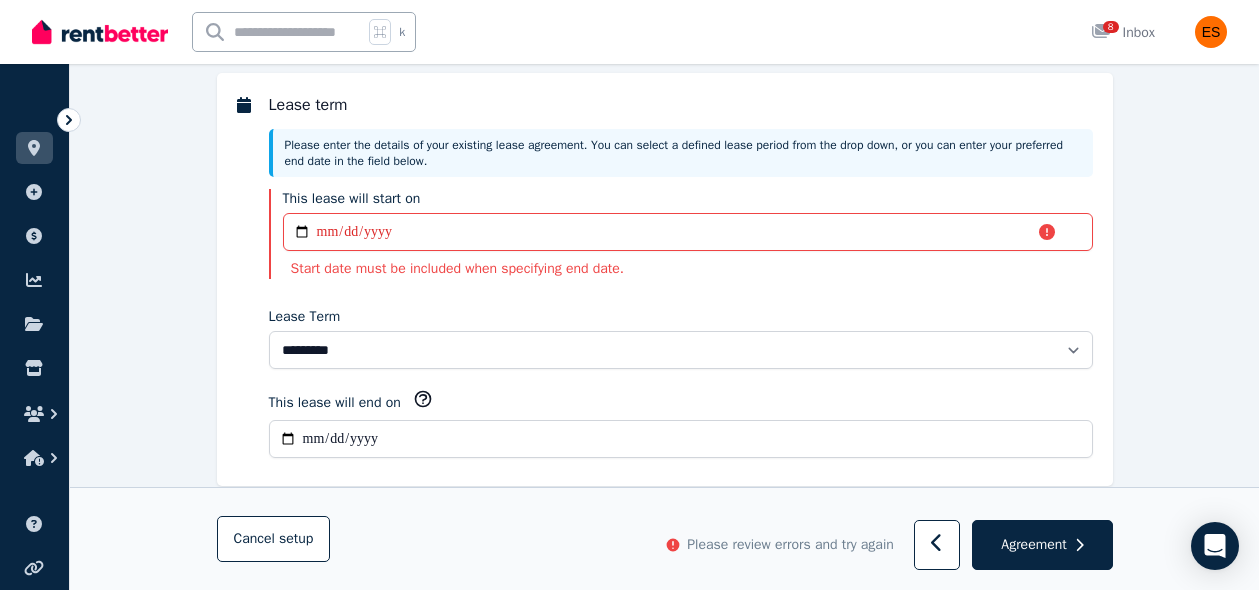click on "This lease will start on [DATE] must be included when specifying end date." at bounding box center [681, 242] 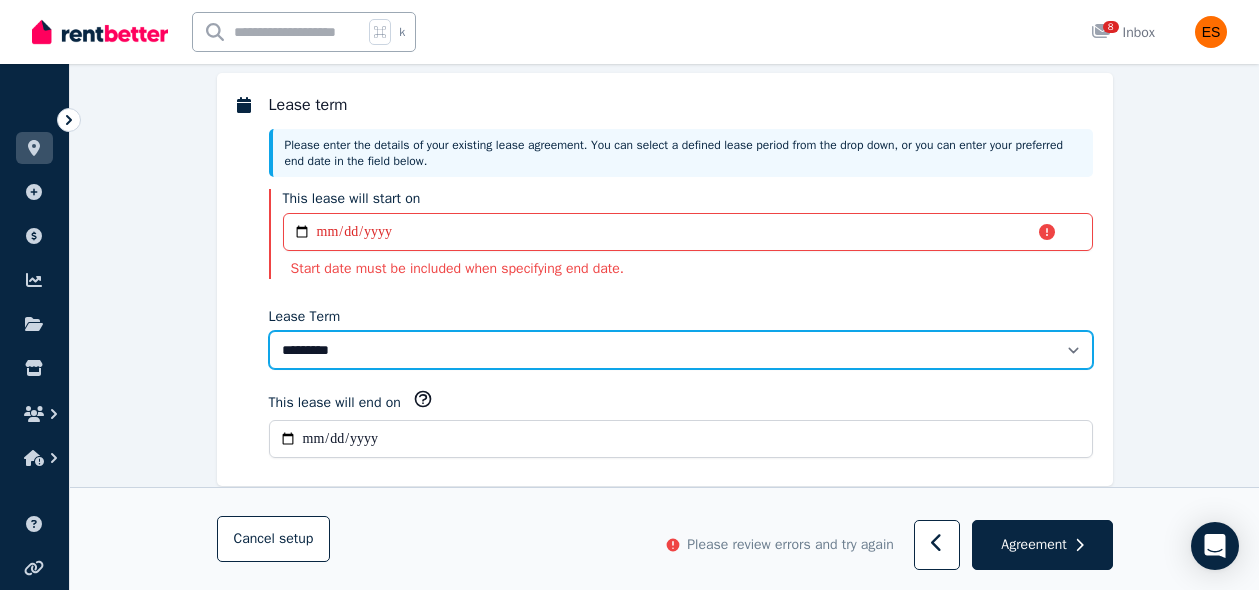click on "******** ******** ********* ******* ******* ******* ******* ***** ********" at bounding box center [681, 350] 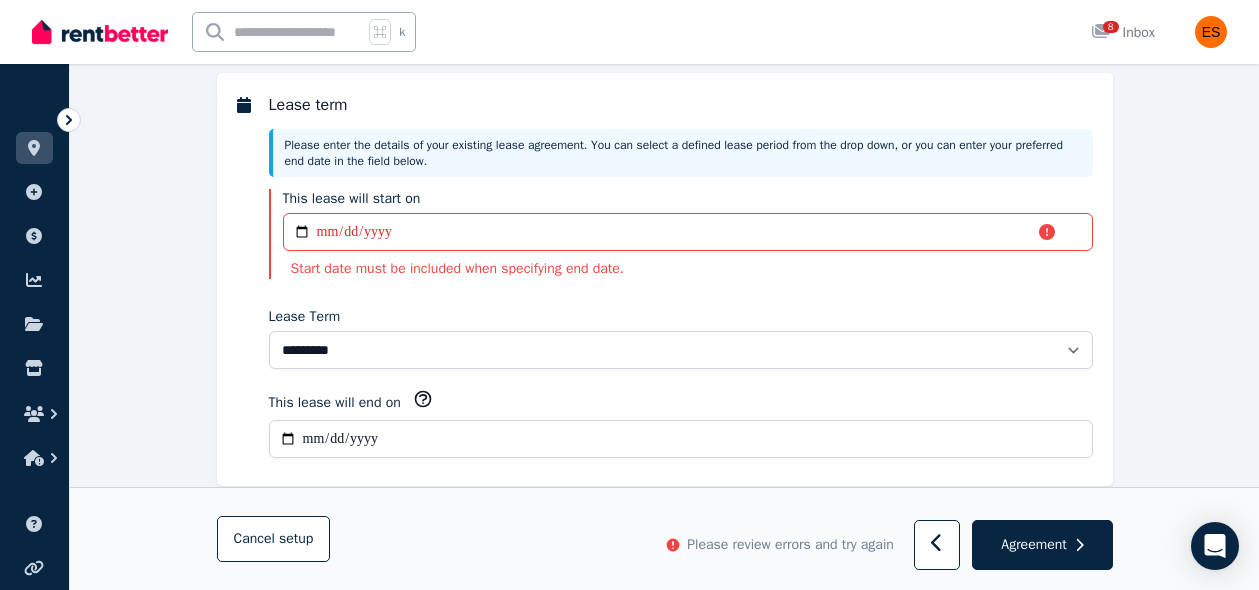 click on "**********" at bounding box center (681, 439) 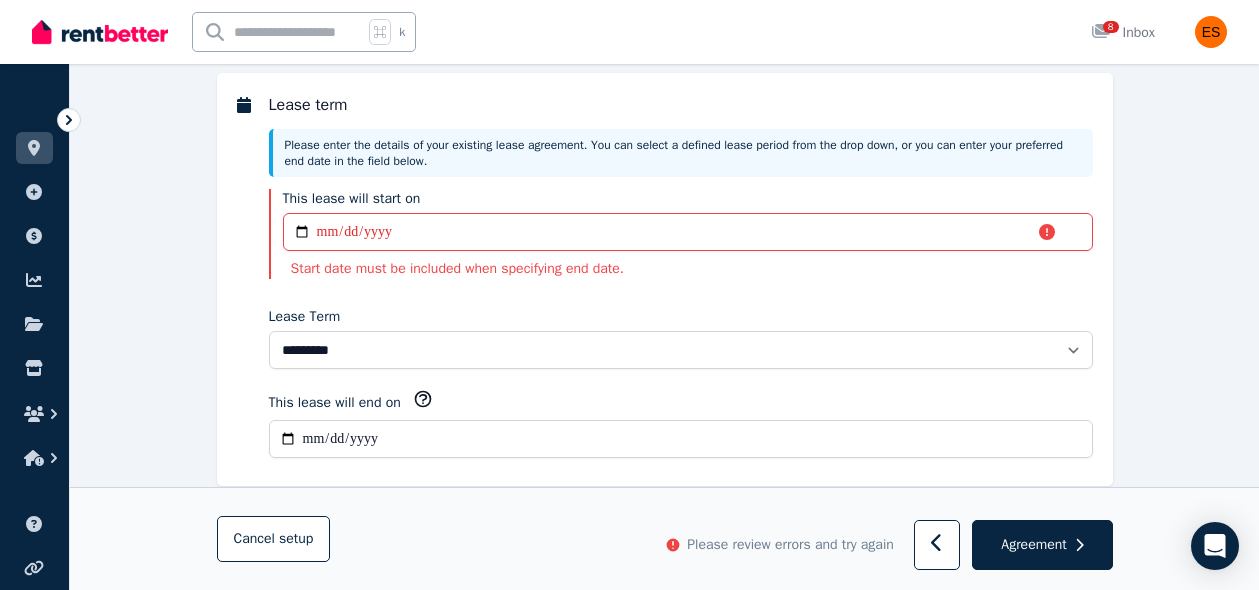 click on "**********" at bounding box center (681, 439) 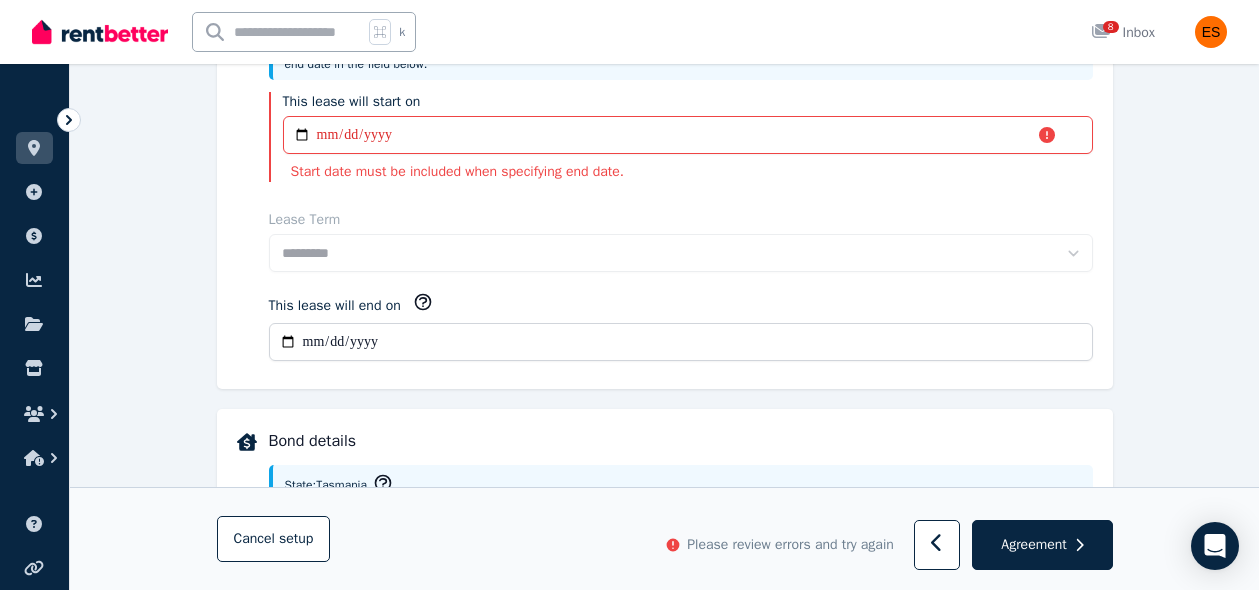 scroll, scrollTop: 636, scrollLeft: 0, axis: vertical 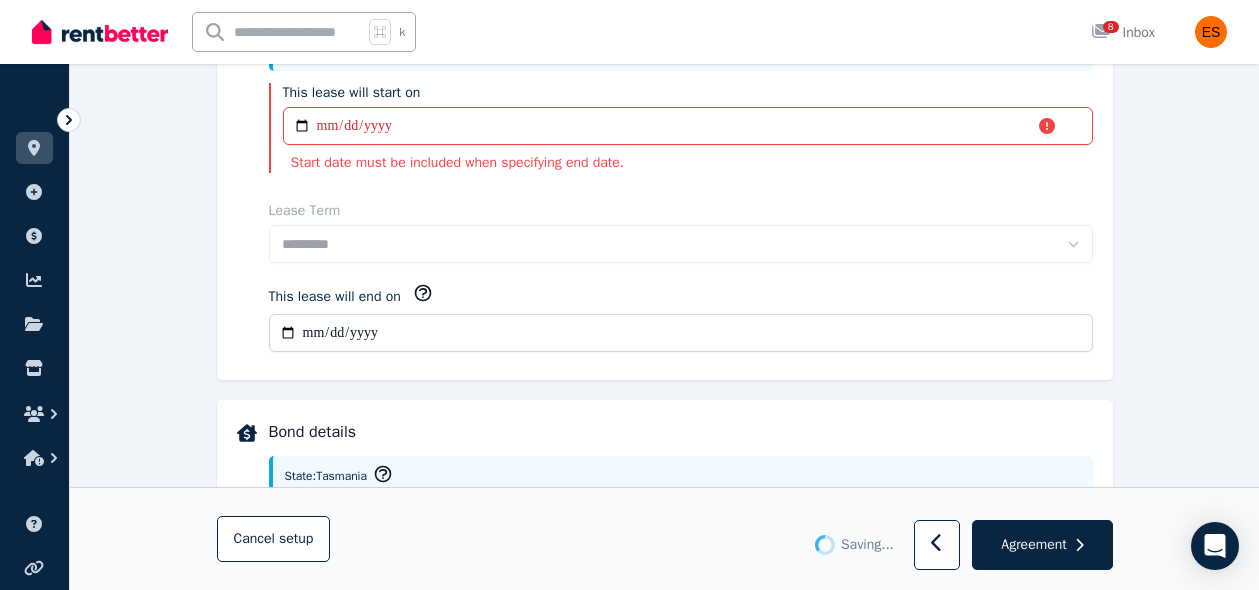 type on "**********" 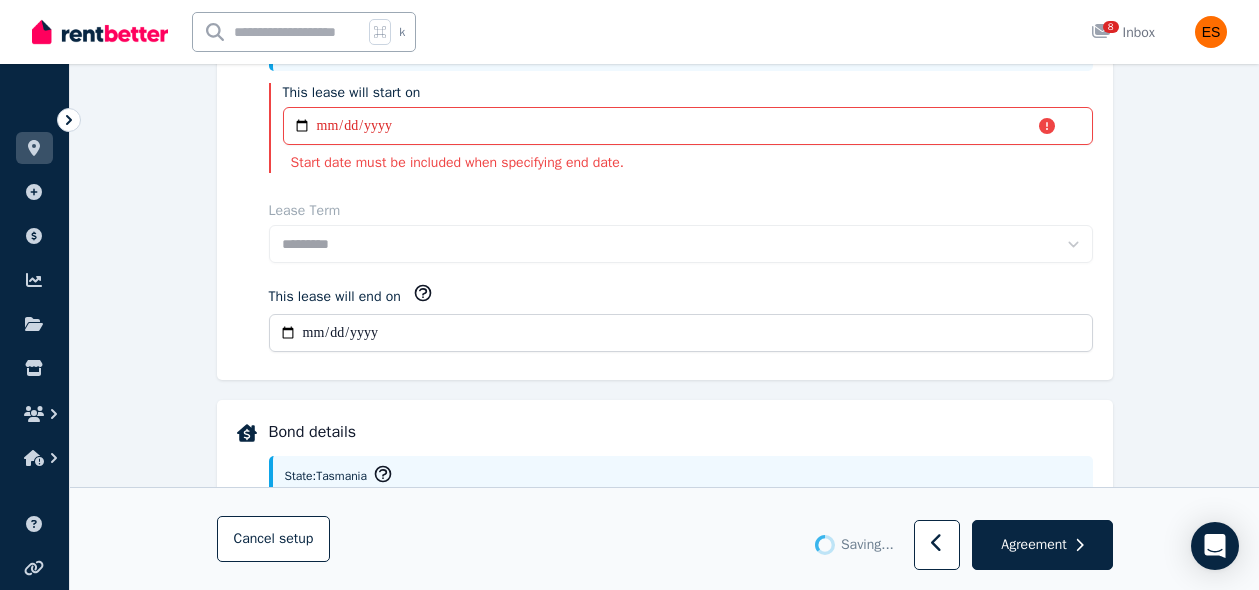 type on "**********" 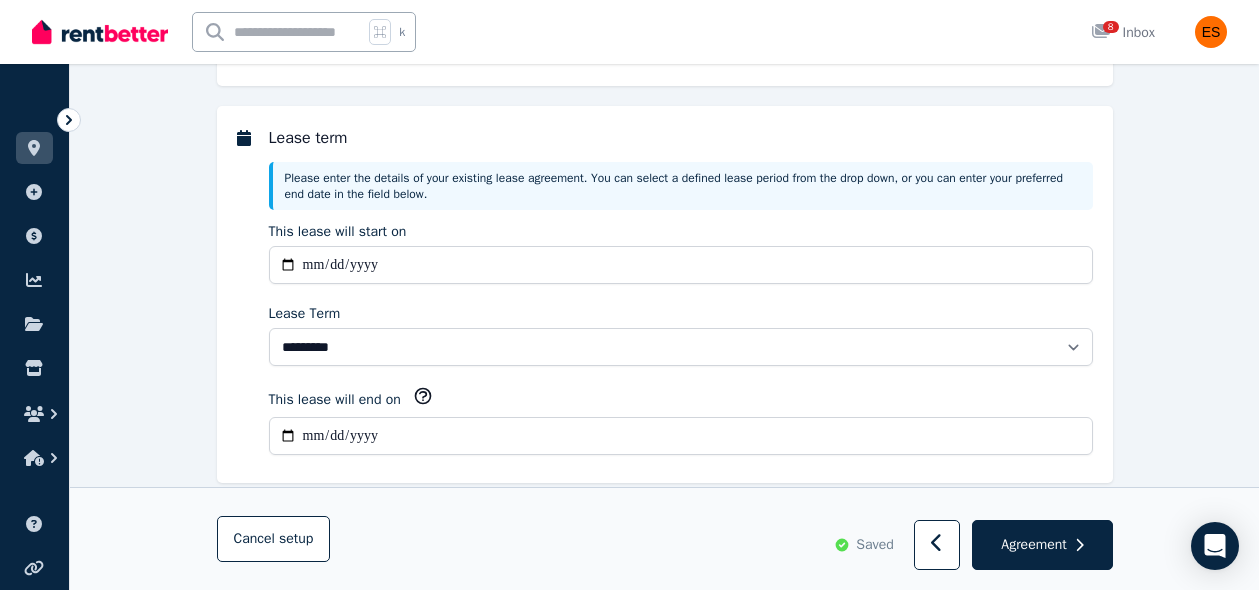 scroll, scrollTop: 530, scrollLeft: 0, axis: vertical 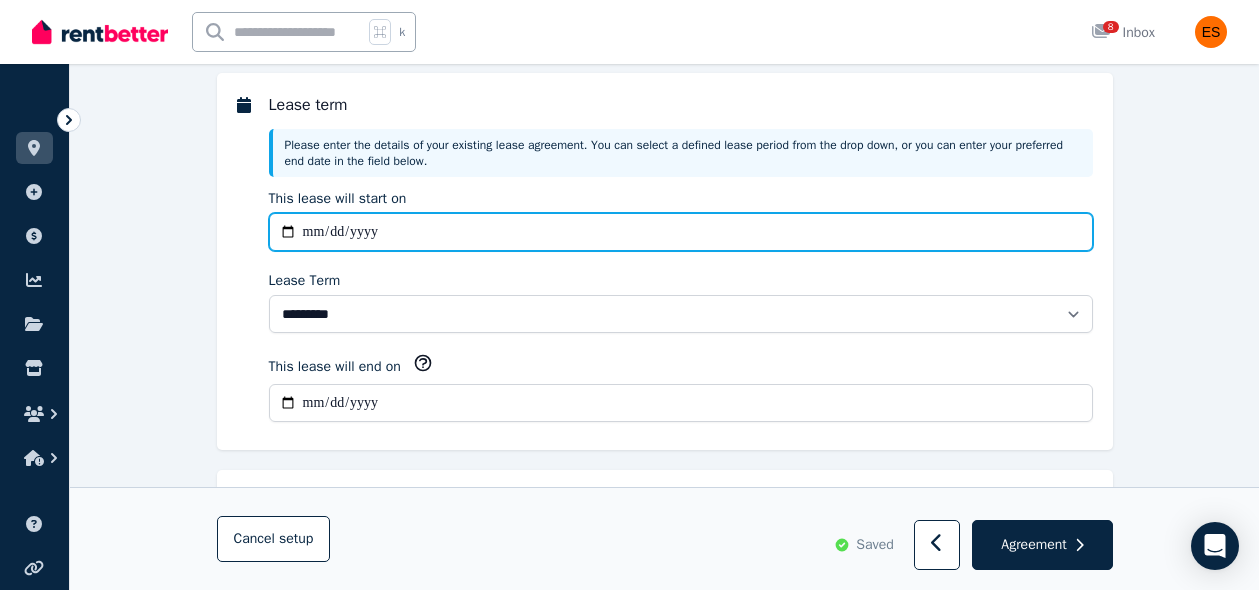 click on "**********" at bounding box center [681, 232] 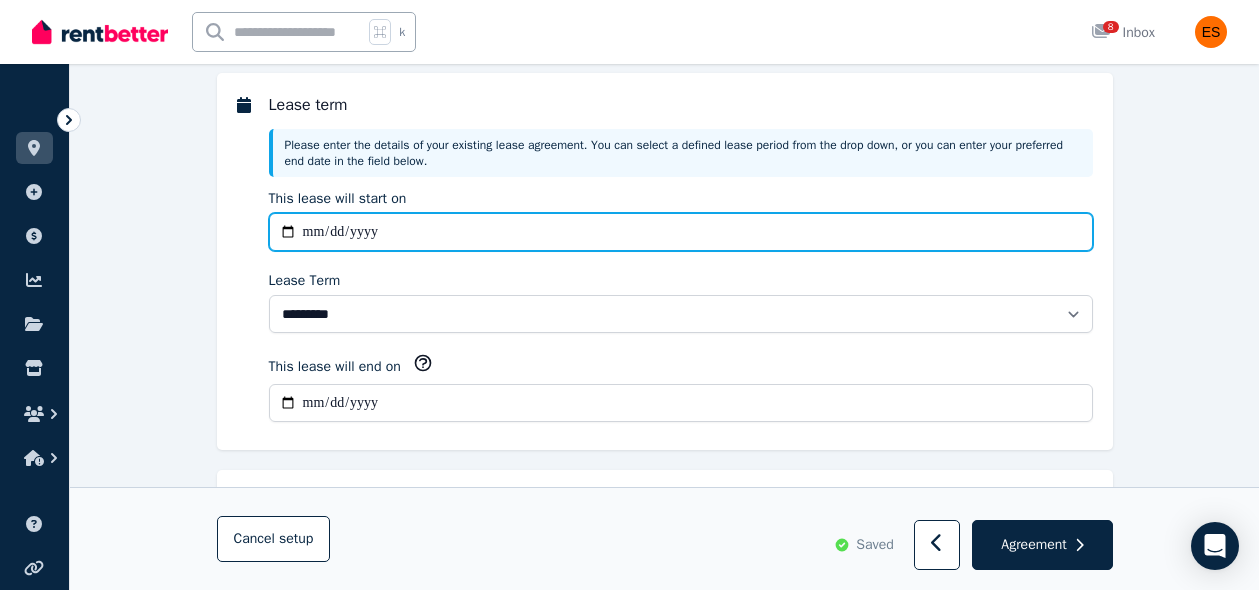 type 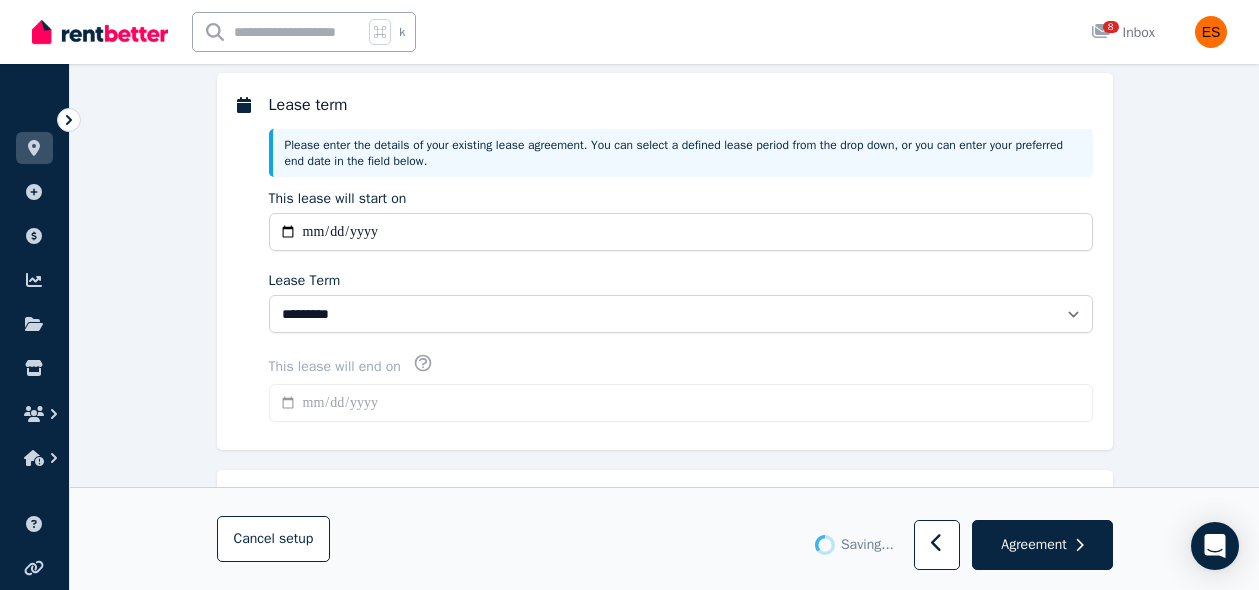 click on "**********" at bounding box center [681, 403] 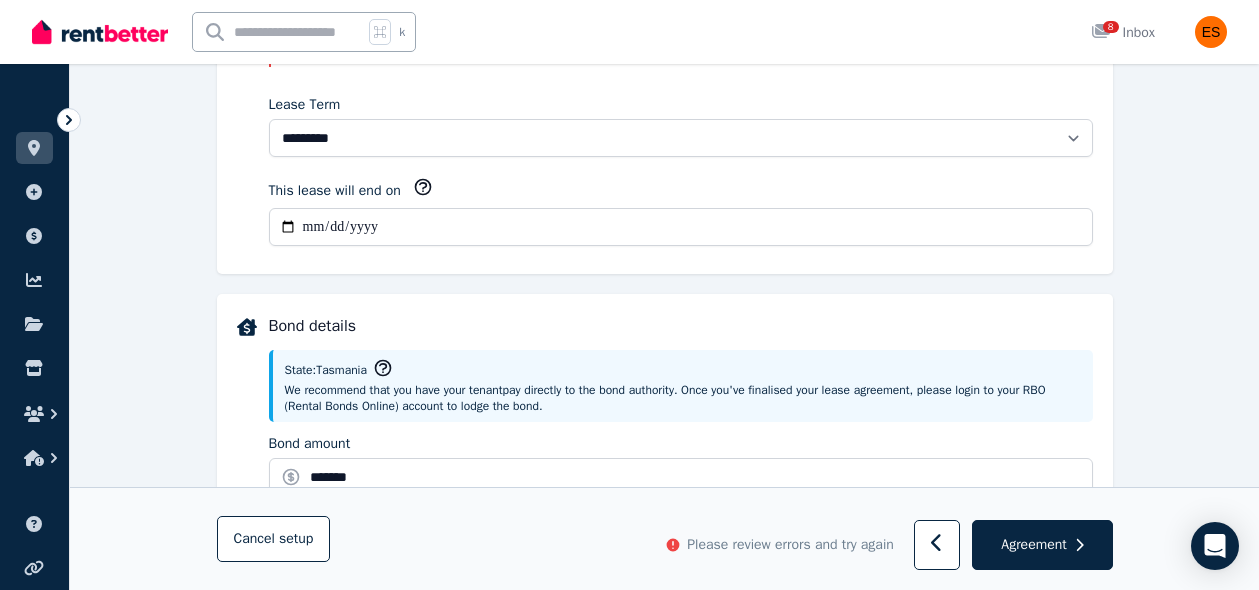type 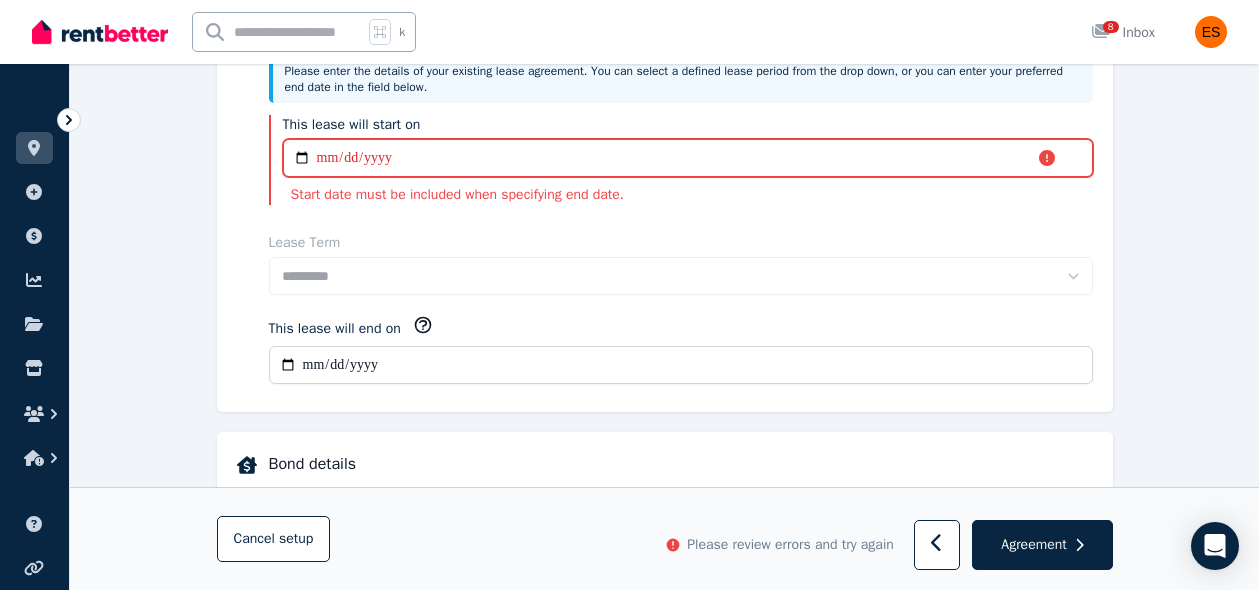 scroll, scrollTop: 599, scrollLeft: 0, axis: vertical 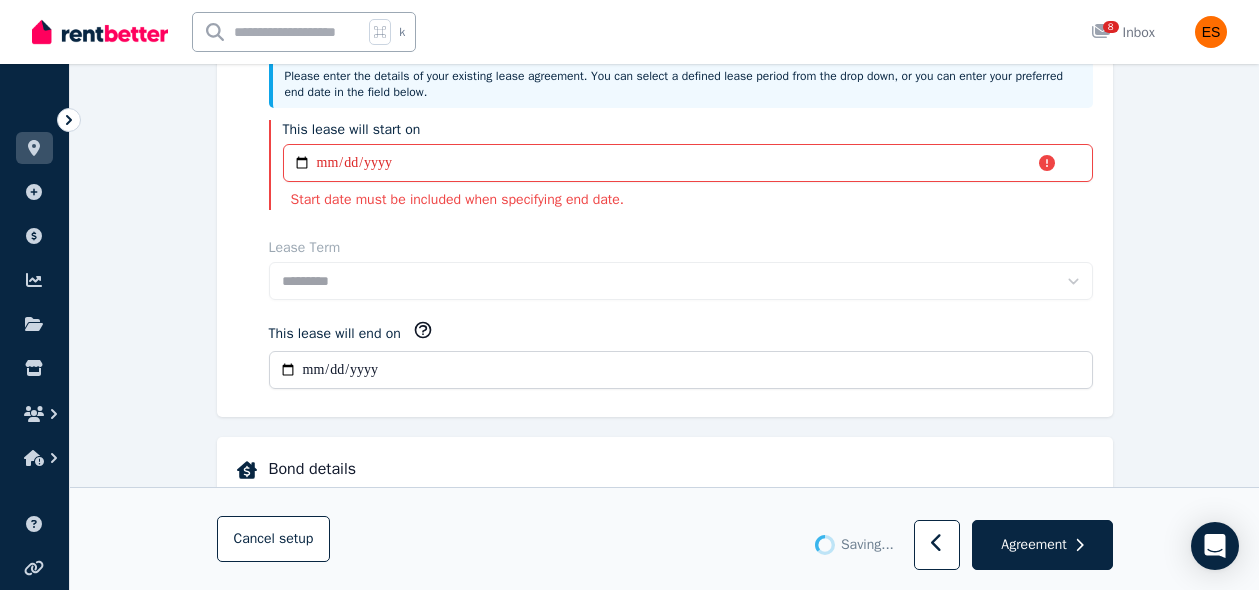 click on "Lease term Please enter the details of your existing lease agreement. You can select a defined lease period from the drop down, or you can enter your preferred end date in the field below. This lease will start on Start date must be included when specifying end date. Lease Term ******** ******** ********* ******* ******* ******* ******* ***** ******** This lease will end on" at bounding box center [665, 210] 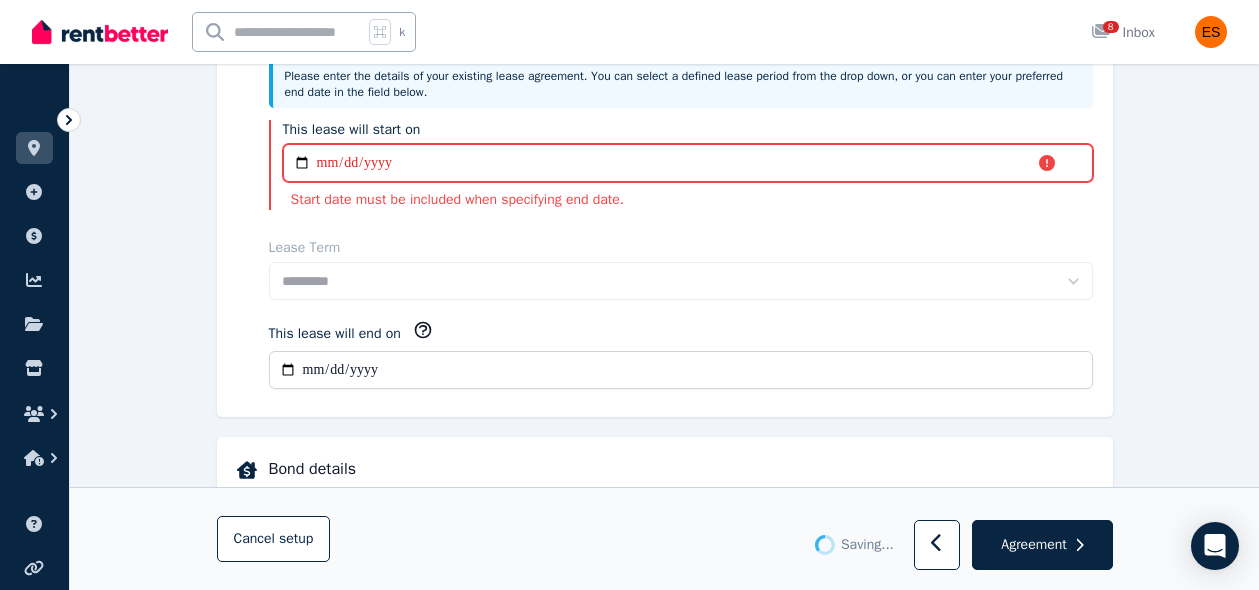 type on "**********" 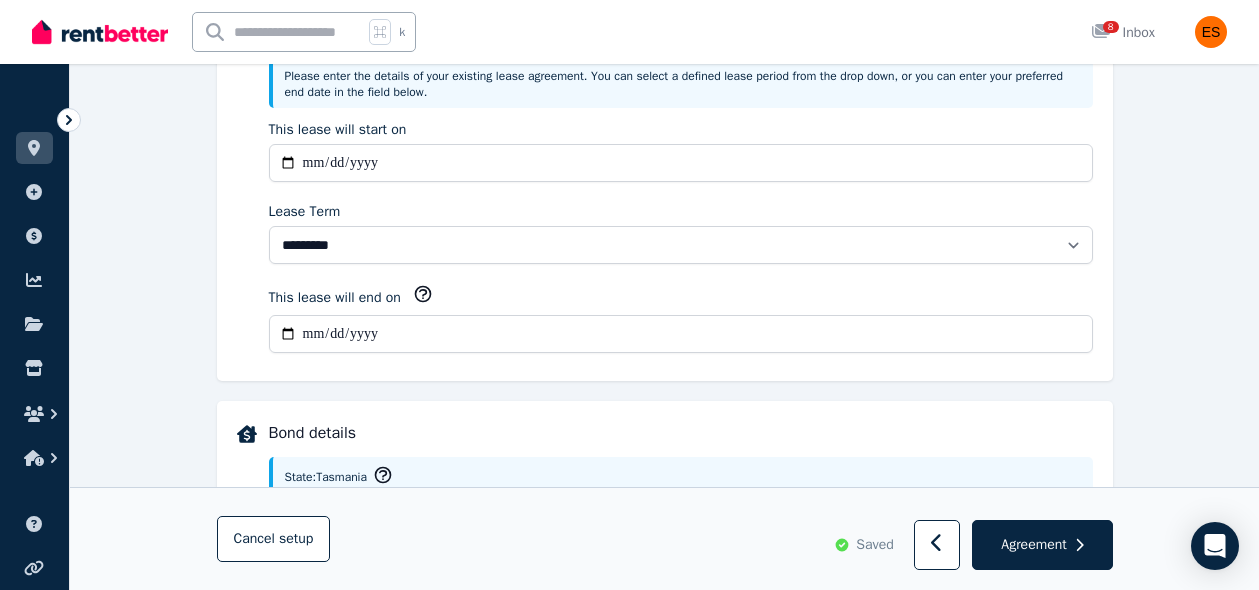 click on "**********" at bounding box center (681, 334) 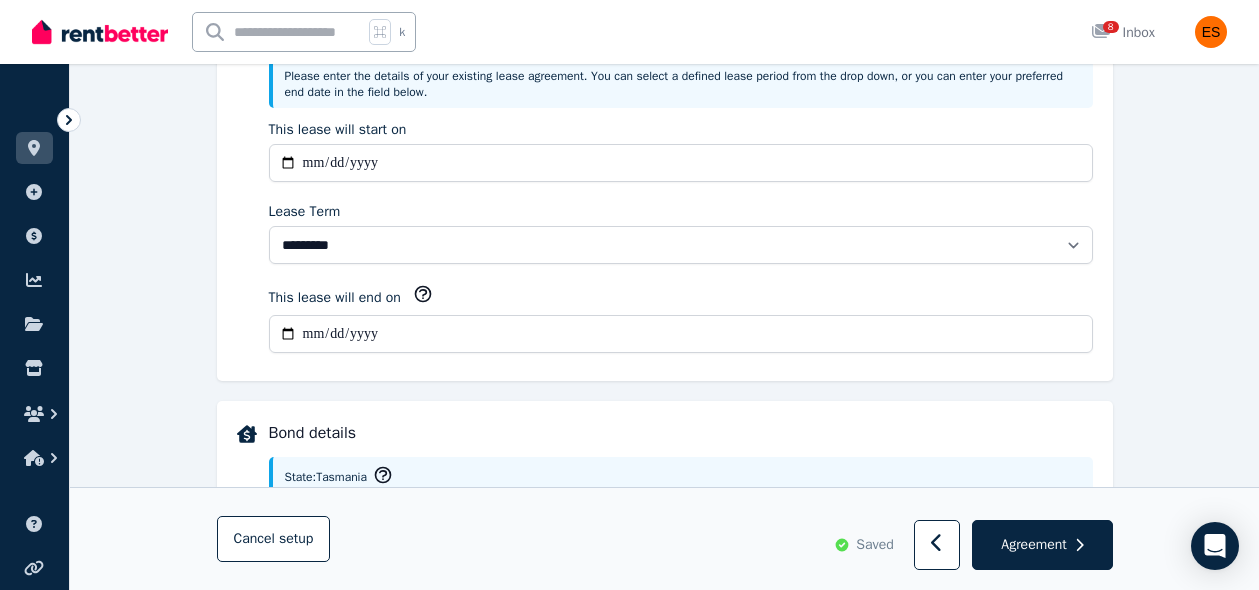 type 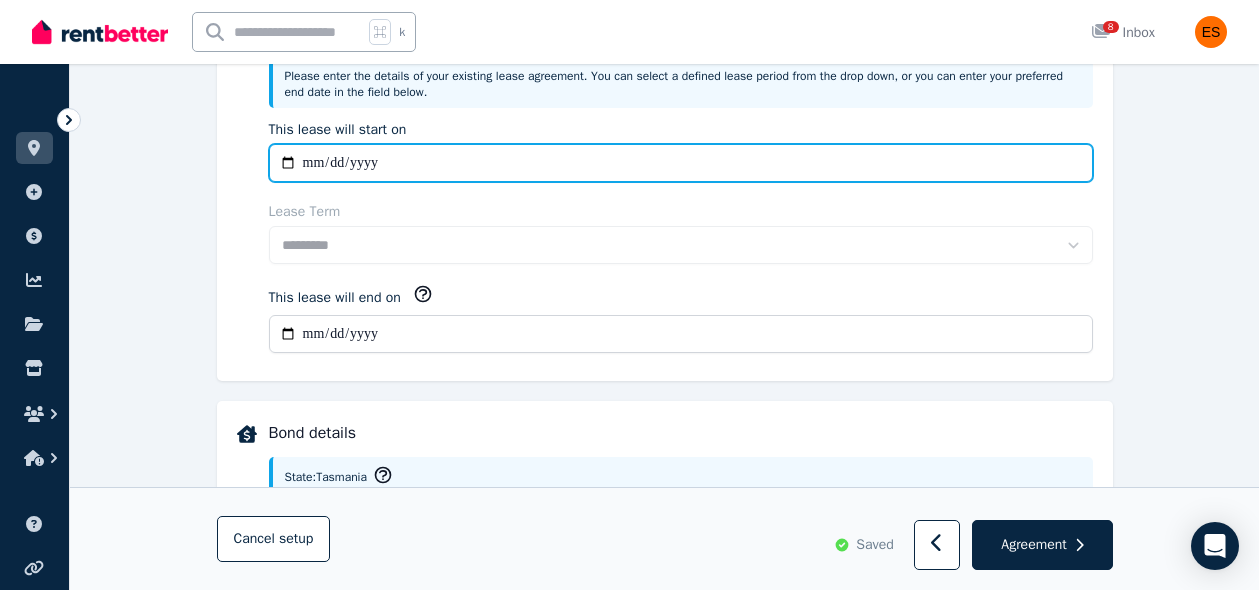 click on "**********" at bounding box center [681, 163] 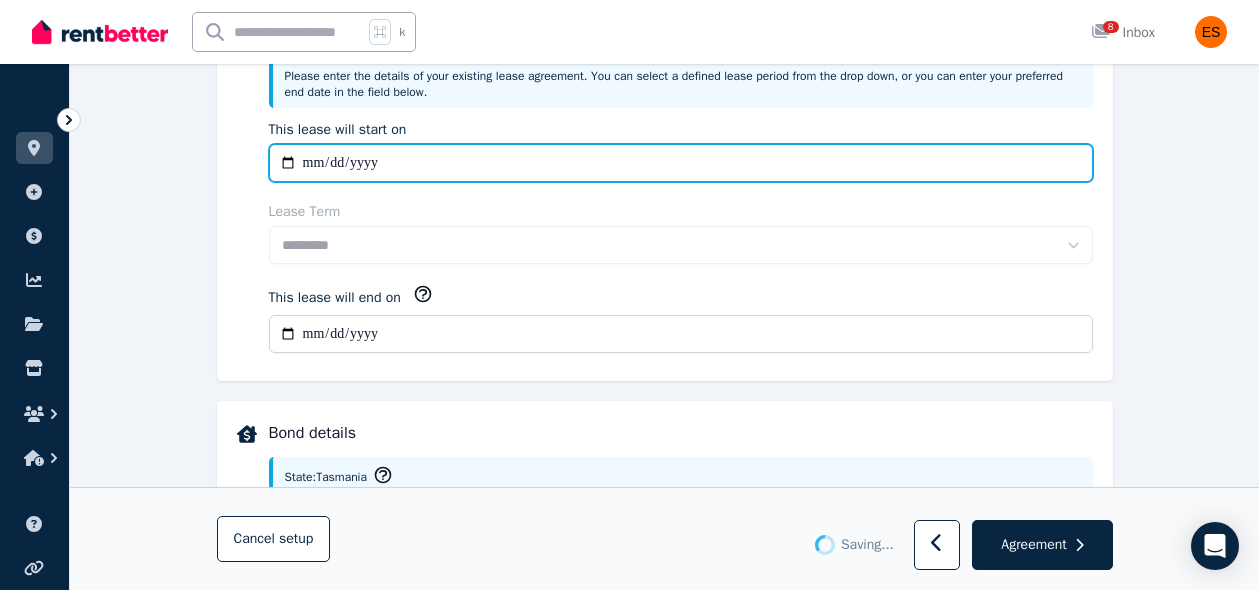 type 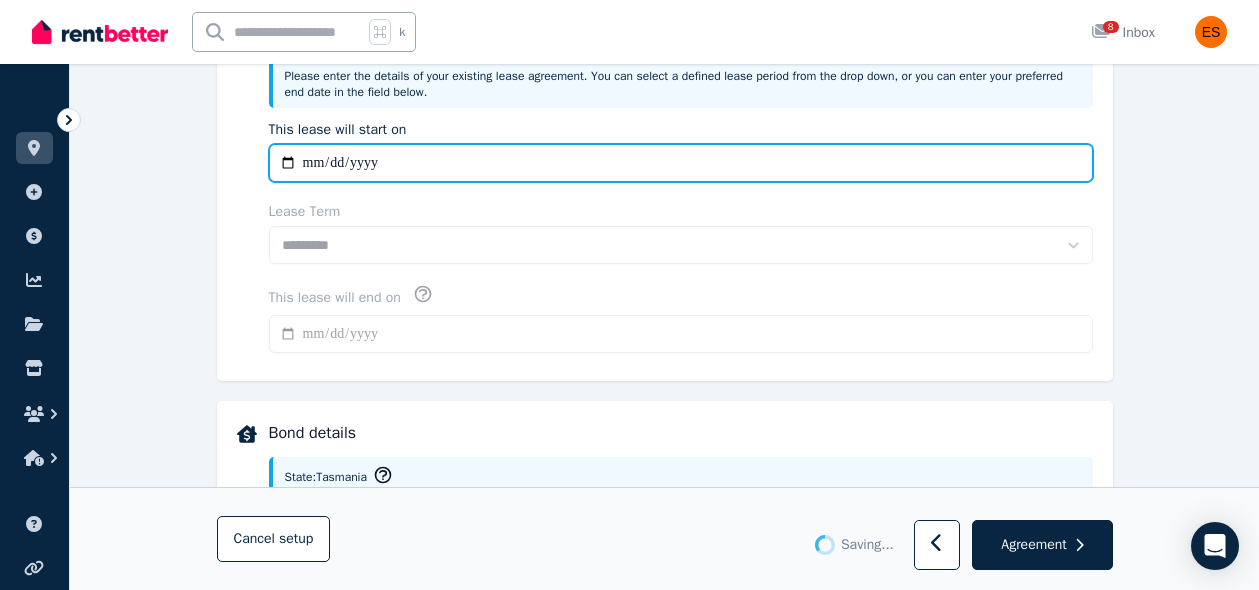 type on "**********" 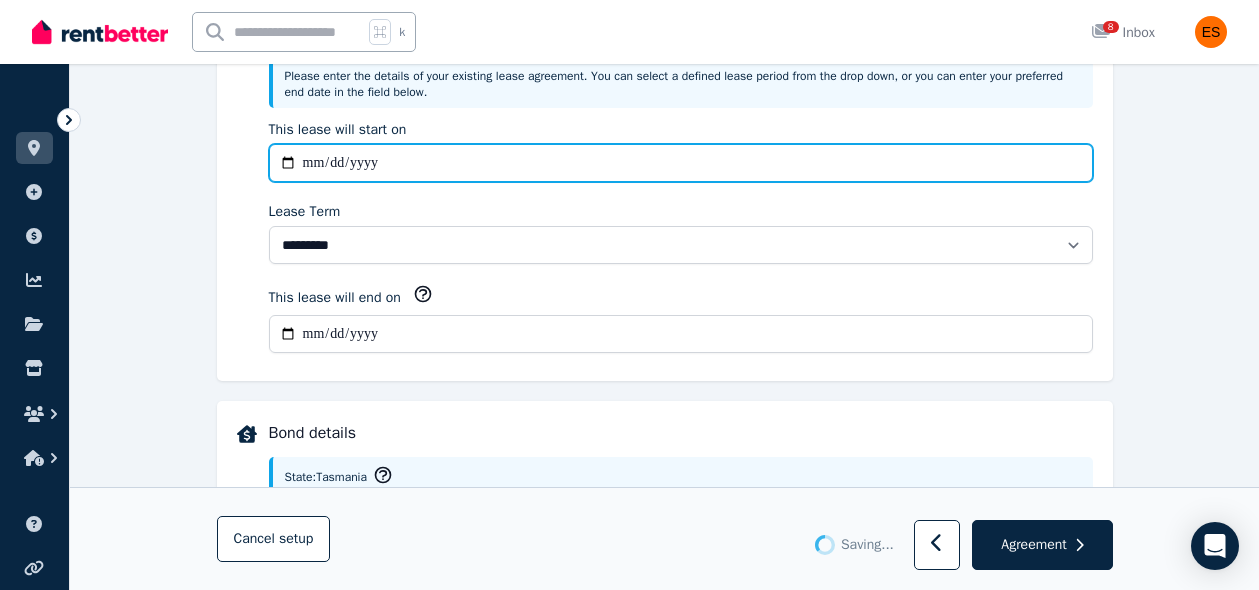 type on "**********" 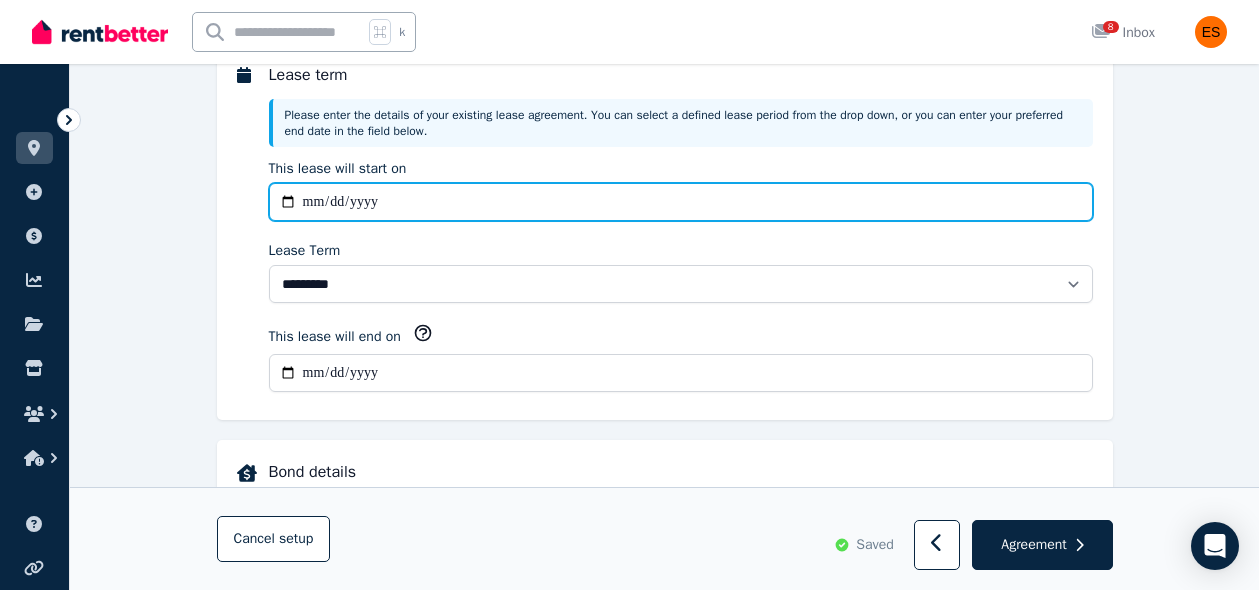 scroll, scrollTop: 534, scrollLeft: 0, axis: vertical 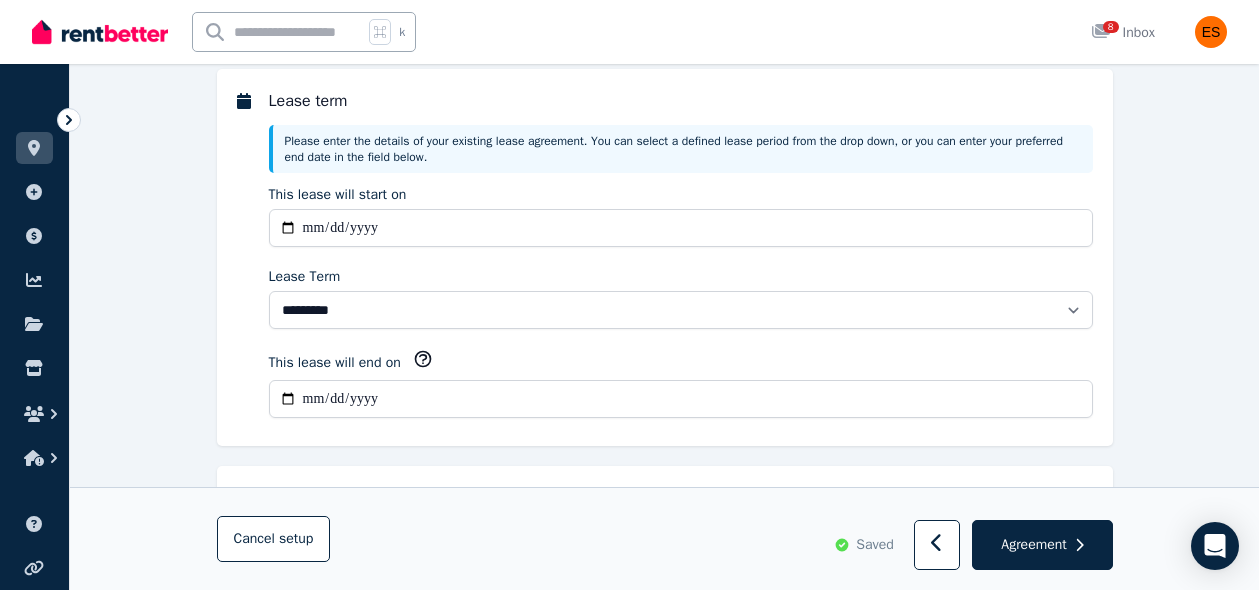 click on "**********" at bounding box center [664, 718] 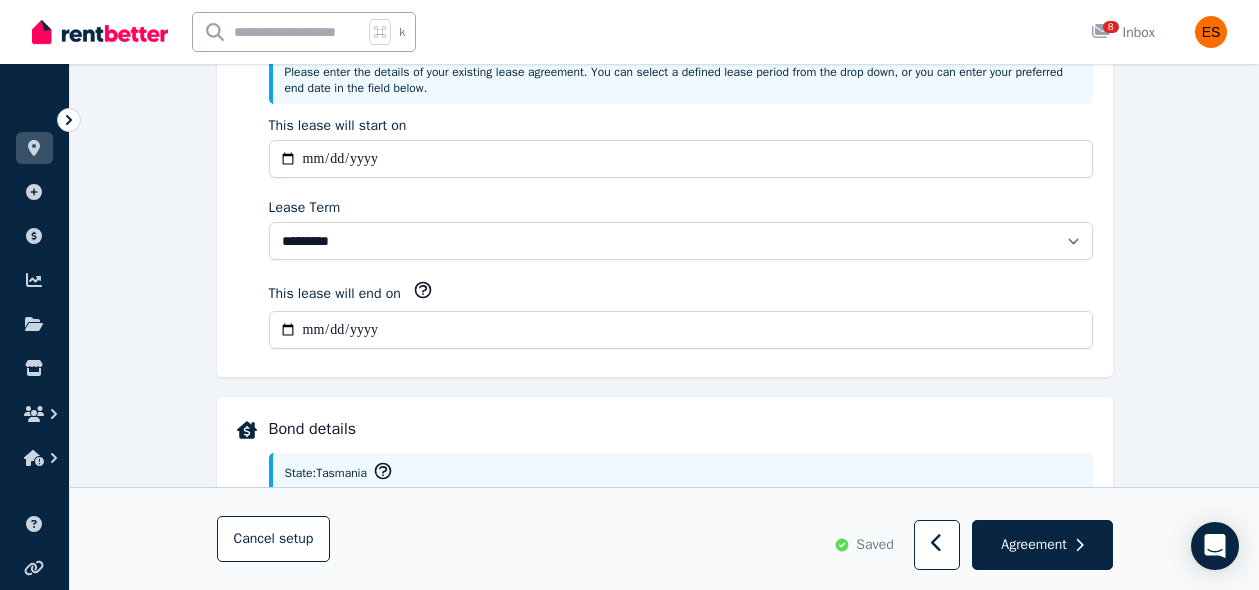 scroll, scrollTop: 843, scrollLeft: 0, axis: vertical 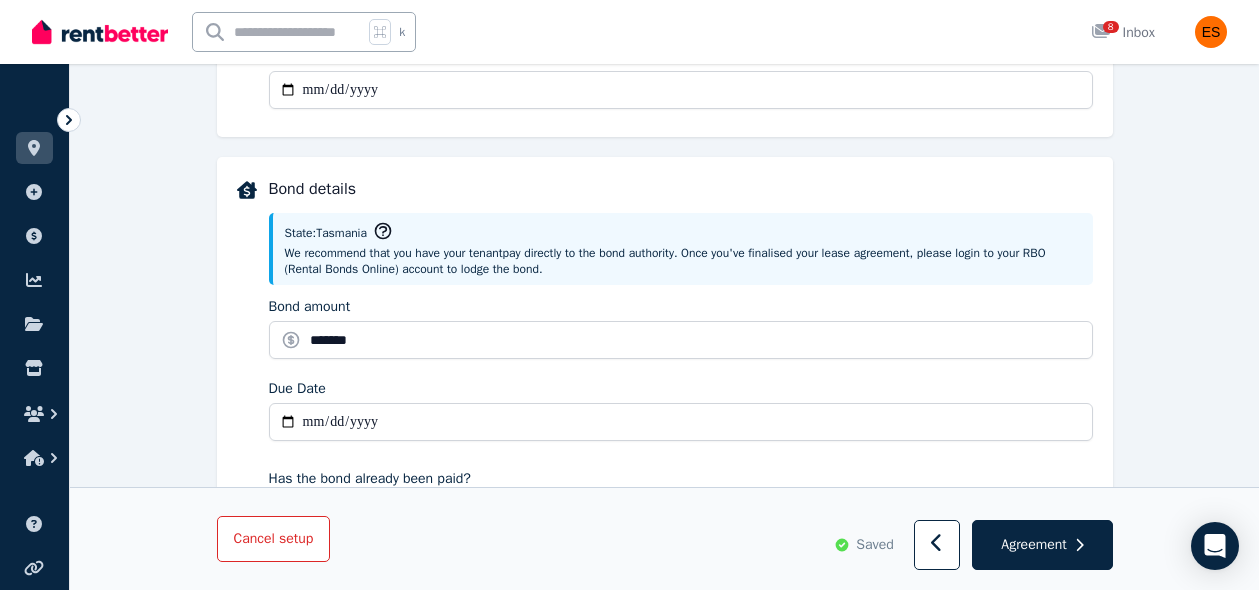 click on "Cancel setup" at bounding box center (274, 538) 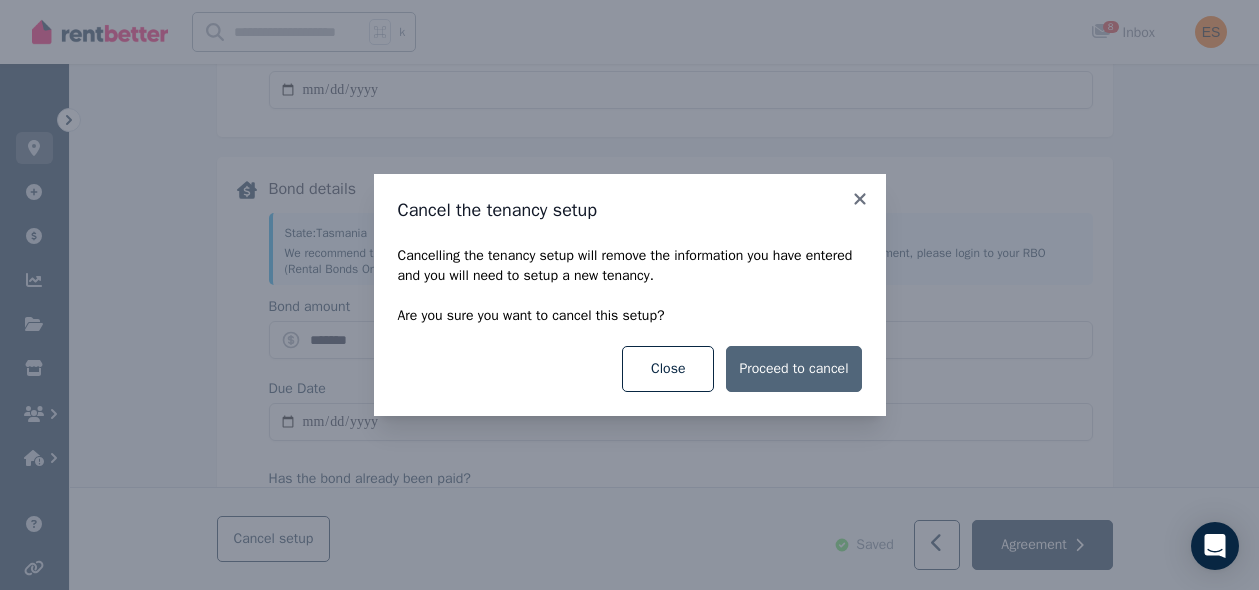 click on "Proceed to cancel" at bounding box center (793, 369) 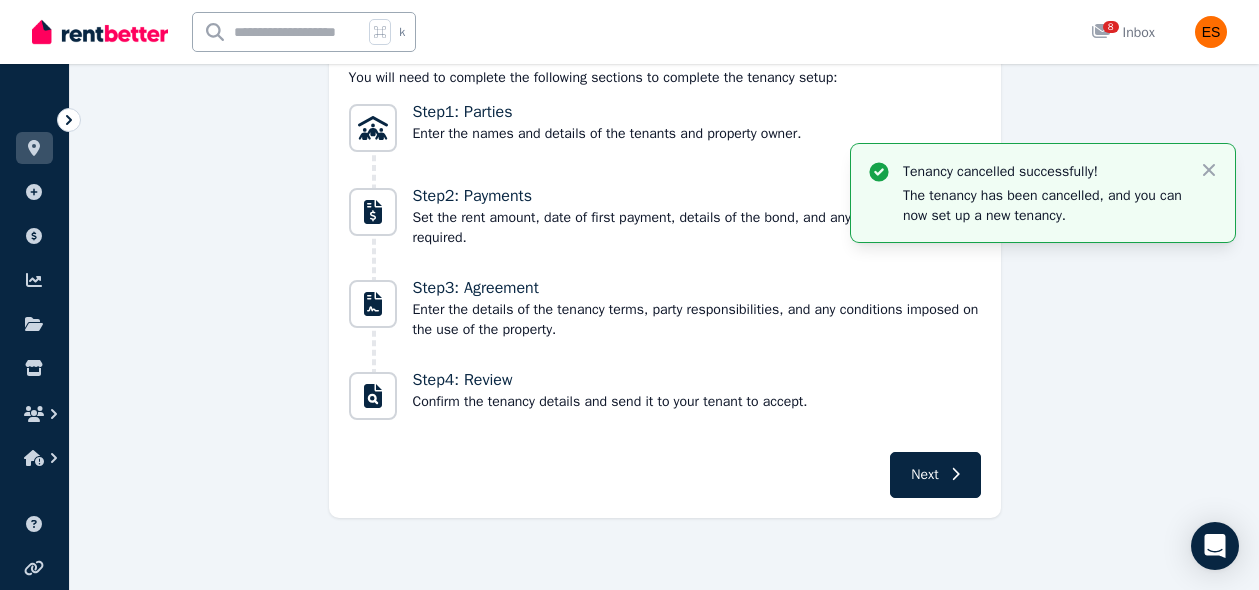 scroll, scrollTop: 0, scrollLeft: 0, axis: both 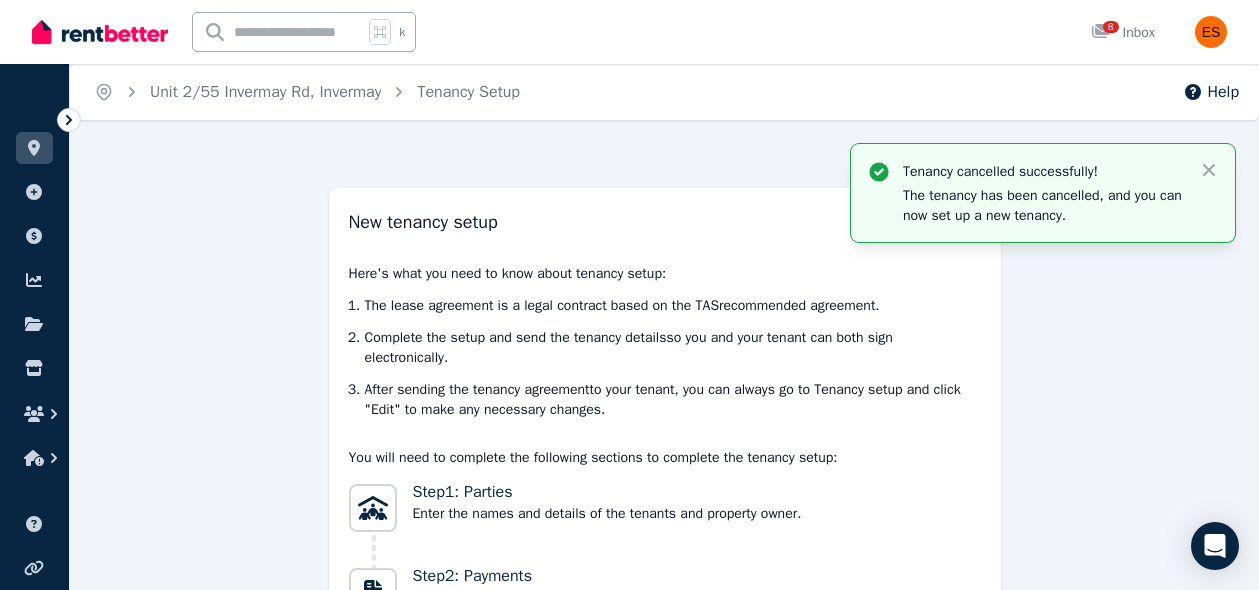 click on "Unit 2/55 Invermay Rd, Invermay" at bounding box center (265, 92) 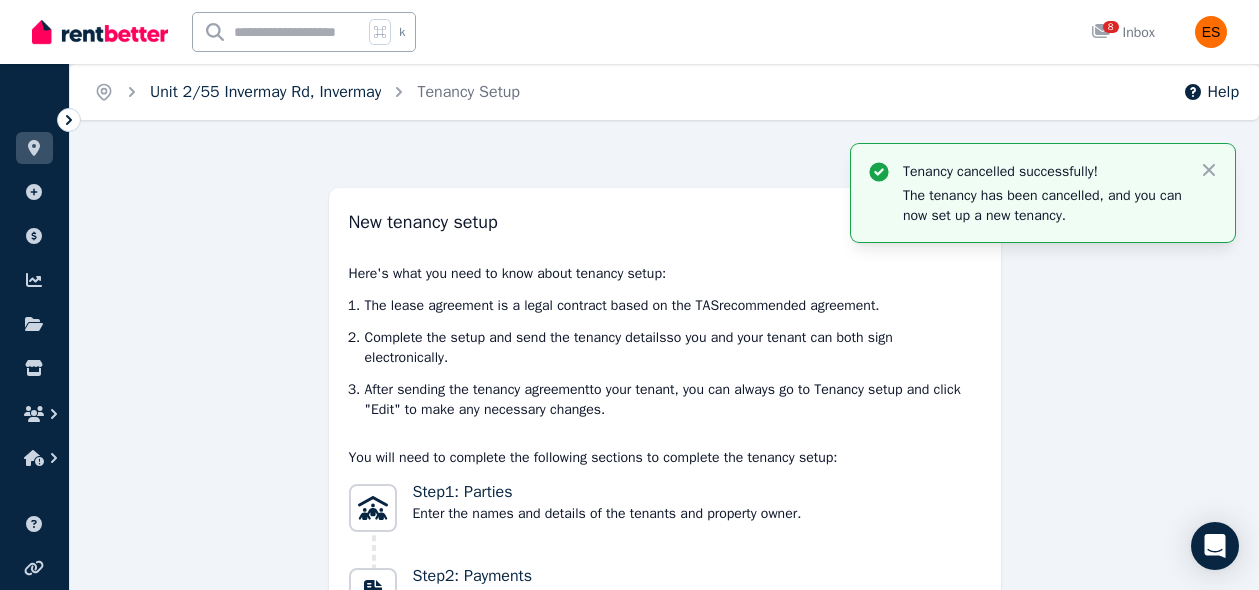 click on "Unit 2/55 Invermay Rd, Invermay" at bounding box center (265, 92) 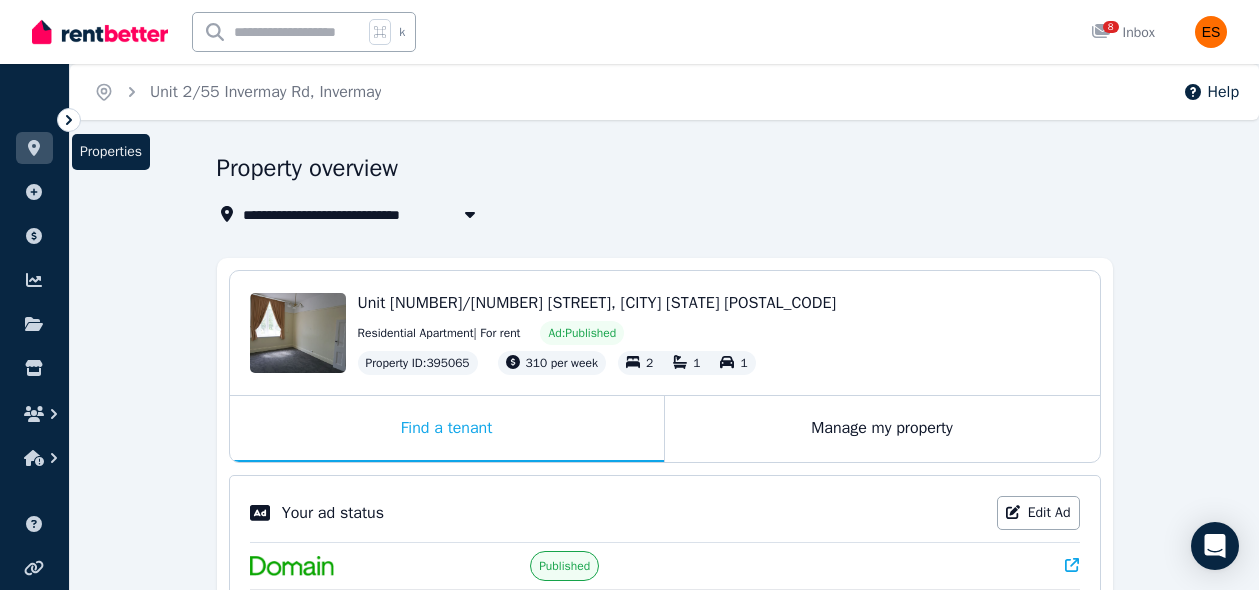 click 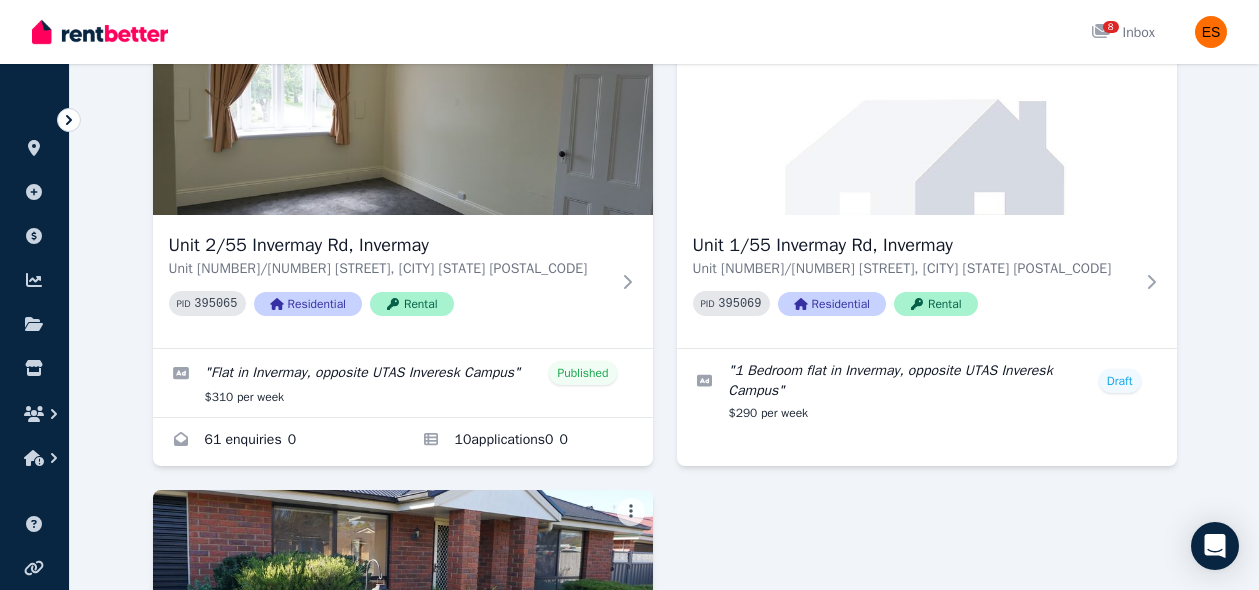 scroll, scrollTop: 138, scrollLeft: 0, axis: vertical 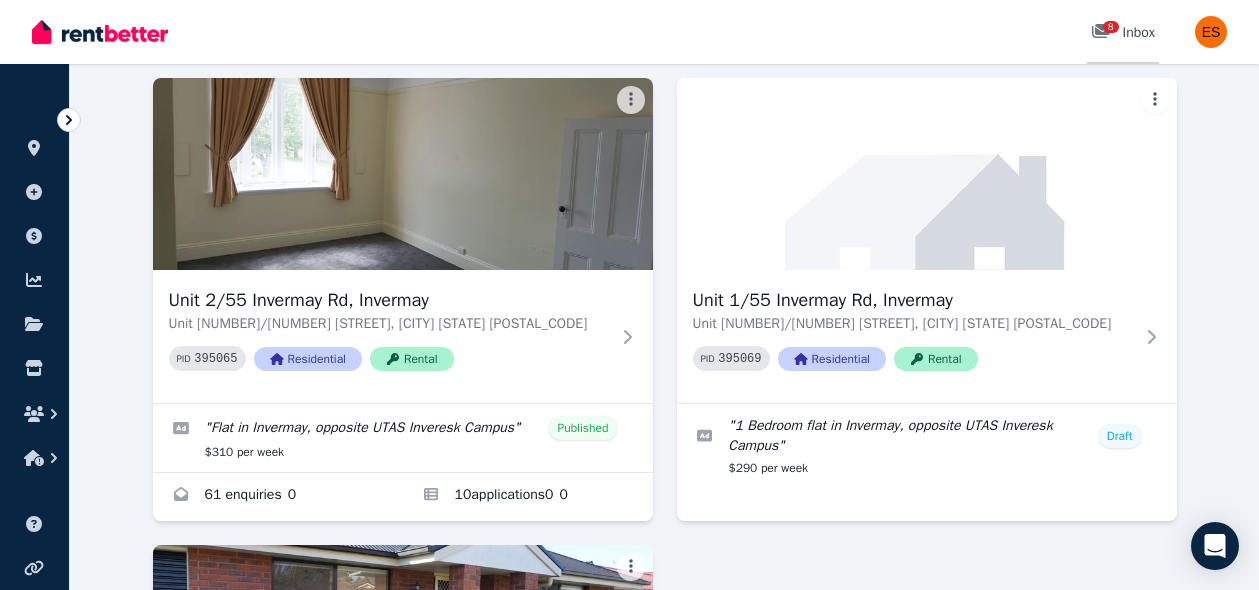 click on "8 Inbox" at bounding box center (1123, 32) 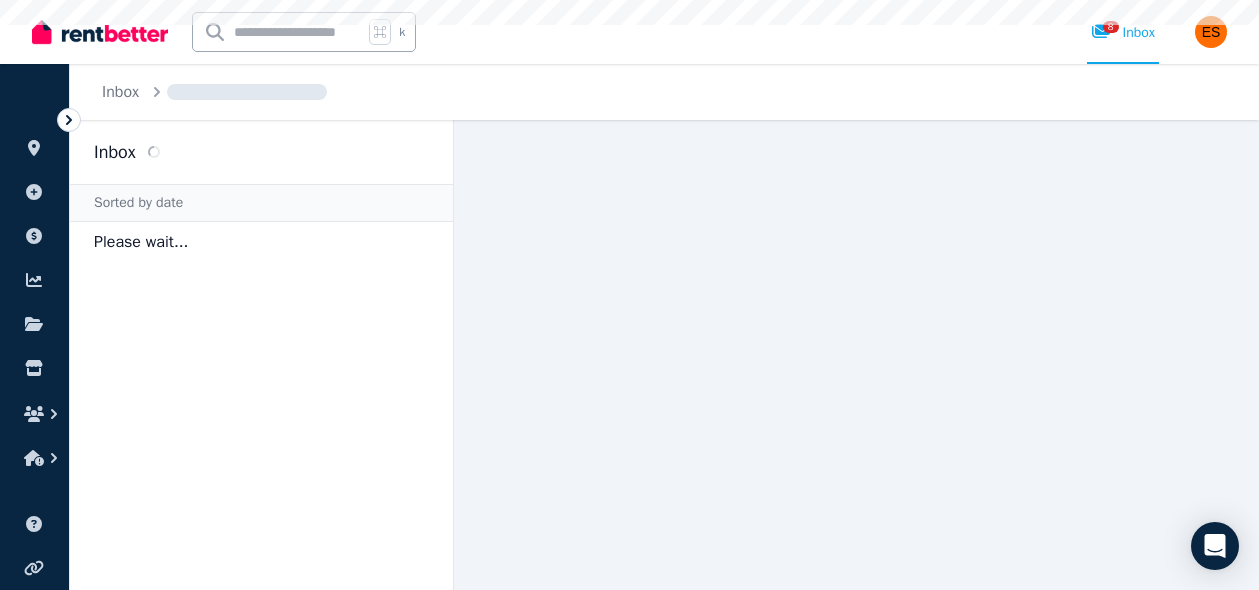 scroll, scrollTop: 0, scrollLeft: 0, axis: both 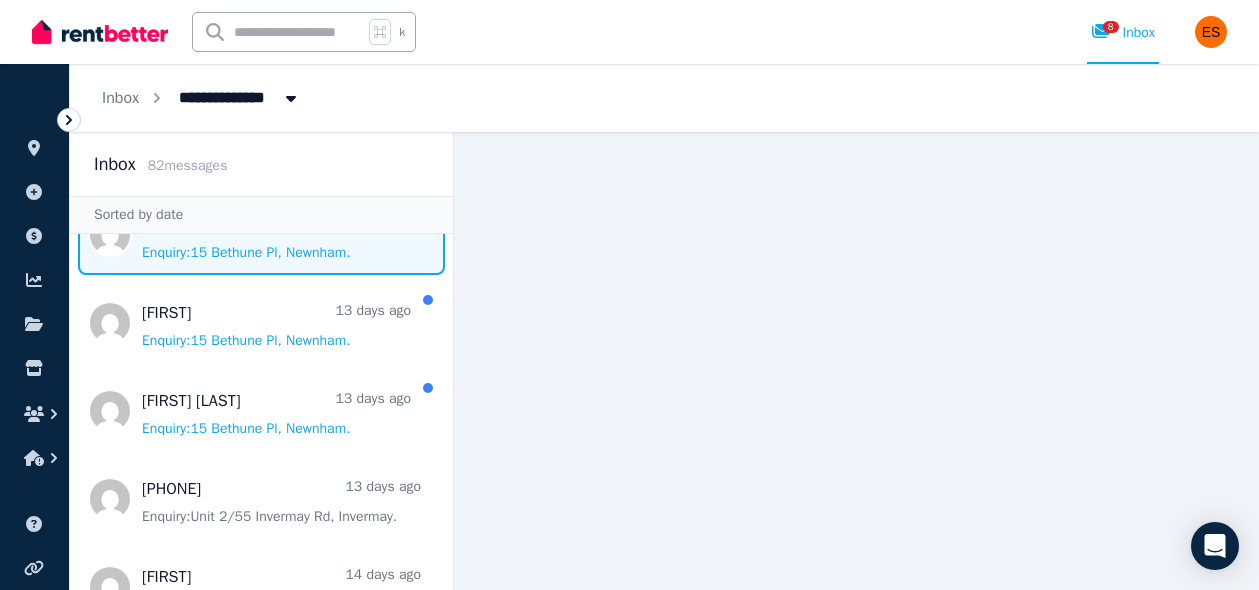 click at bounding box center [261, 235] 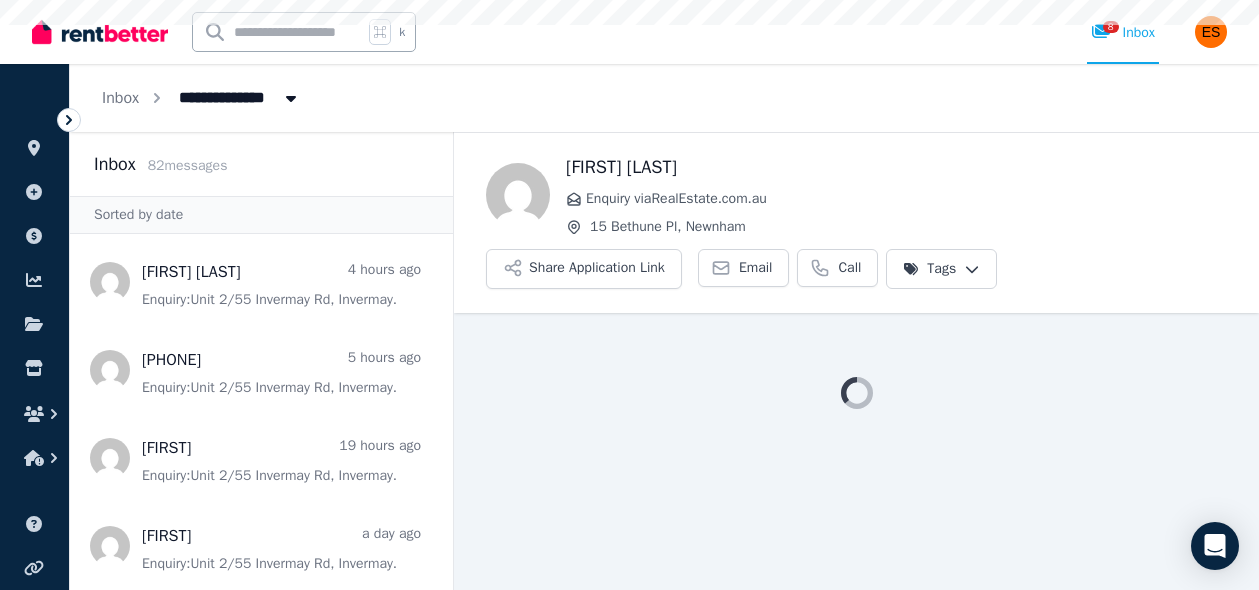 scroll, scrollTop: 0, scrollLeft: 0, axis: both 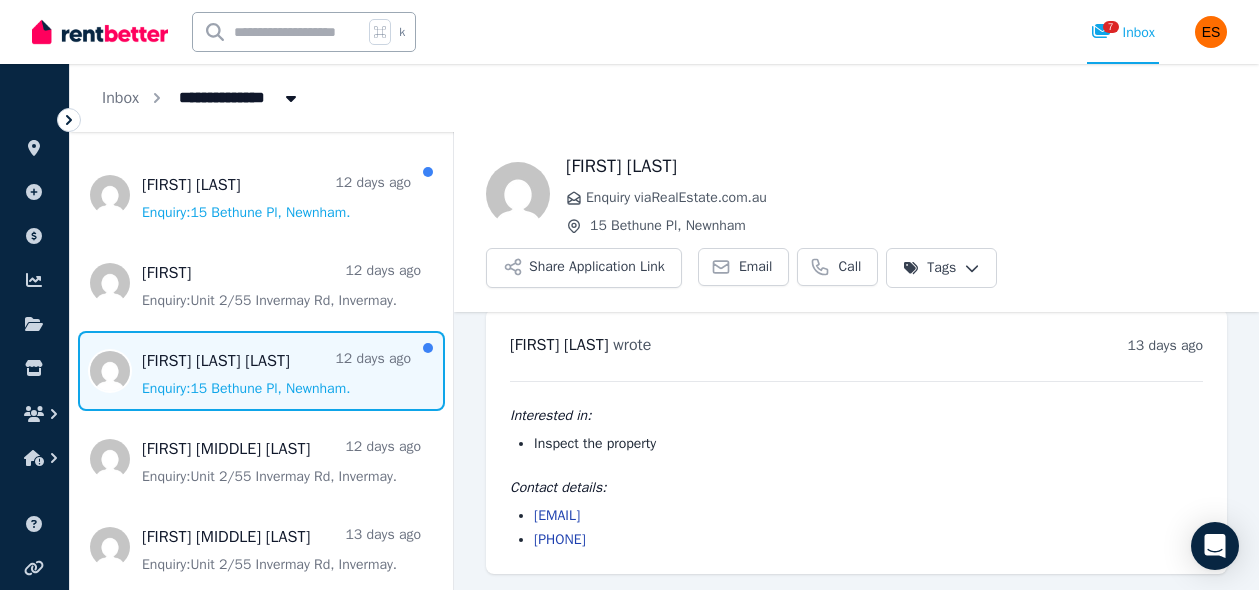 click at bounding box center [261, 371] 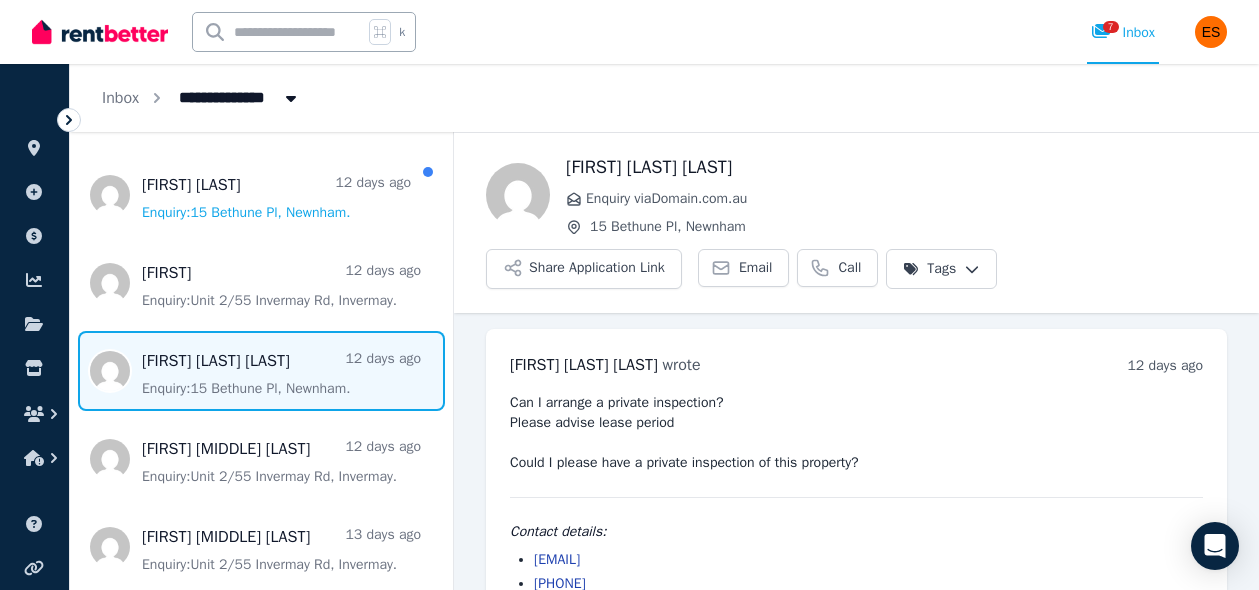 scroll, scrollTop: 44, scrollLeft: 0, axis: vertical 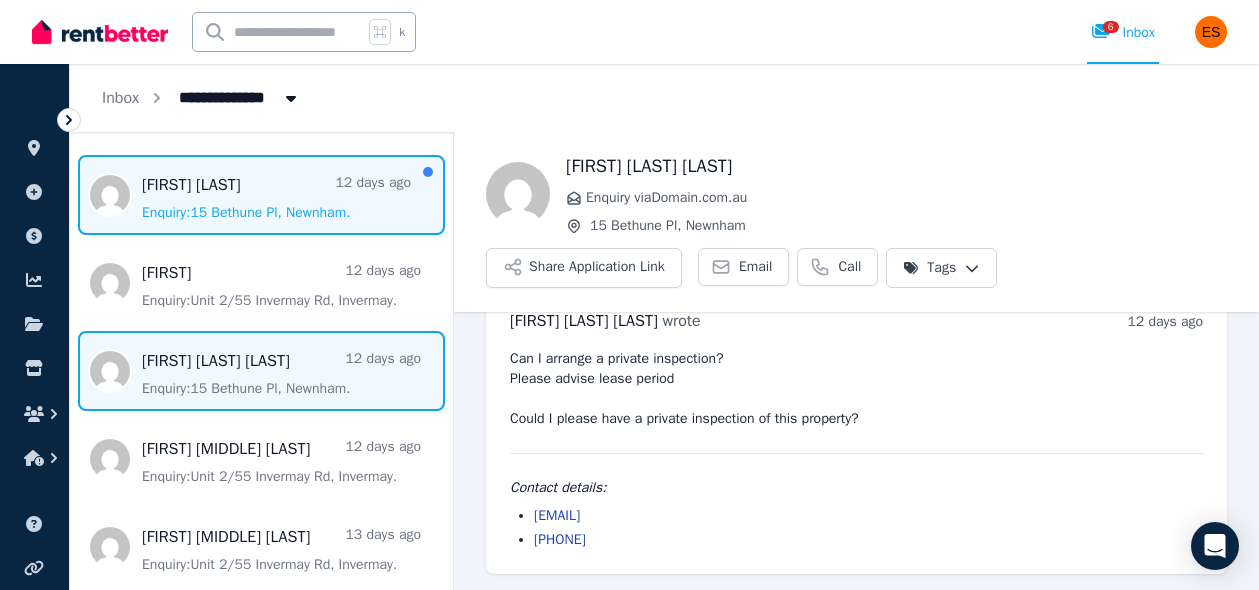click at bounding box center (261, 195) 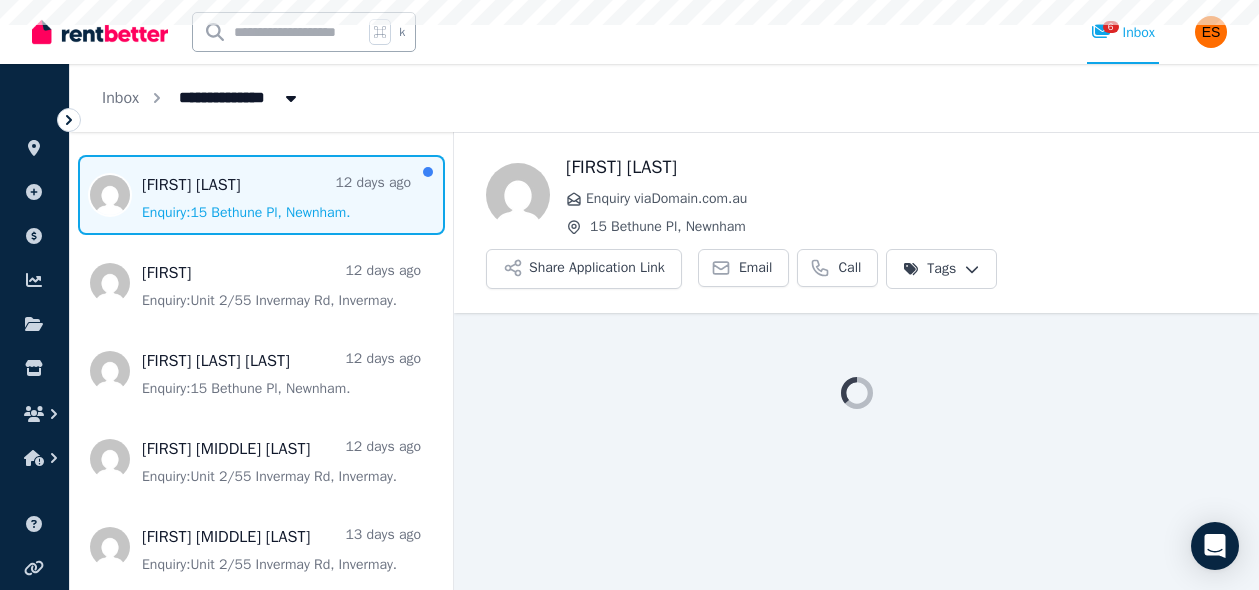 scroll, scrollTop: 0, scrollLeft: 0, axis: both 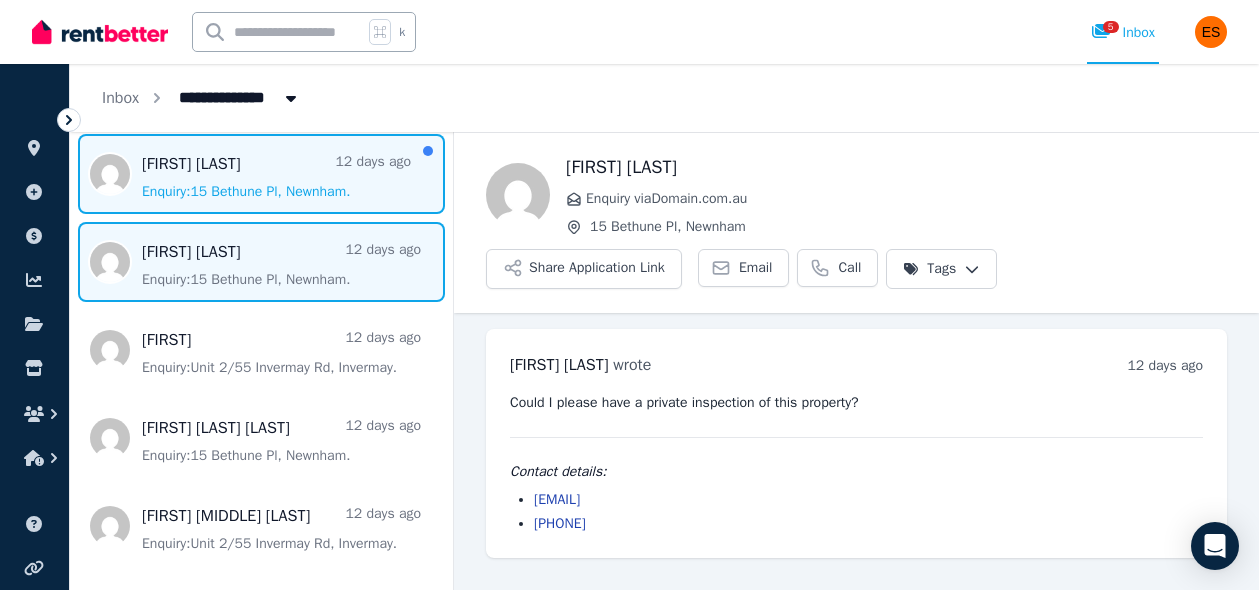 click at bounding box center (261, 174) 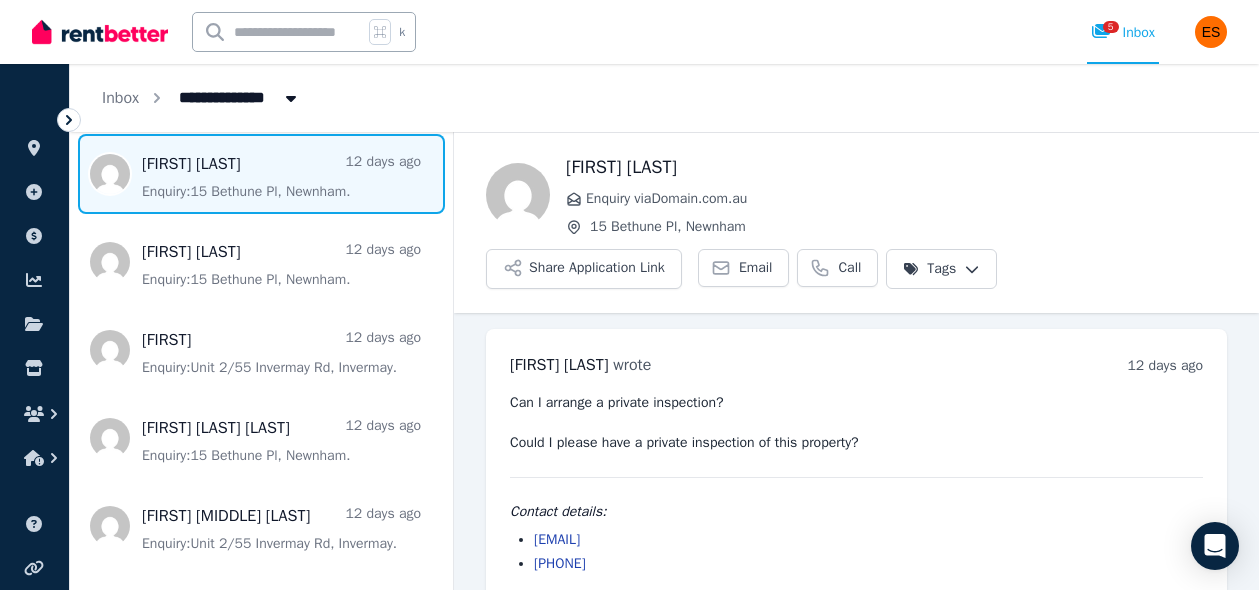 scroll, scrollTop: 24, scrollLeft: 0, axis: vertical 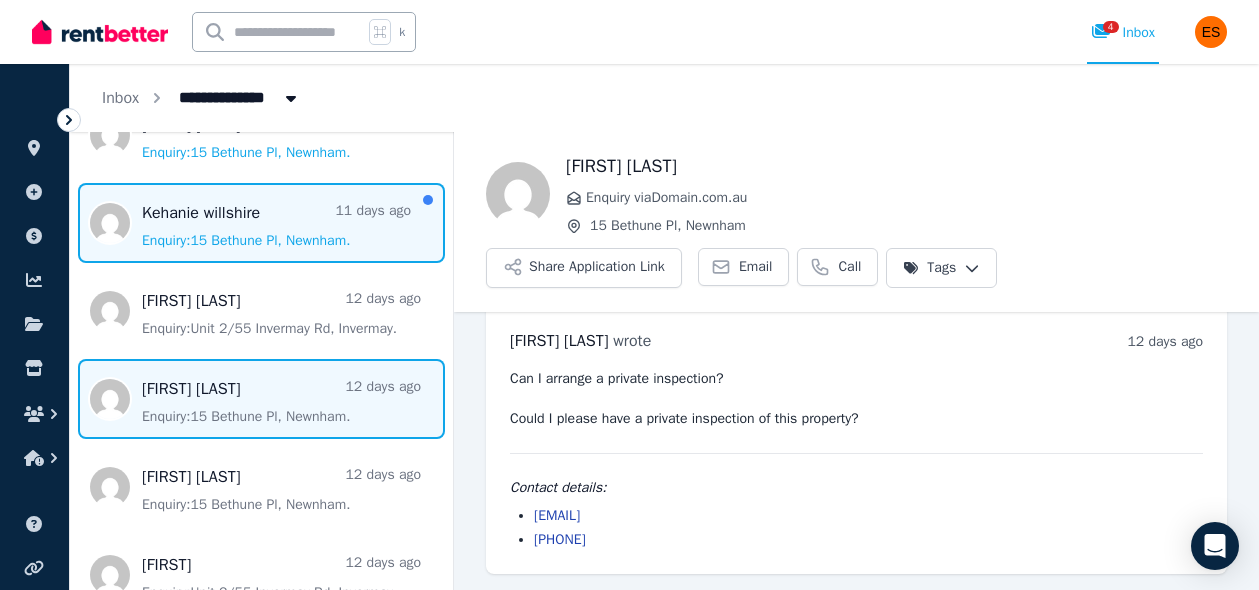 click at bounding box center [261, 223] 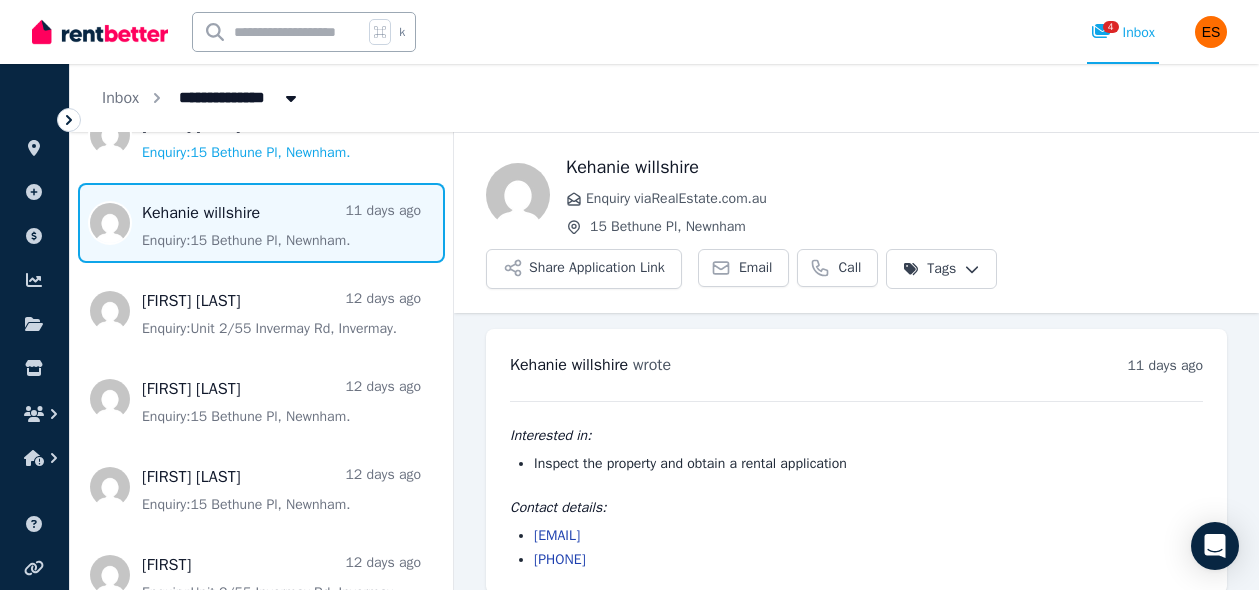 scroll, scrollTop: 20, scrollLeft: 0, axis: vertical 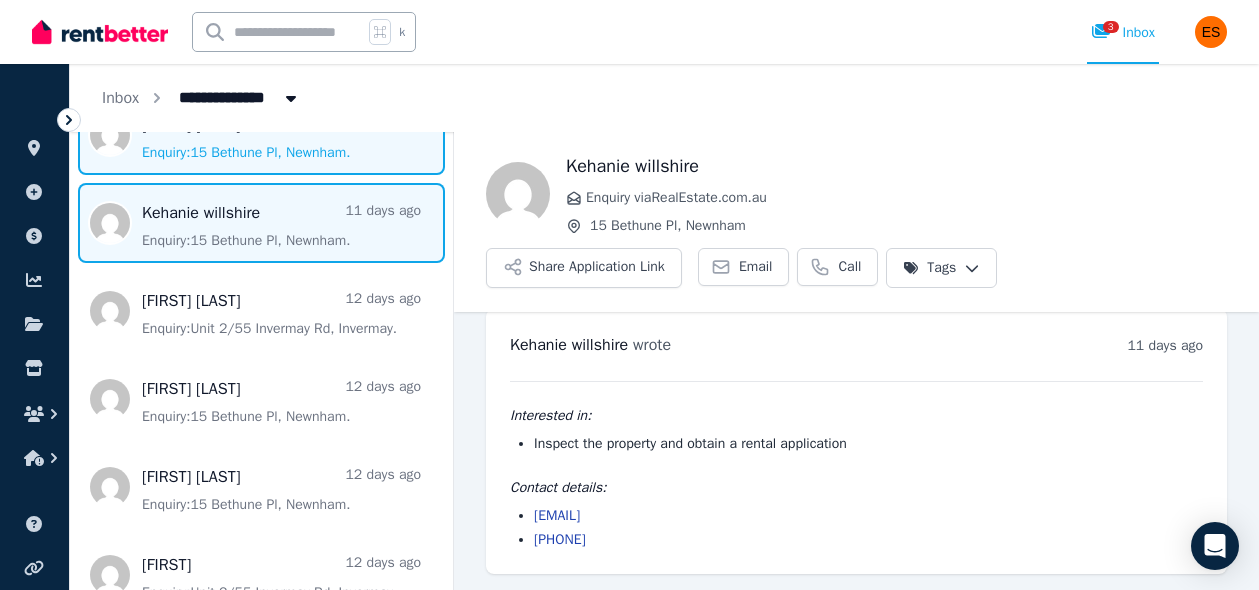 click at bounding box center [261, 135] 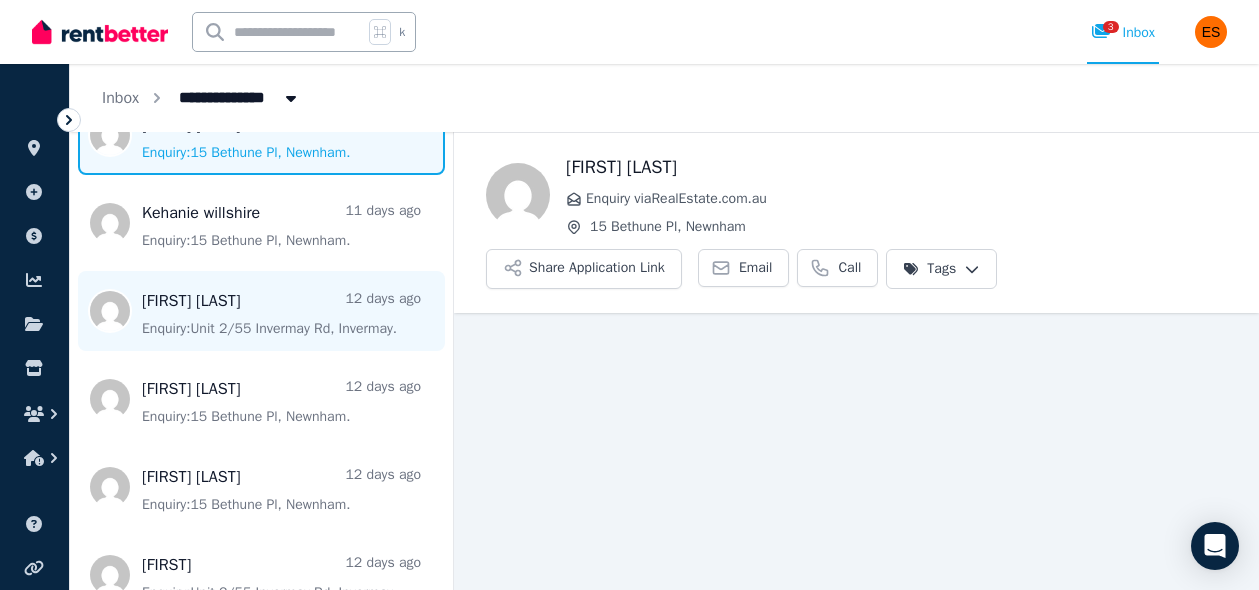 scroll, scrollTop: 20, scrollLeft: 0, axis: vertical 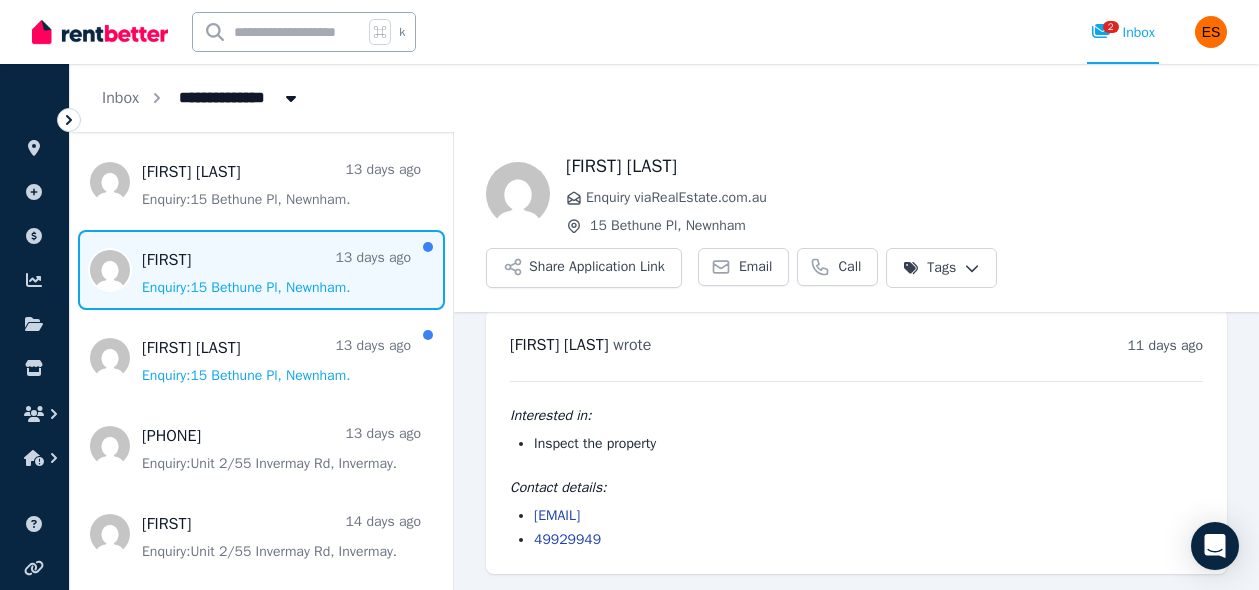 click at bounding box center (261, 270) 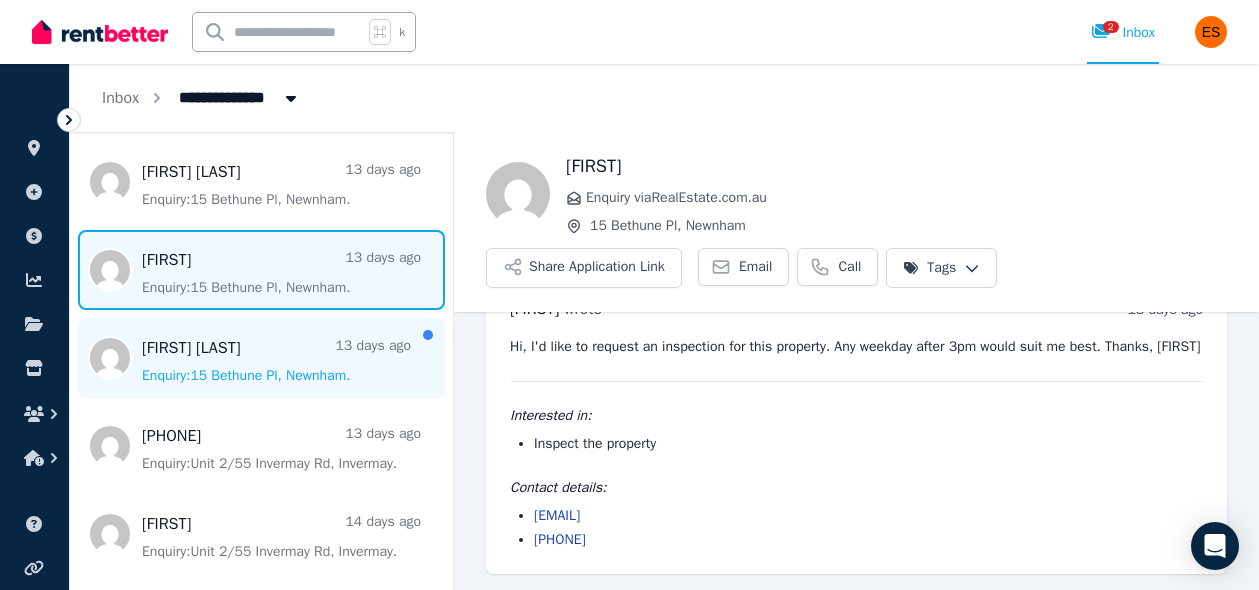 scroll, scrollTop: 76, scrollLeft: 0, axis: vertical 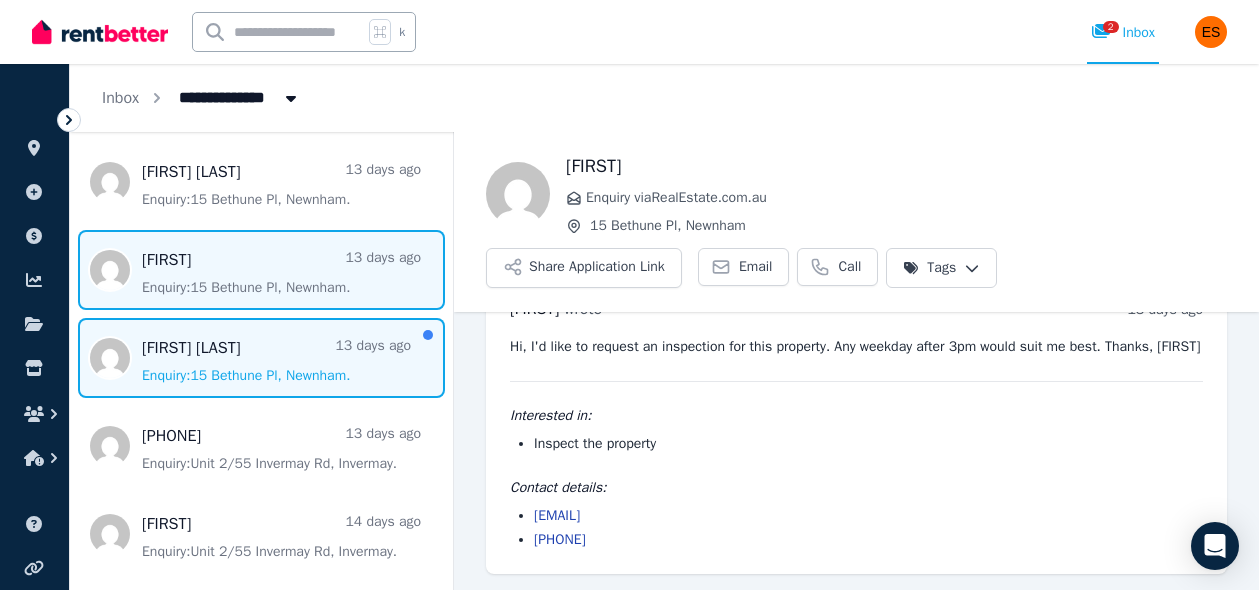 click at bounding box center (261, 358) 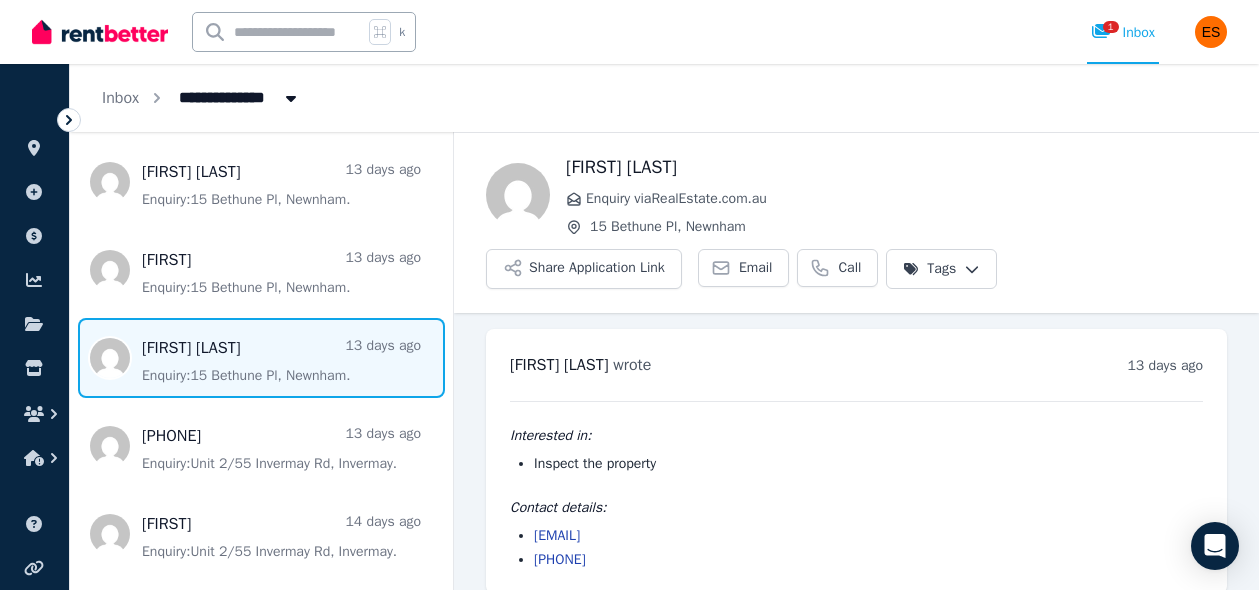 scroll, scrollTop: 20, scrollLeft: 0, axis: vertical 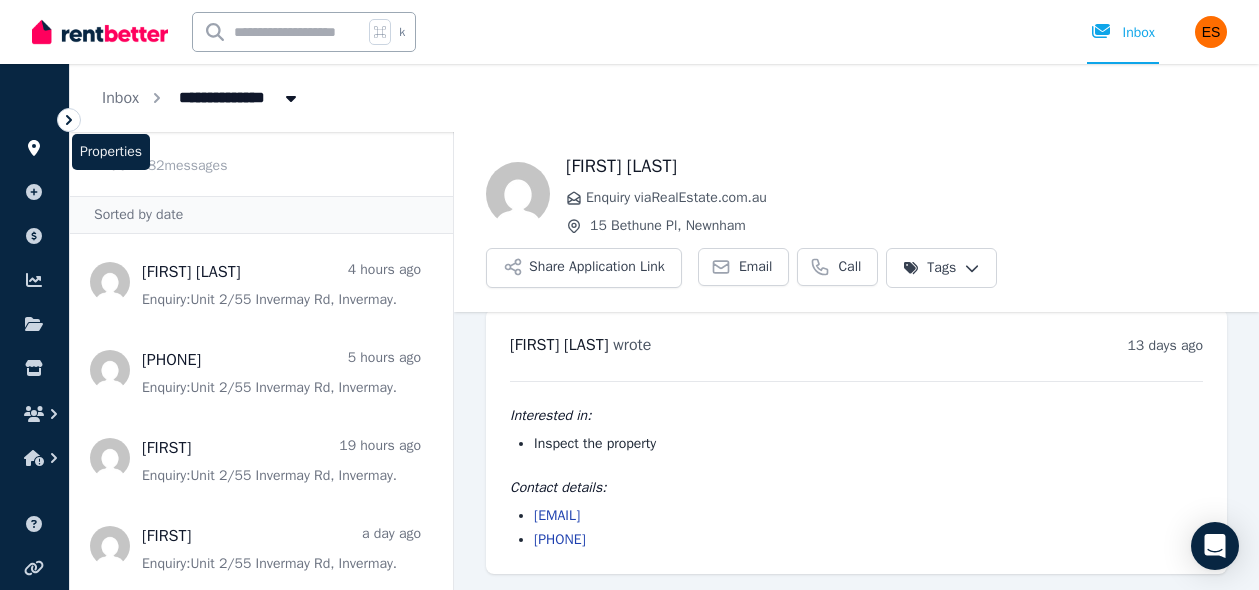 click at bounding box center [34, 148] 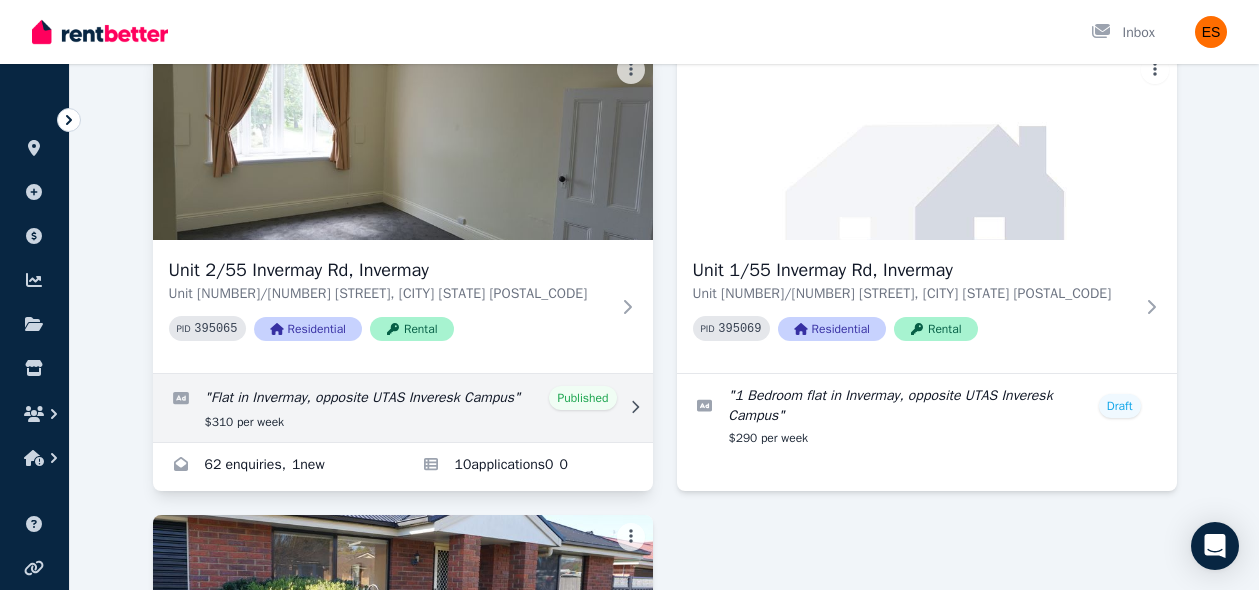 scroll, scrollTop: 200, scrollLeft: 0, axis: vertical 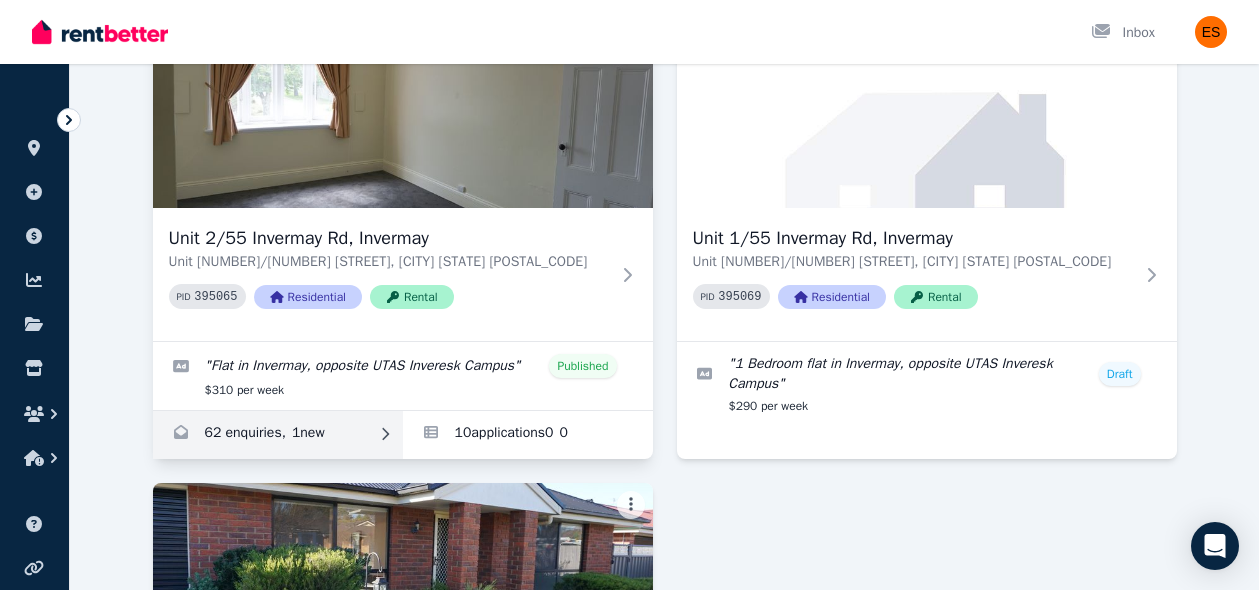 click at bounding box center (278, 435) 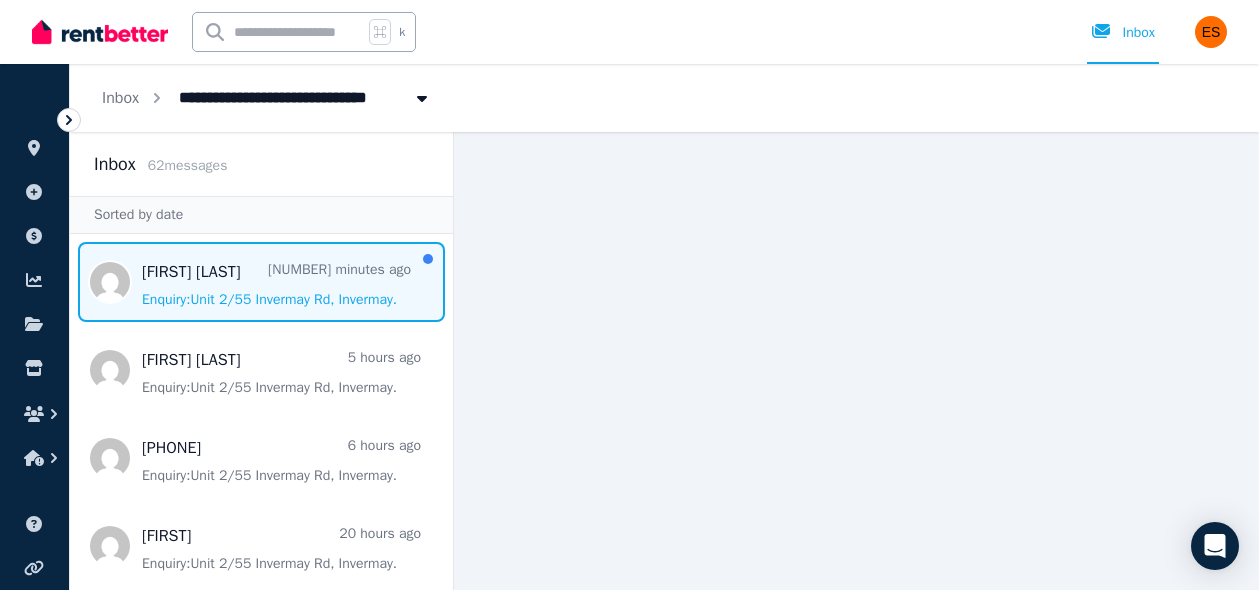click at bounding box center (261, 282) 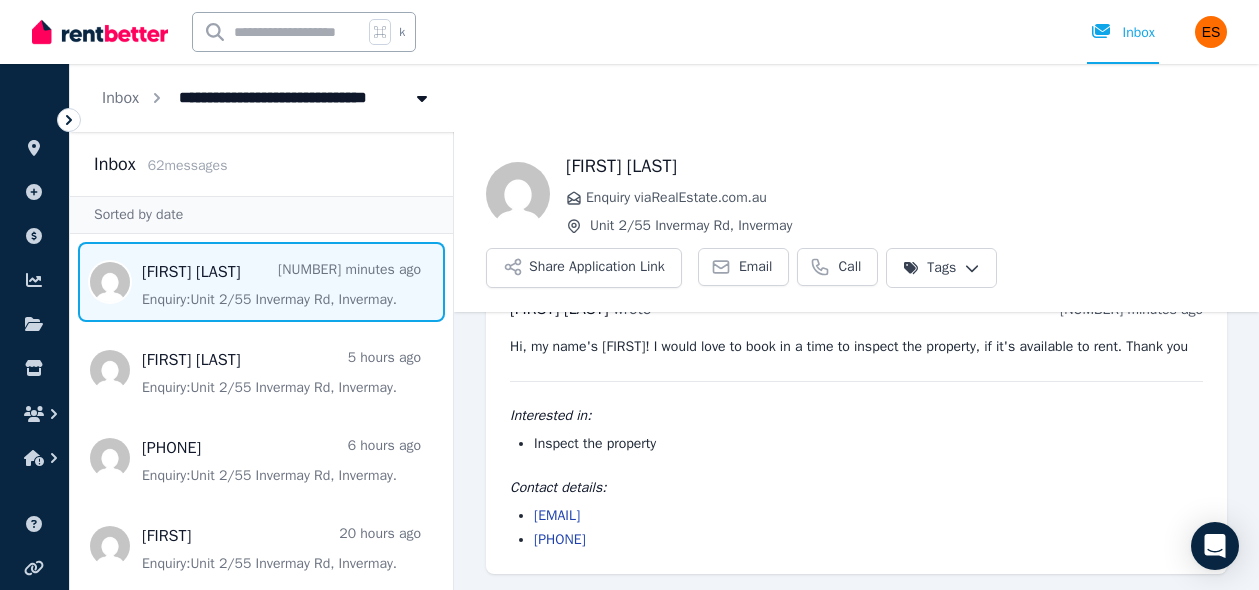 scroll, scrollTop: 0, scrollLeft: 0, axis: both 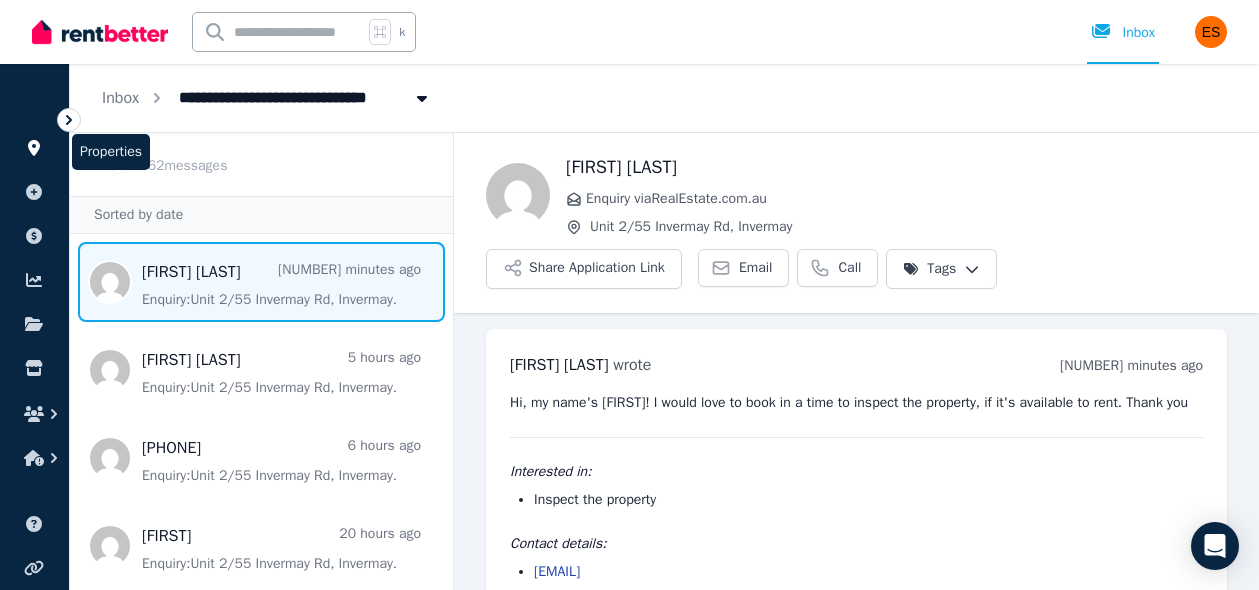 click 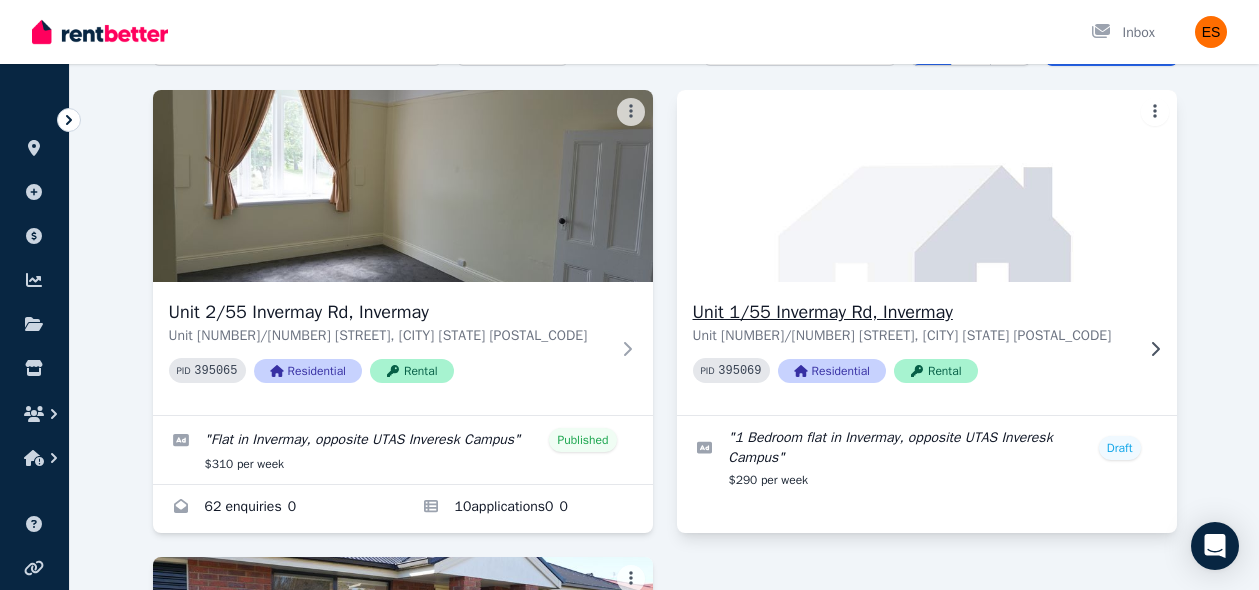 scroll, scrollTop: 127, scrollLeft: 0, axis: vertical 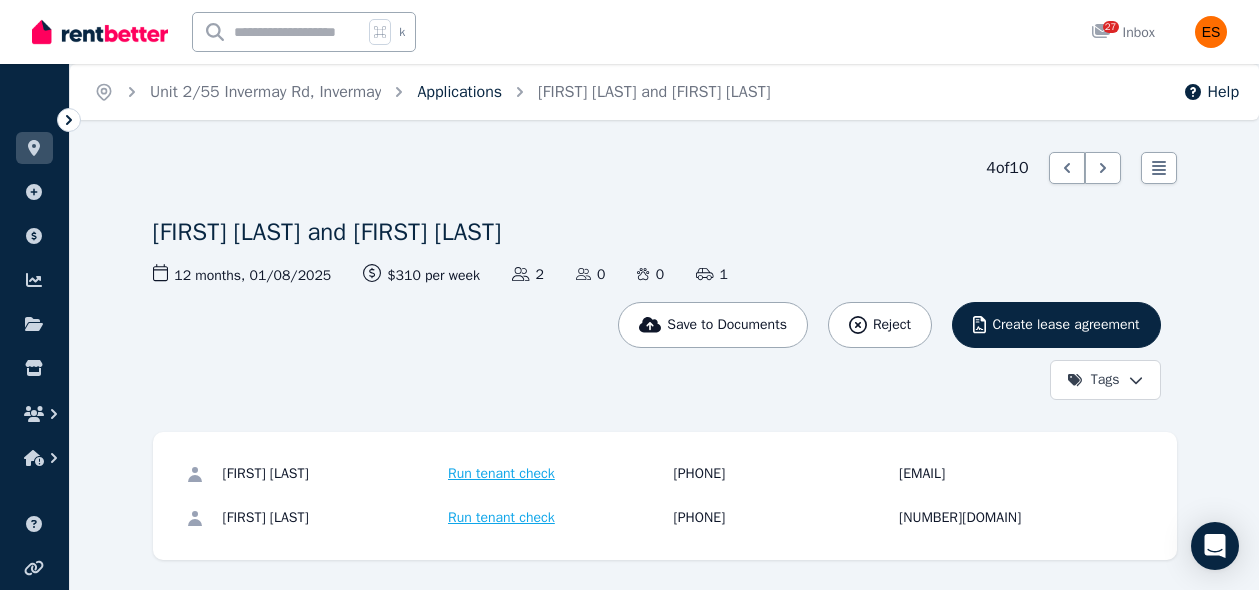 click on "Applications" at bounding box center (459, 92) 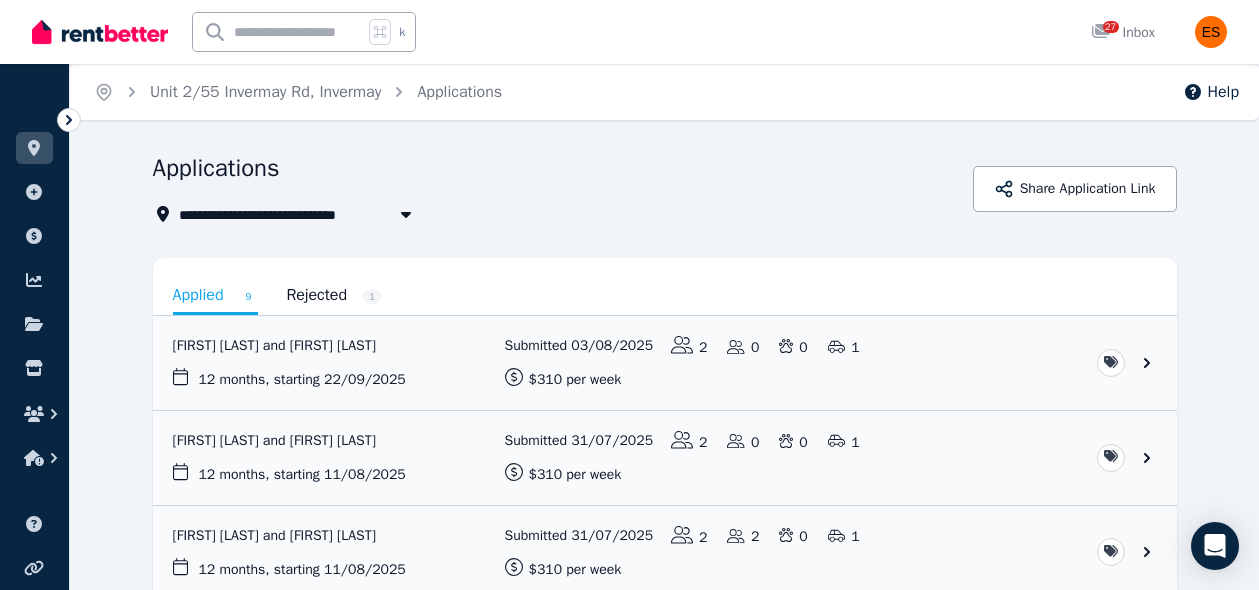 scroll, scrollTop: 90, scrollLeft: 0, axis: vertical 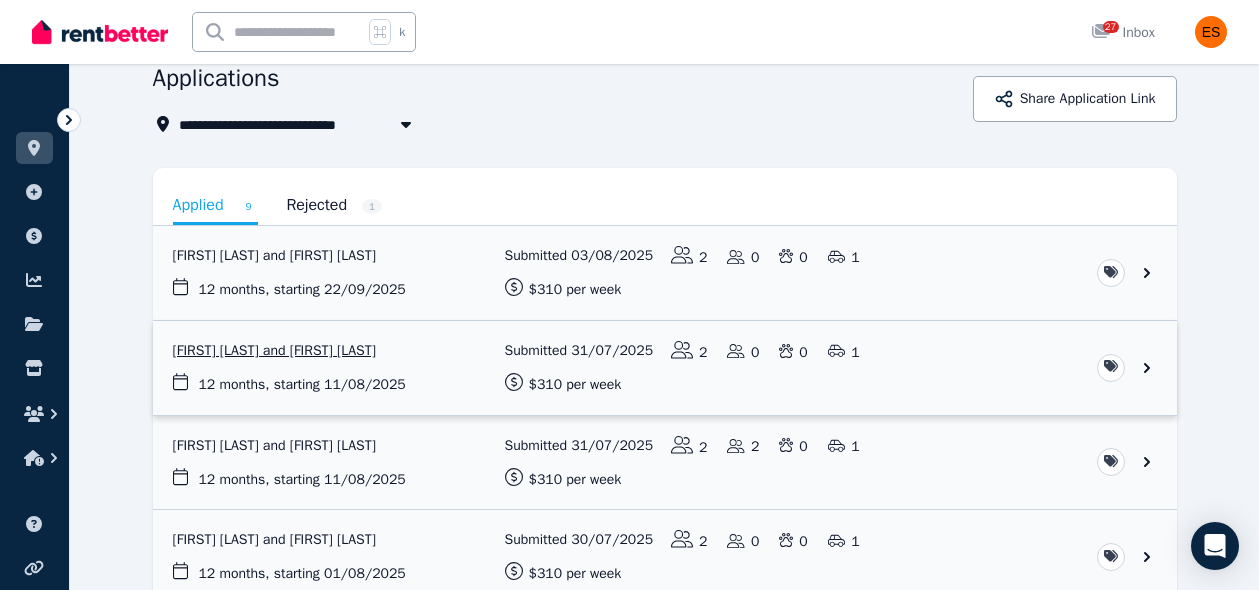 click at bounding box center (665, 368) 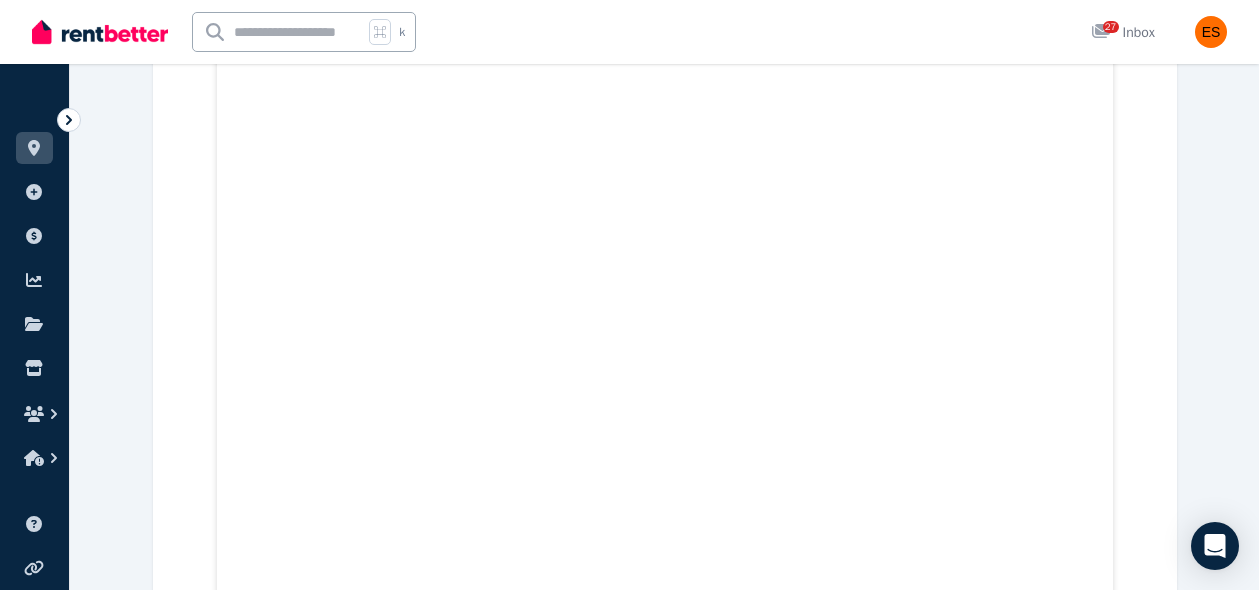 scroll, scrollTop: 461, scrollLeft: 0, axis: vertical 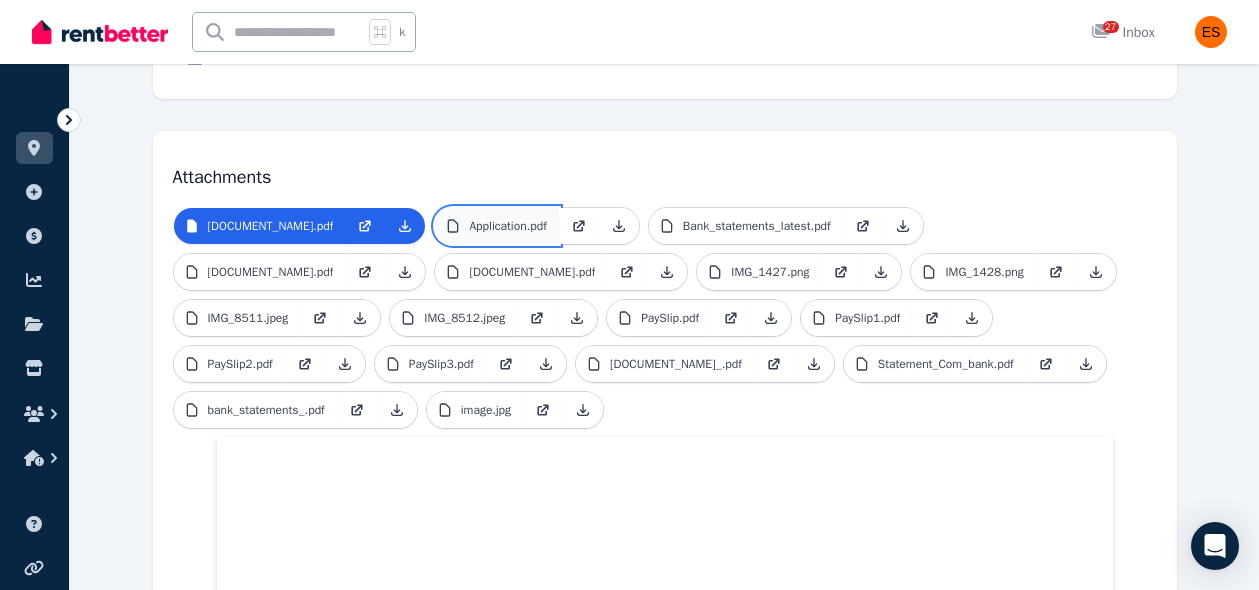 click on "Application.pdf" at bounding box center (507, 226) 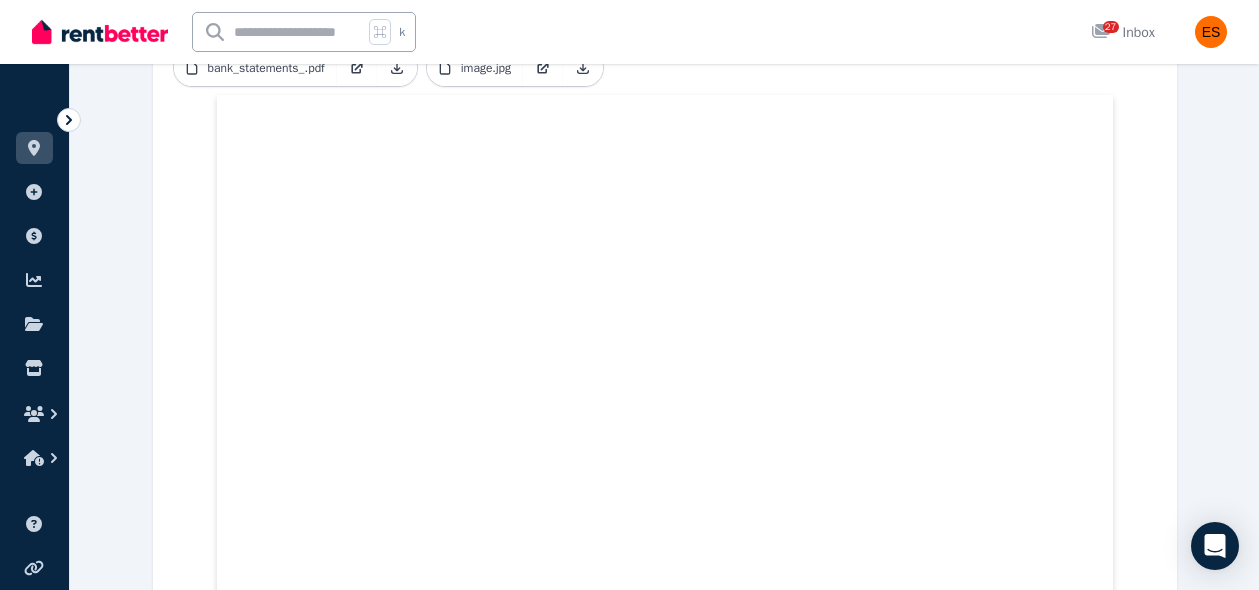 scroll, scrollTop: 0, scrollLeft: 0, axis: both 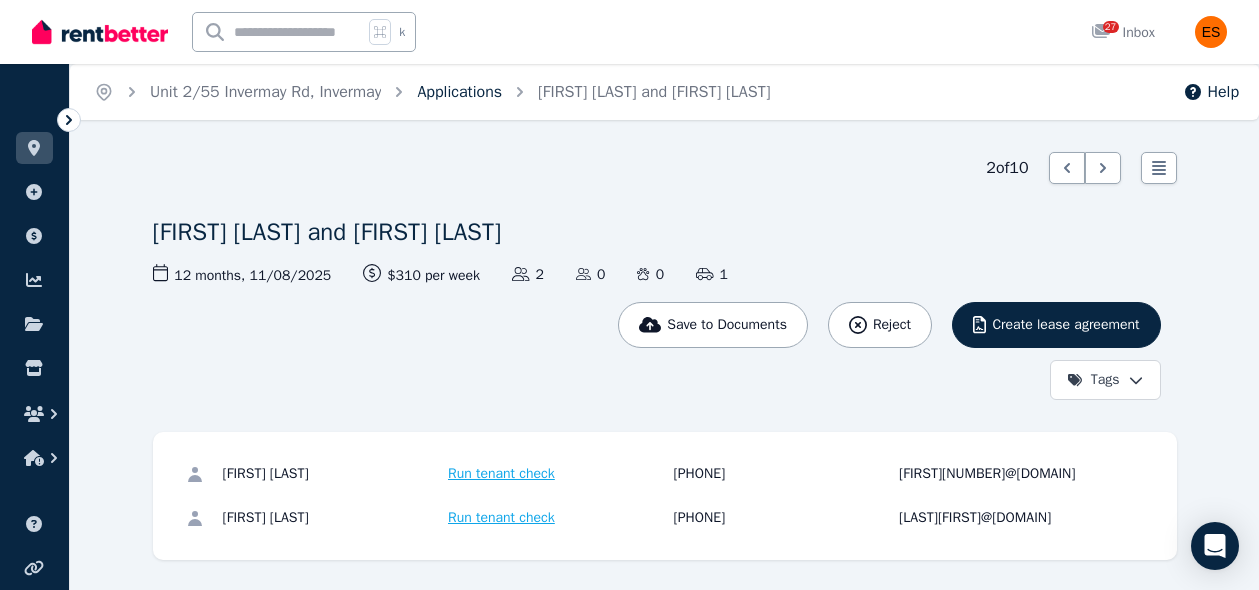 click on "Applications" at bounding box center [459, 92] 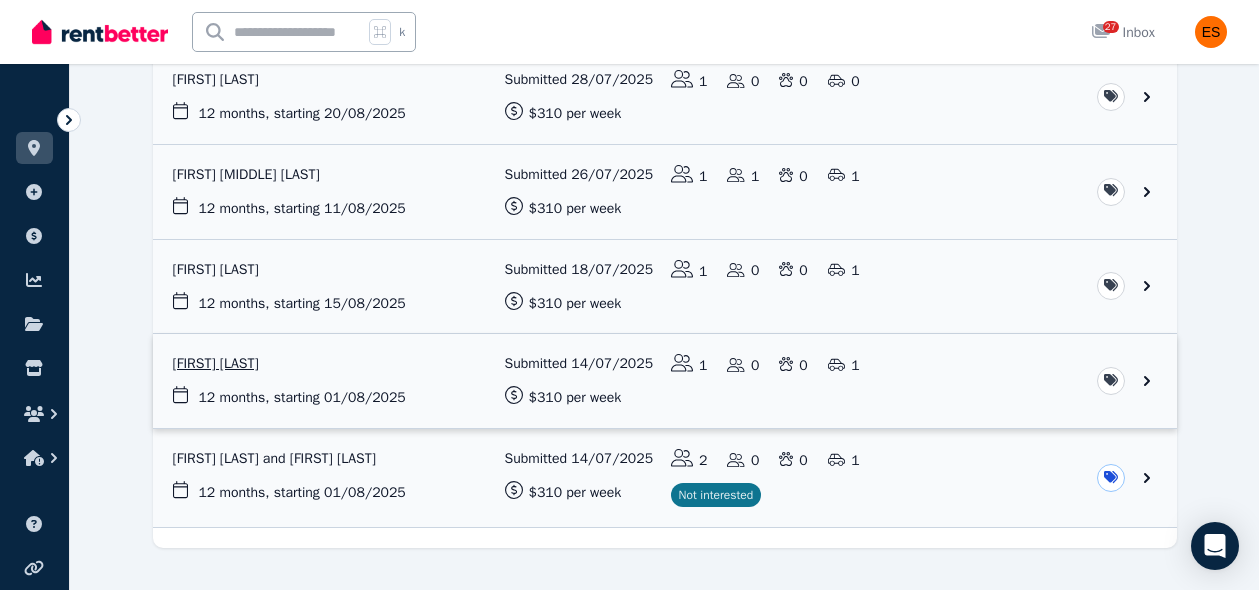 scroll, scrollTop: 641, scrollLeft: 0, axis: vertical 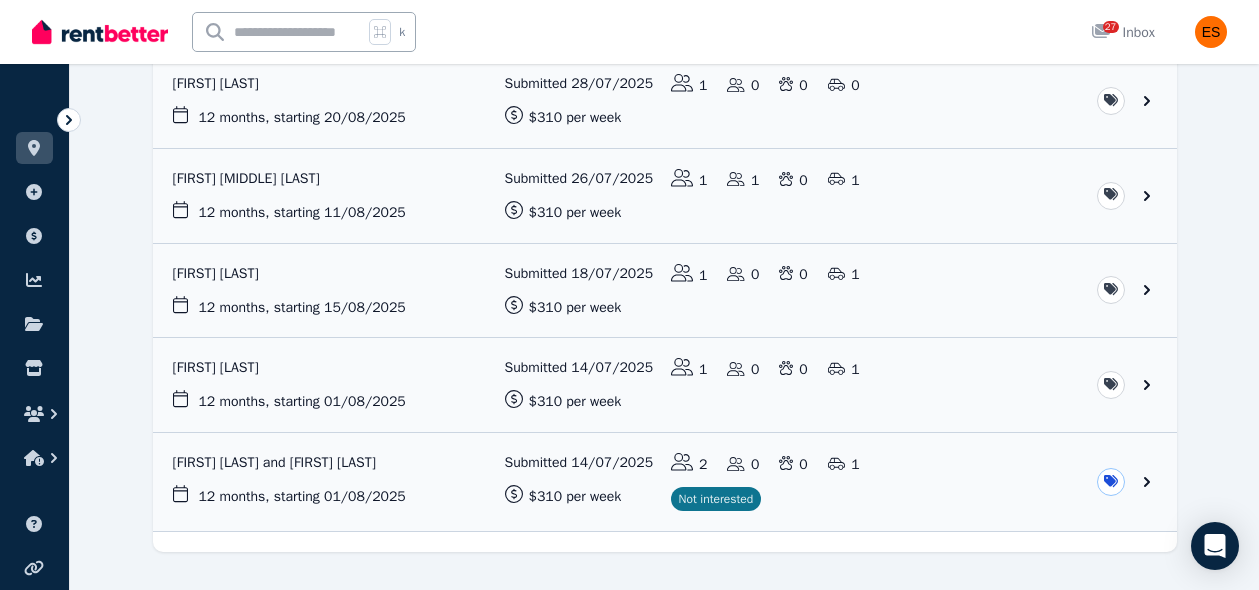 click on "**********" at bounding box center [629, -346] 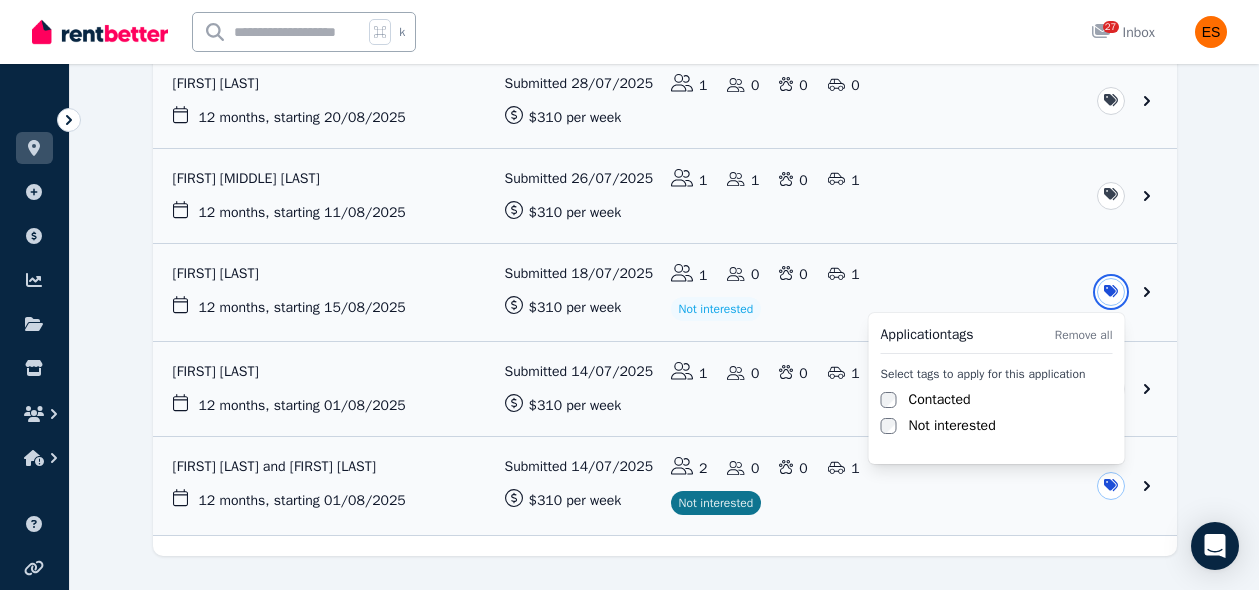click on "**********" at bounding box center (629, -346) 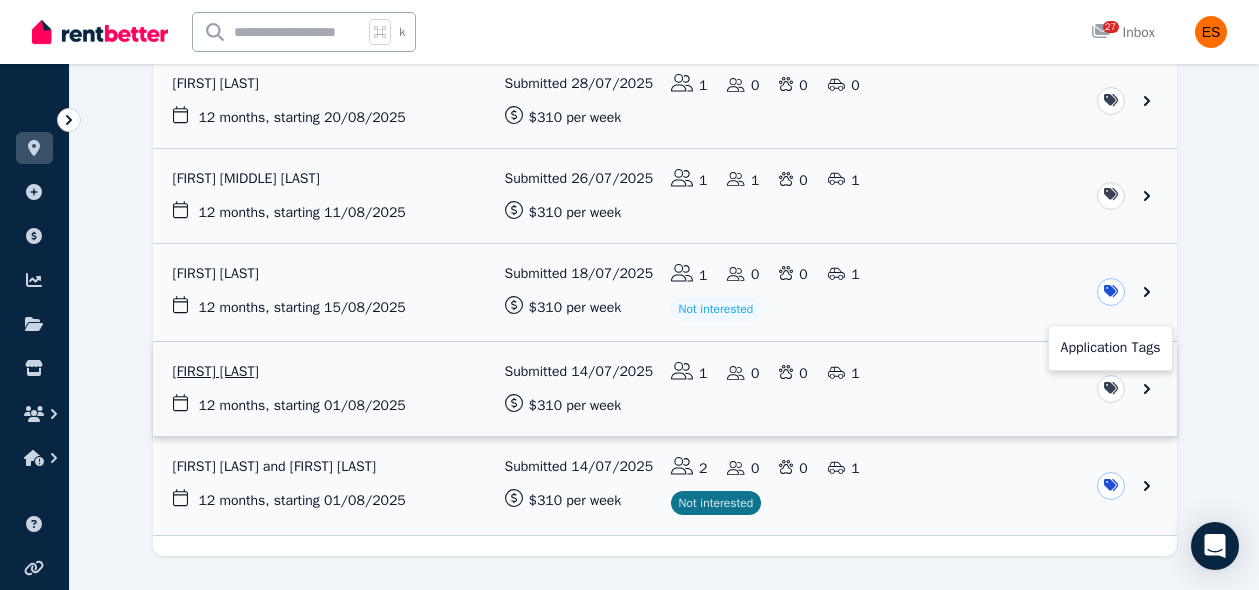 click on "**********" at bounding box center [629, -346] 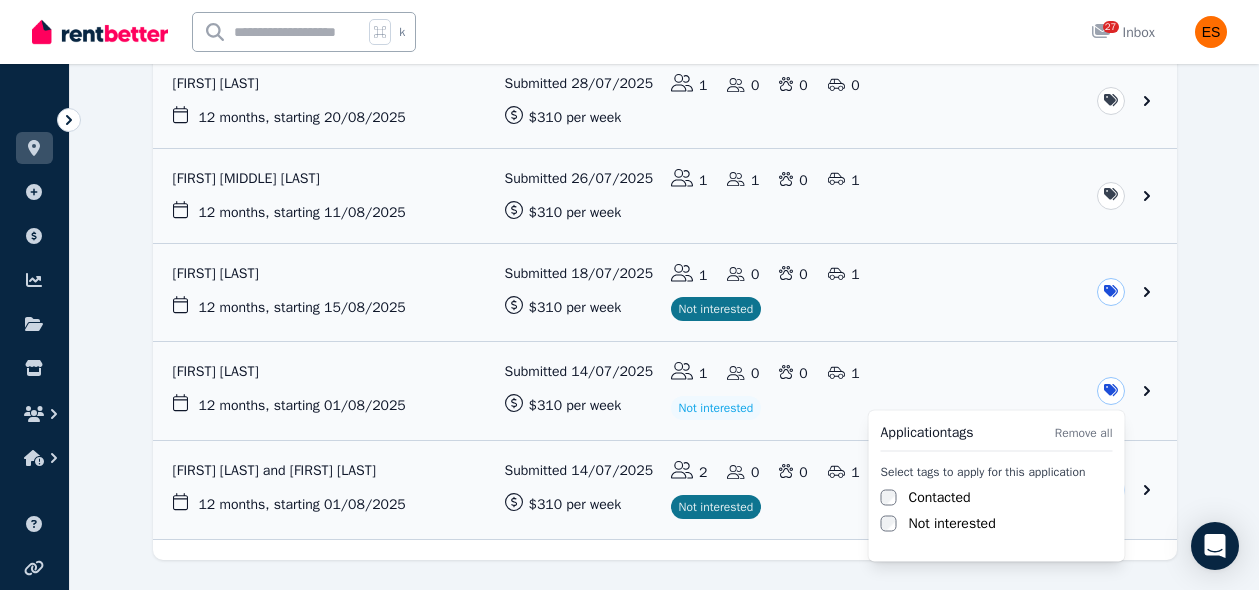 click on "**********" at bounding box center [629, -346] 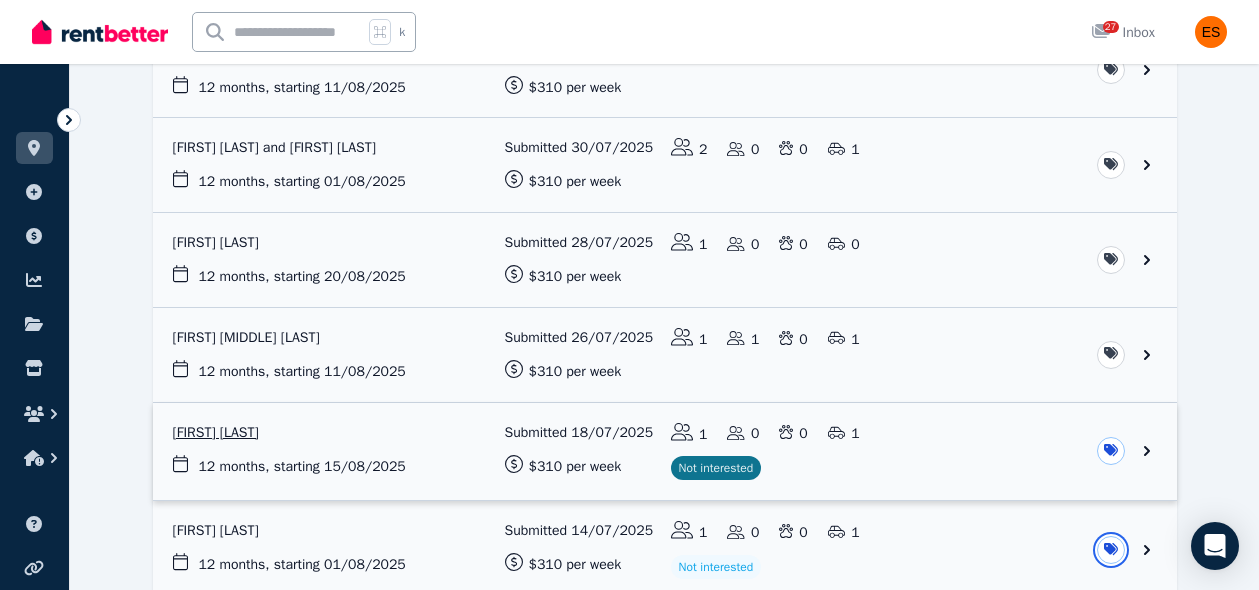 scroll, scrollTop: 474, scrollLeft: 0, axis: vertical 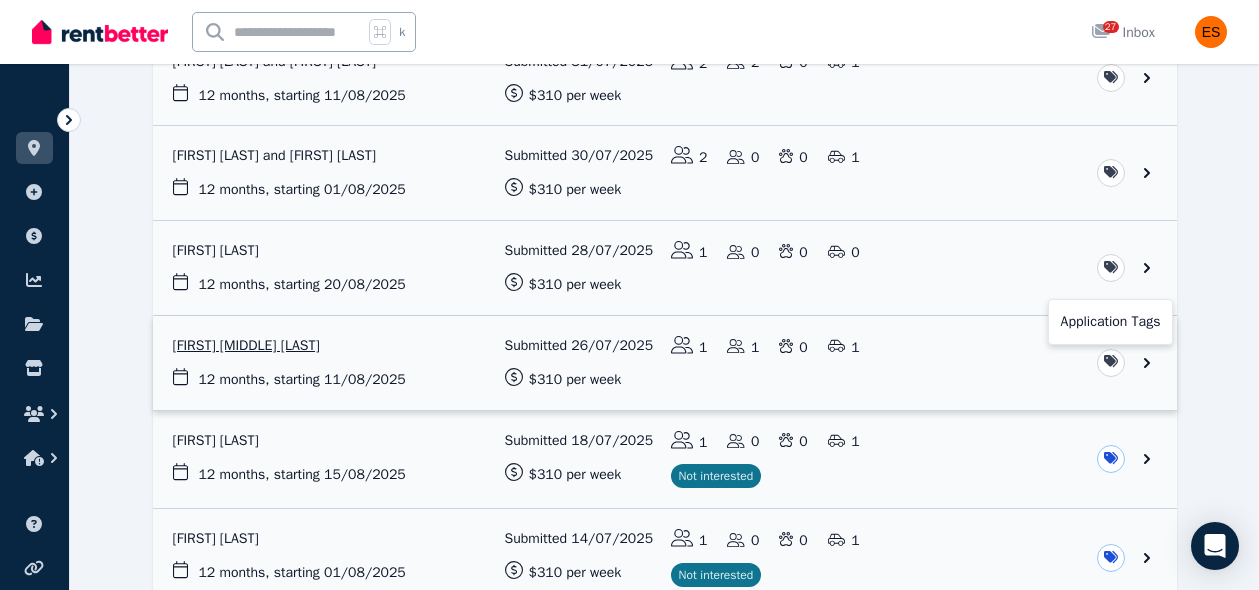 click on "**********" at bounding box center (629, -179) 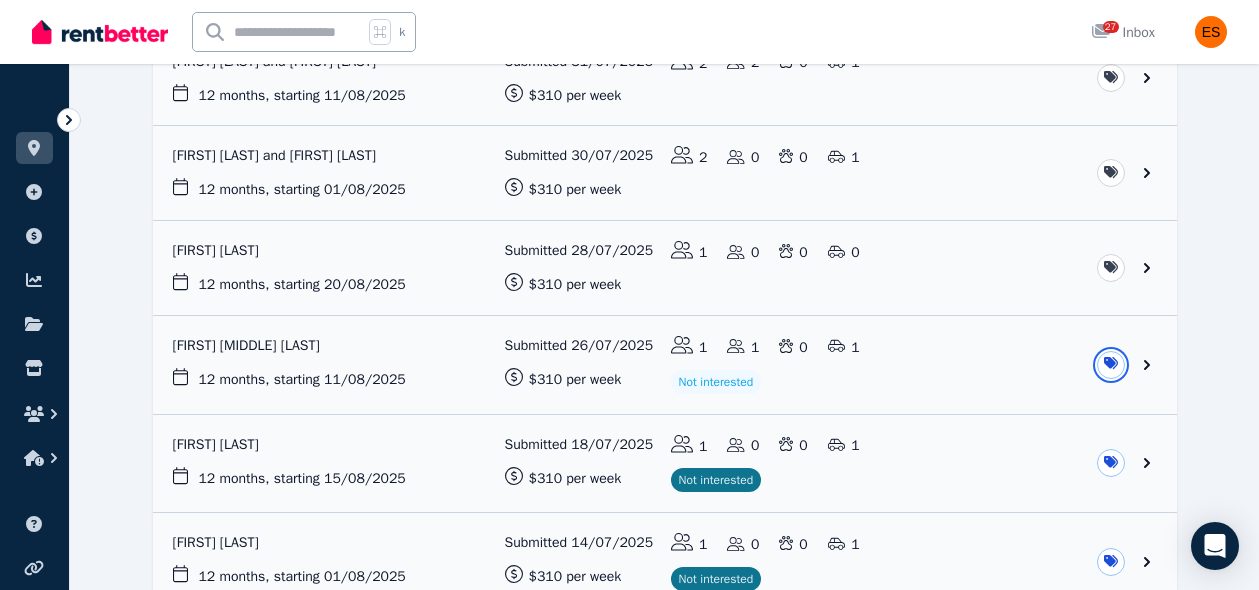 click on "**********" at bounding box center (629, -179) 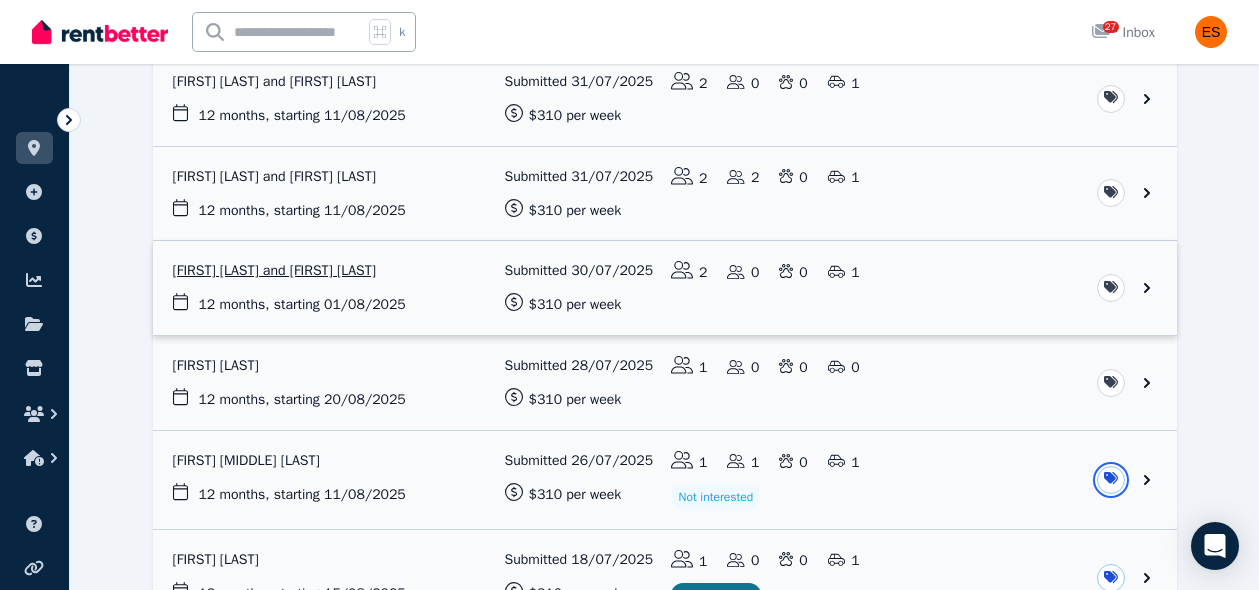 scroll, scrollTop: 352, scrollLeft: 0, axis: vertical 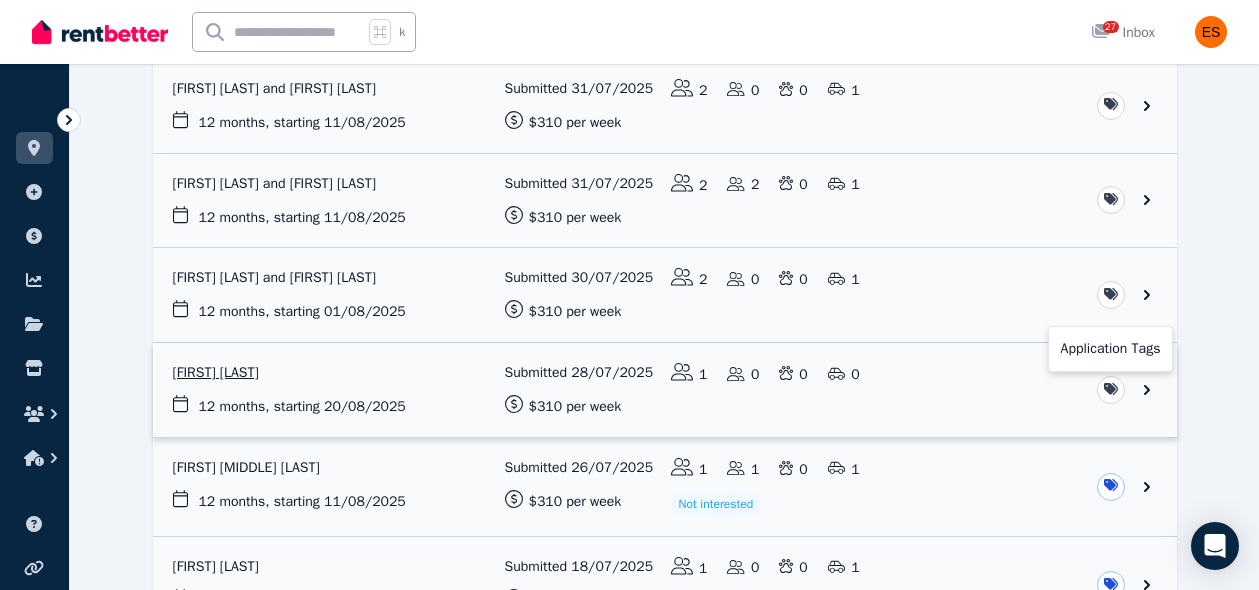 click on "**********" at bounding box center (629, -57) 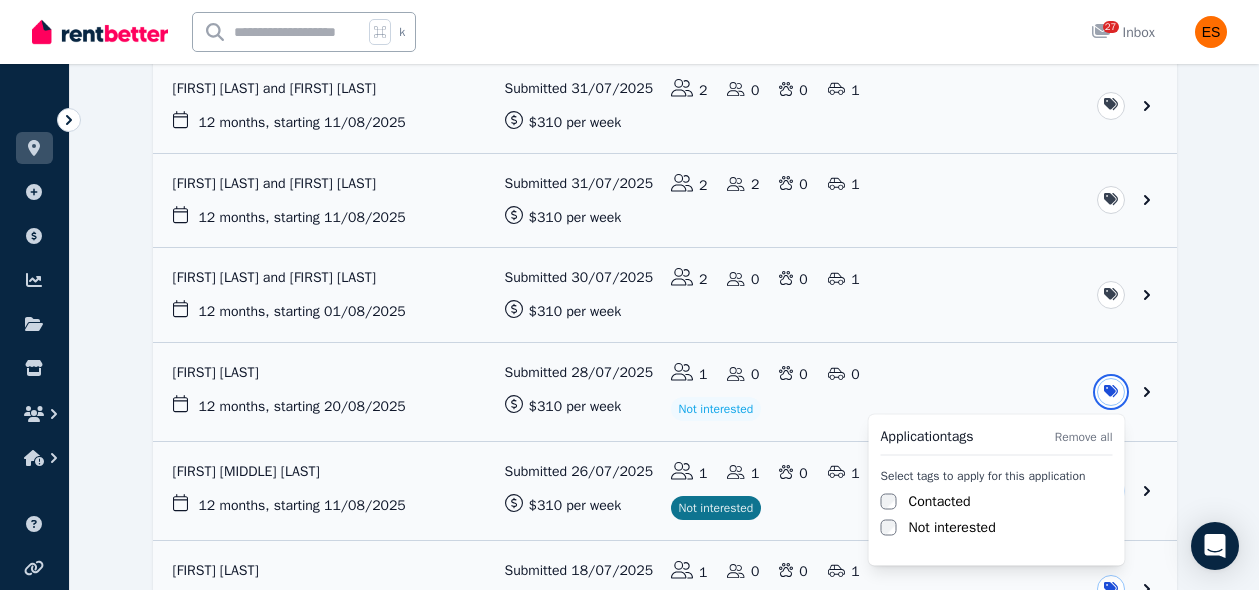 click on "**********" at bounding box center (629, -57) 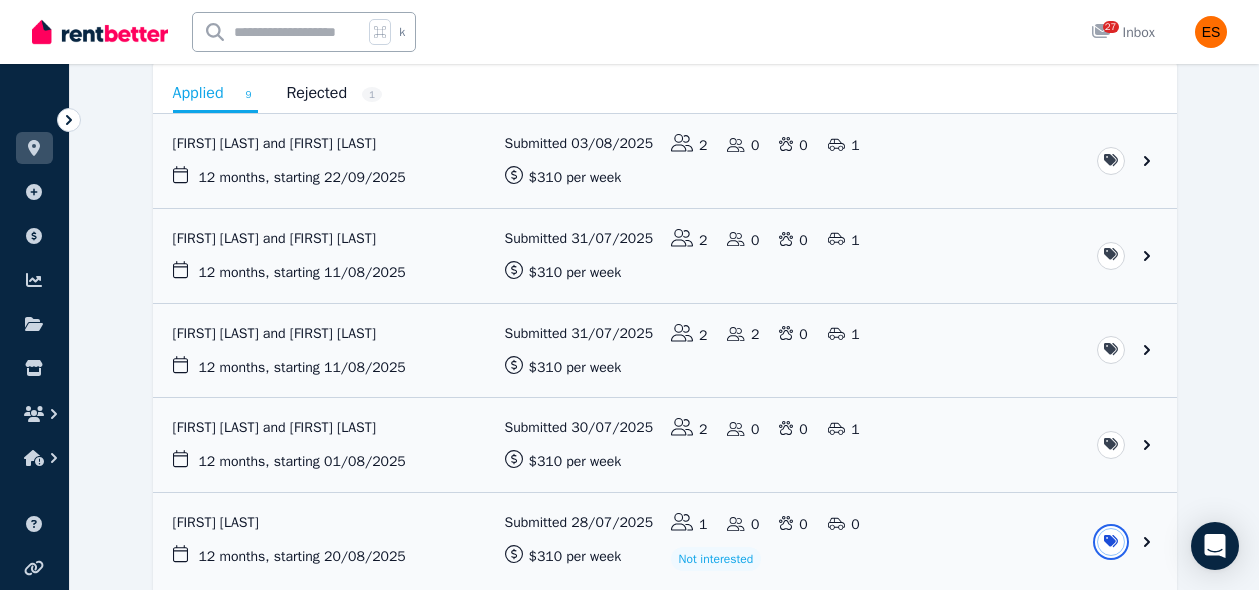 scroll, scrollTop: 196, scrollLeft: 0, axis: vertical 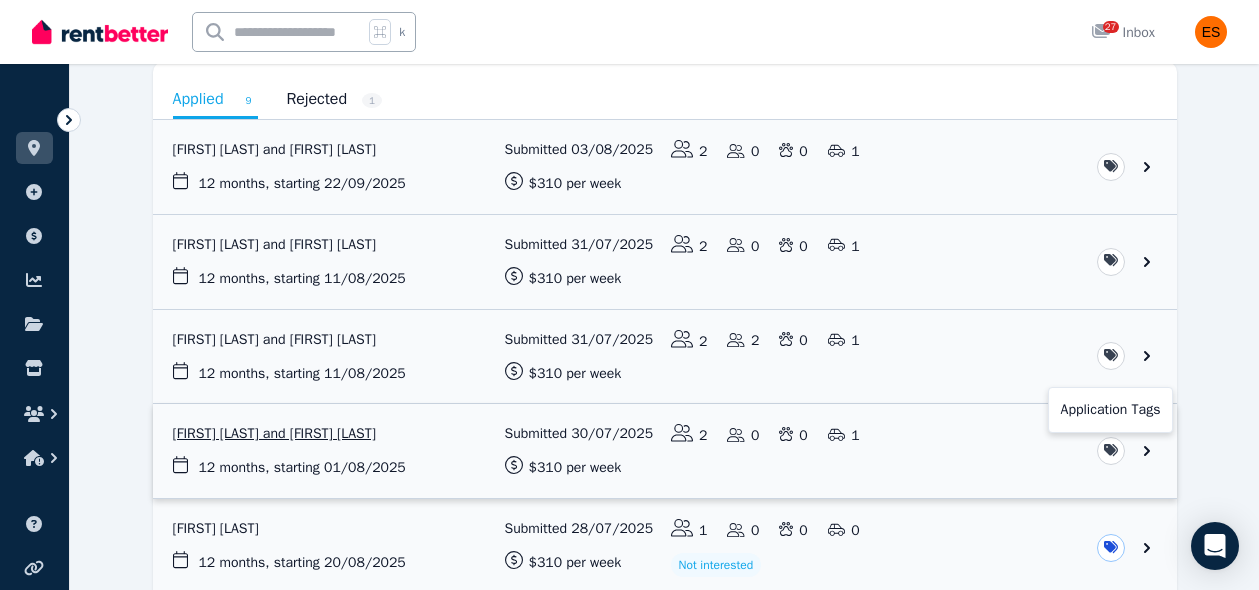 click on "**********" at bounding box center [629, 99] 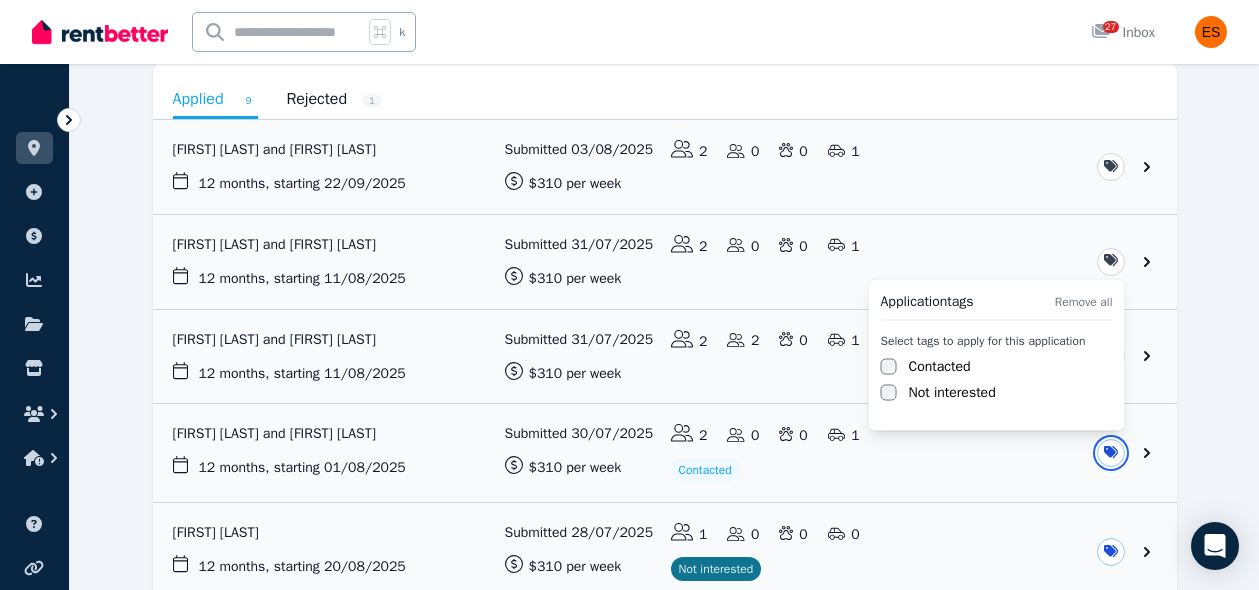 click on "**********" at bounding box center (629, 99) 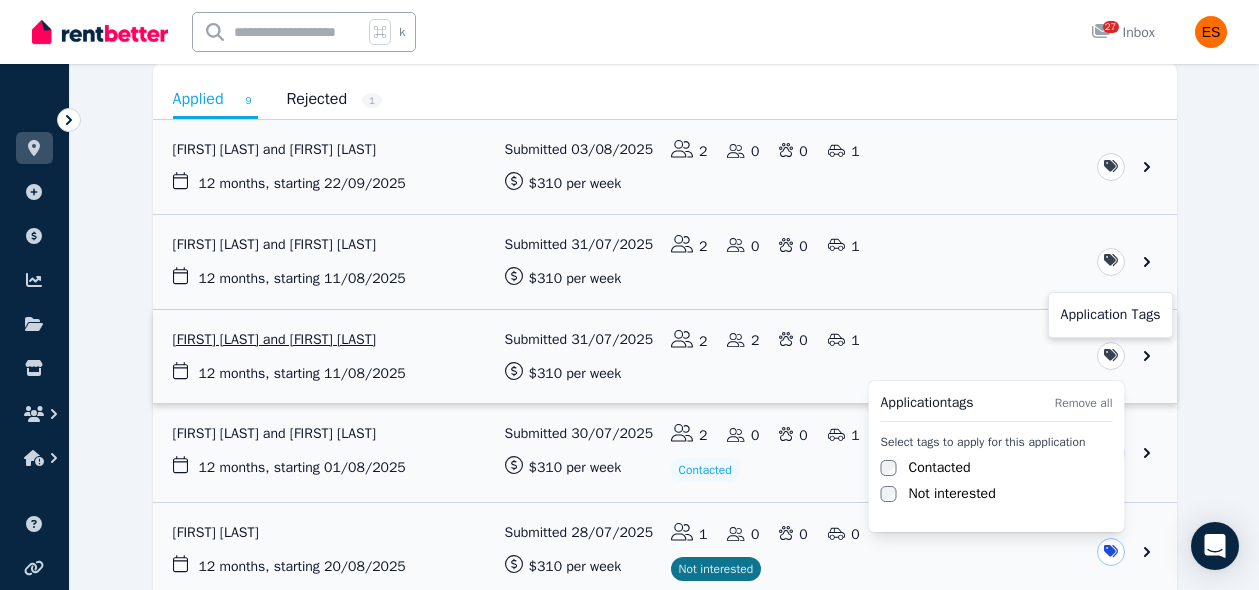 click on "**********" at bounding box center (629, 99) 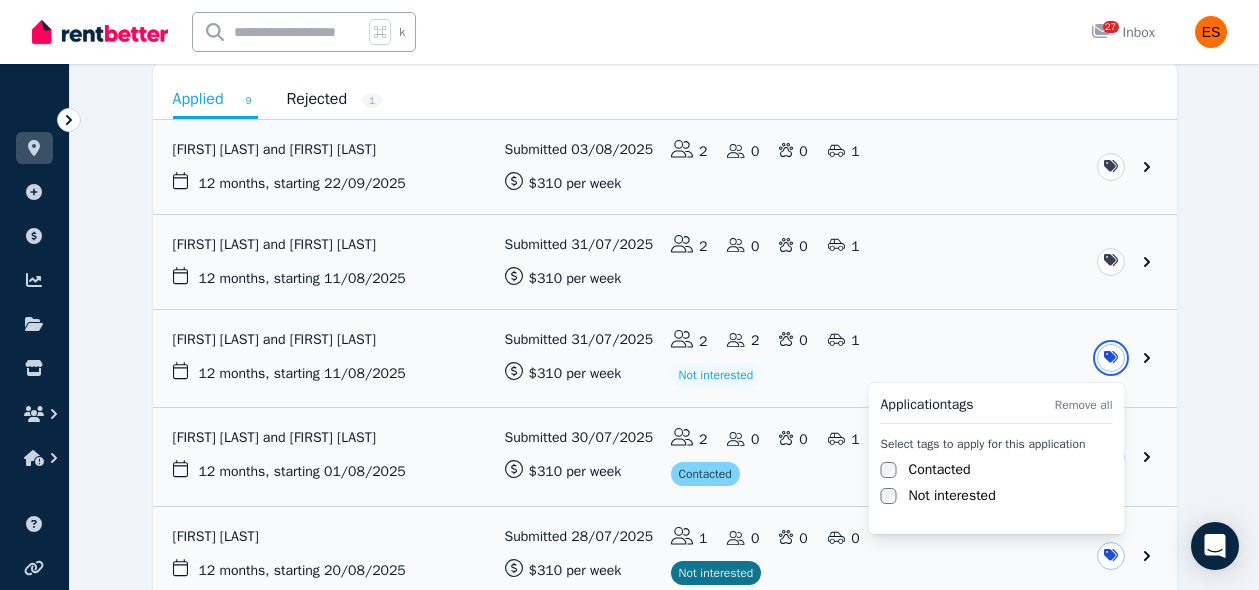 click on "**********" at bounding box center (629, 99) 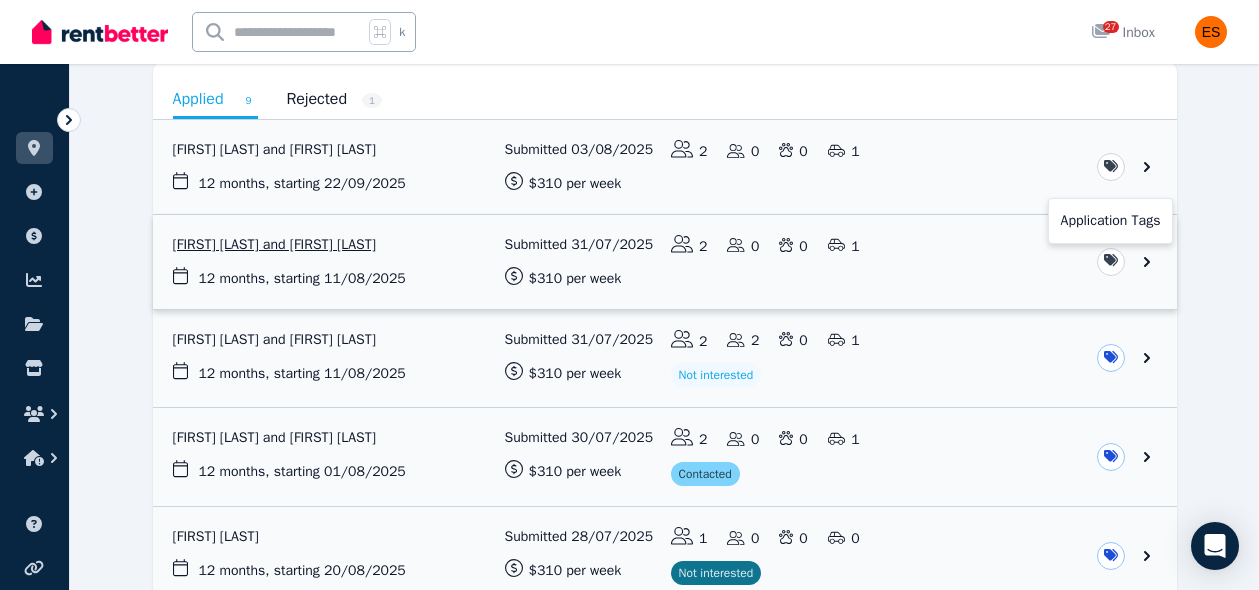 click on "**********" at bounding box center (629, 99) 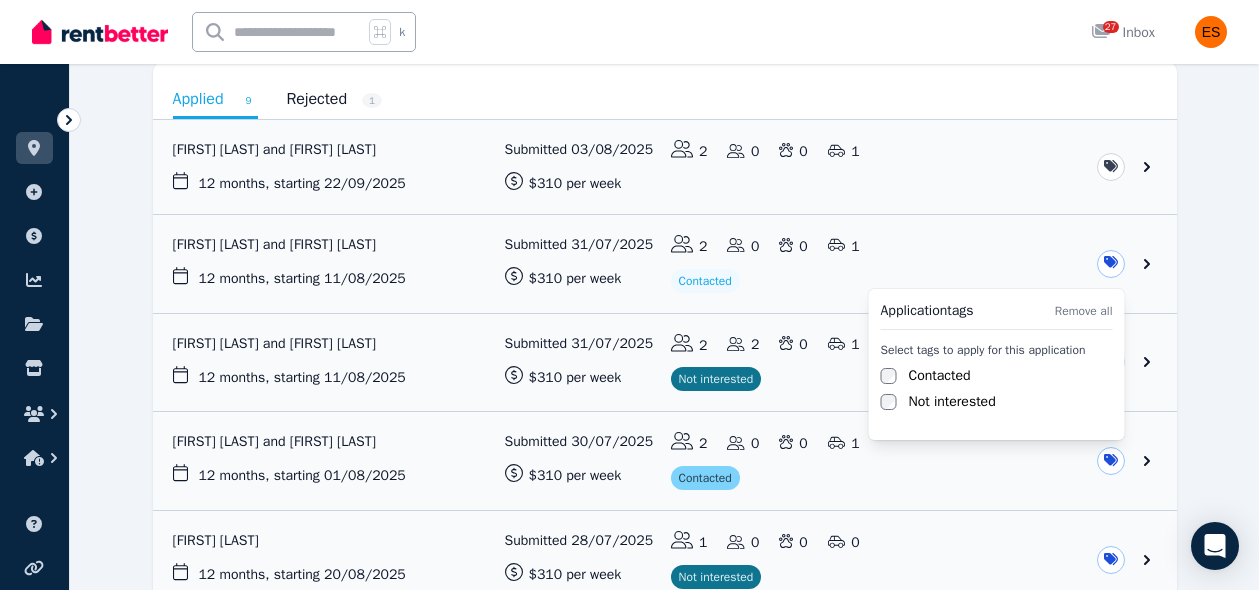 click on "**********" at bounding box center (629, 99) 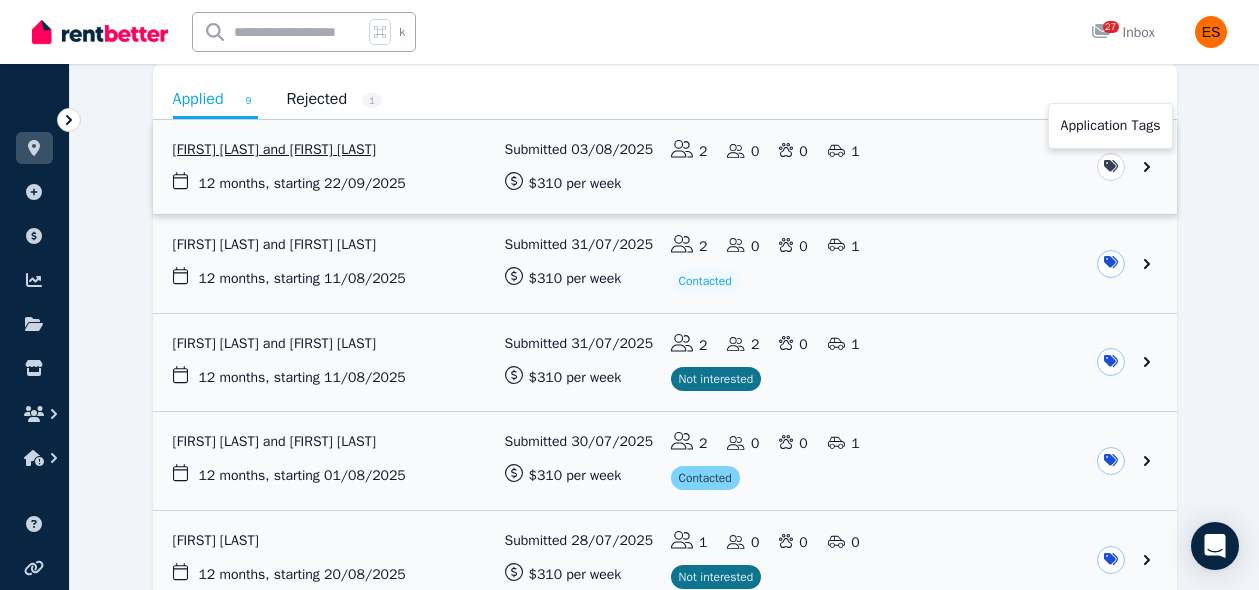 click on "**********" at bounding box center [629, 99] 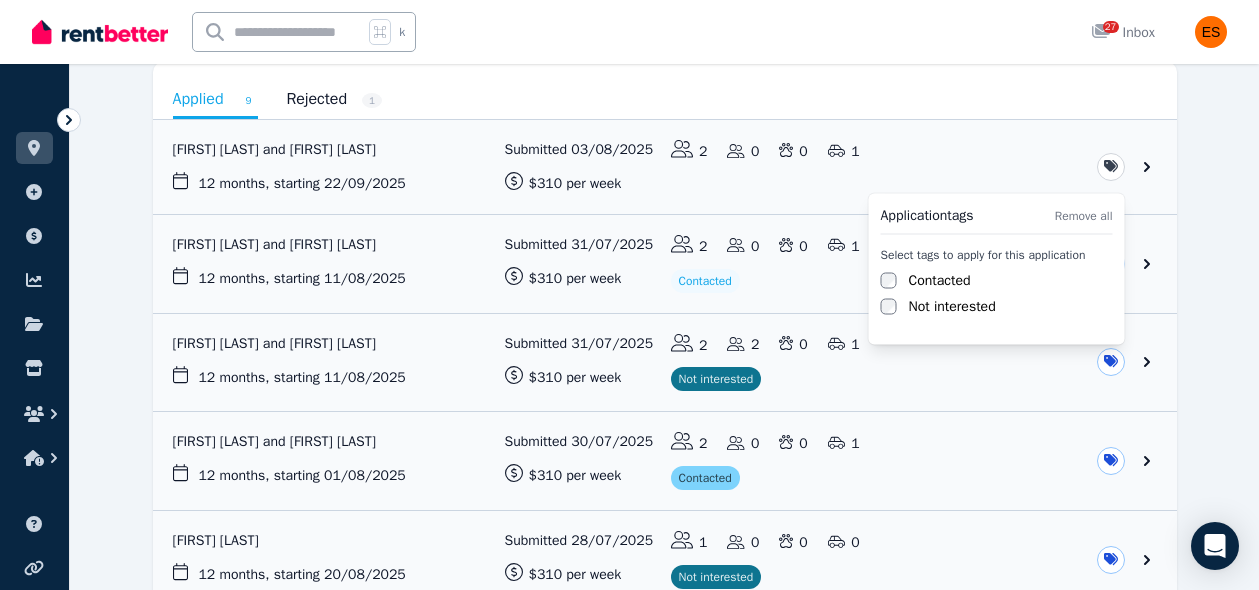 click on "**********" at bounding box center [629, 99] 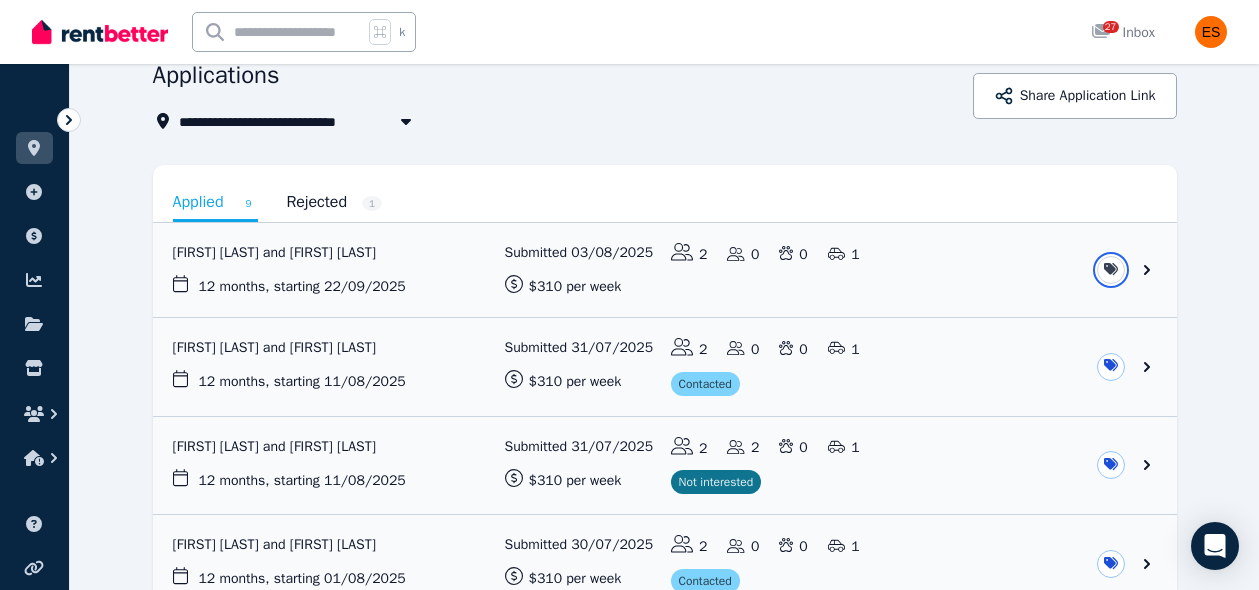 scroll, scrollTop: 0, scrollLeft: 0, axis: both 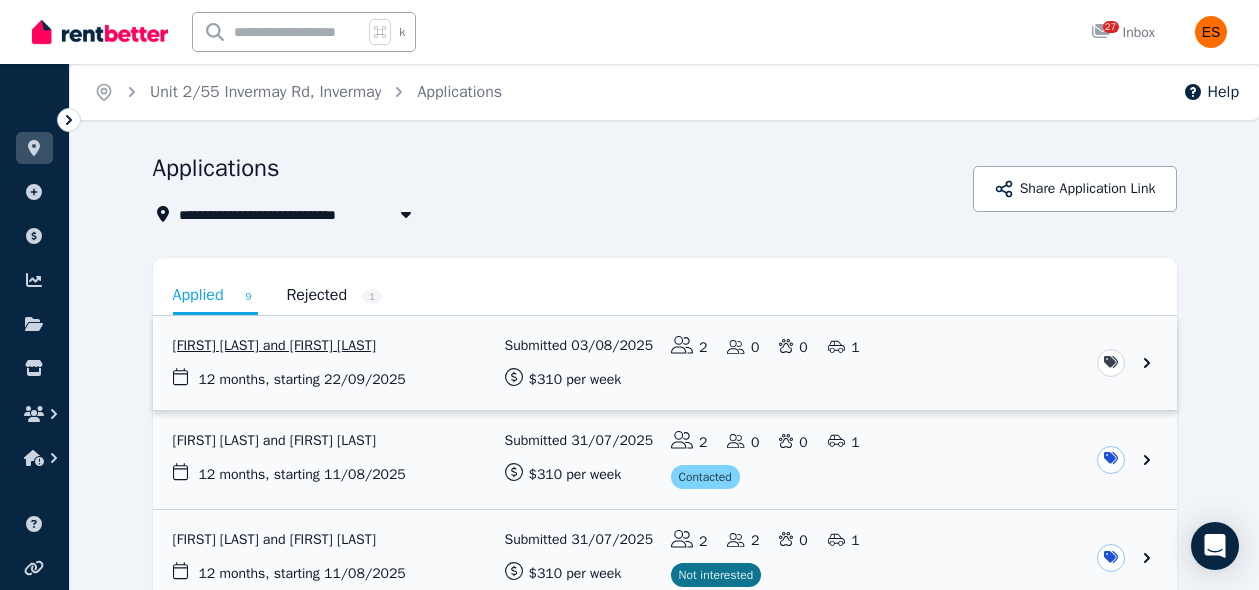 click at bounding box center (665, 363) 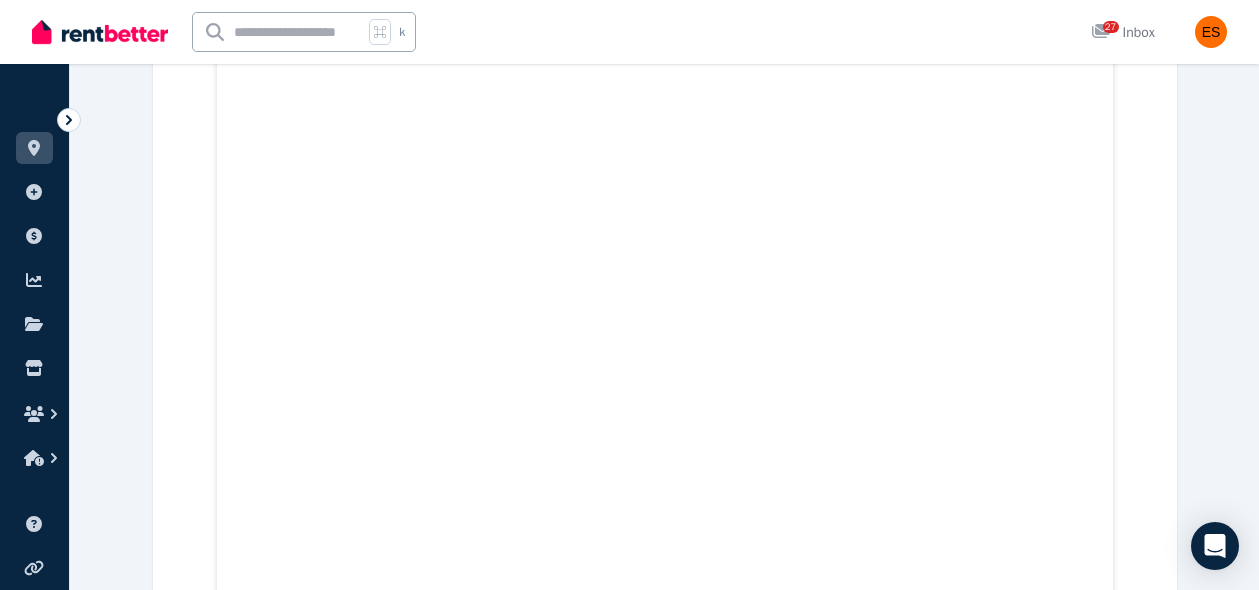 scroll, scrollTop: 1319, scrollLeft: 0, axis: vertical 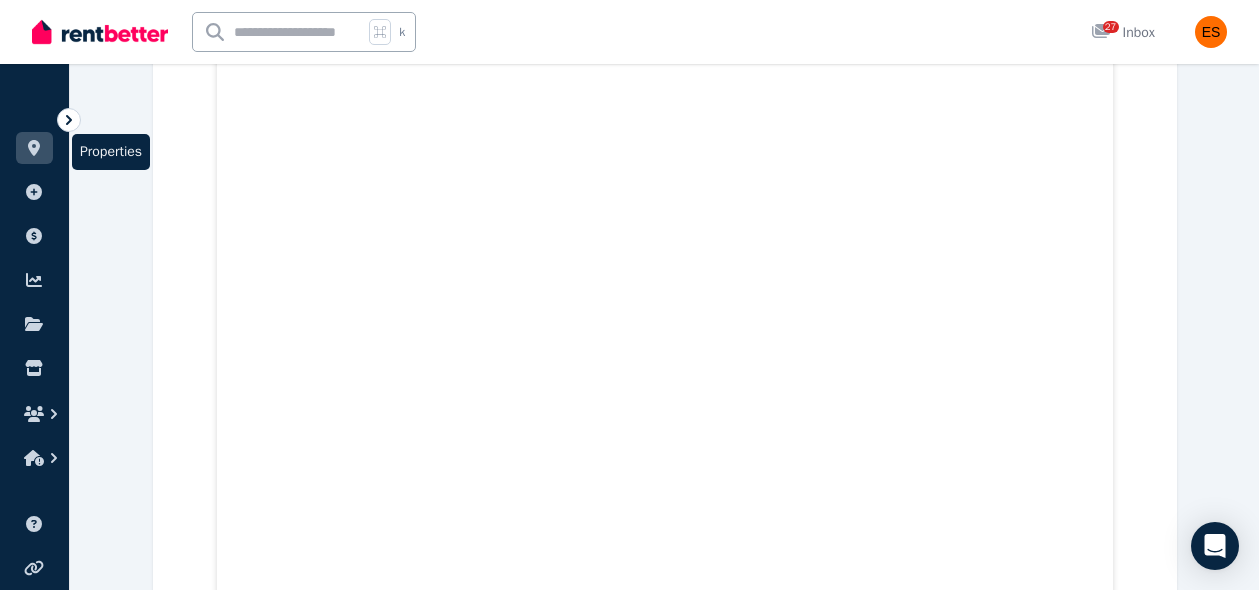 click 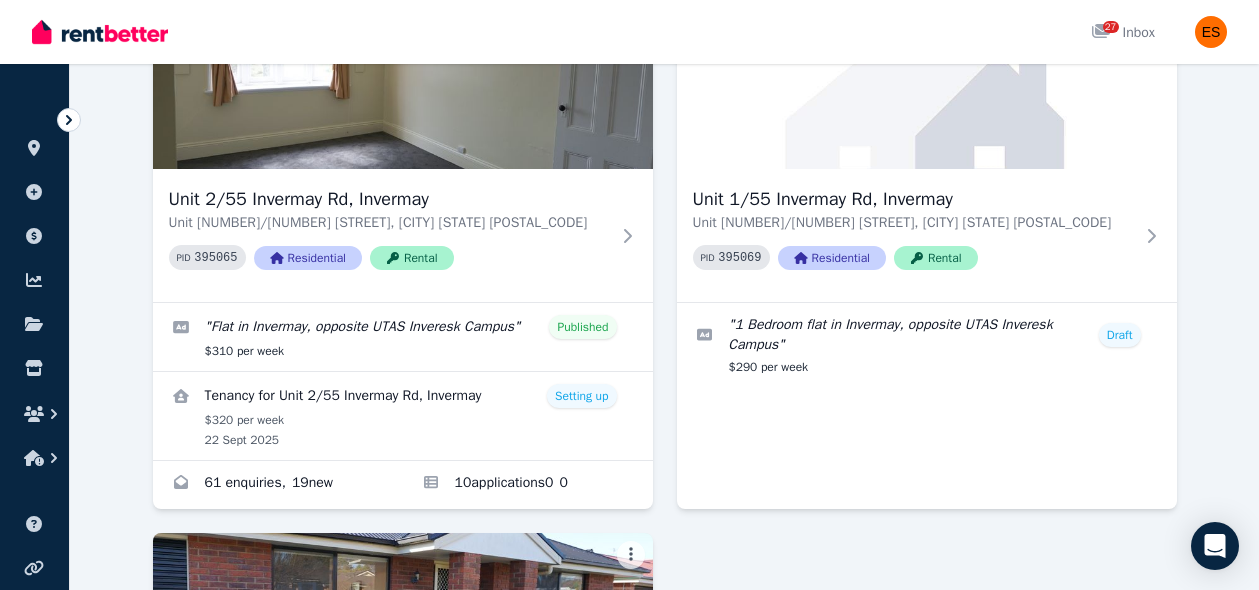 scroll, scrollTop: 241, scrollLeft: 0, axis: vertical 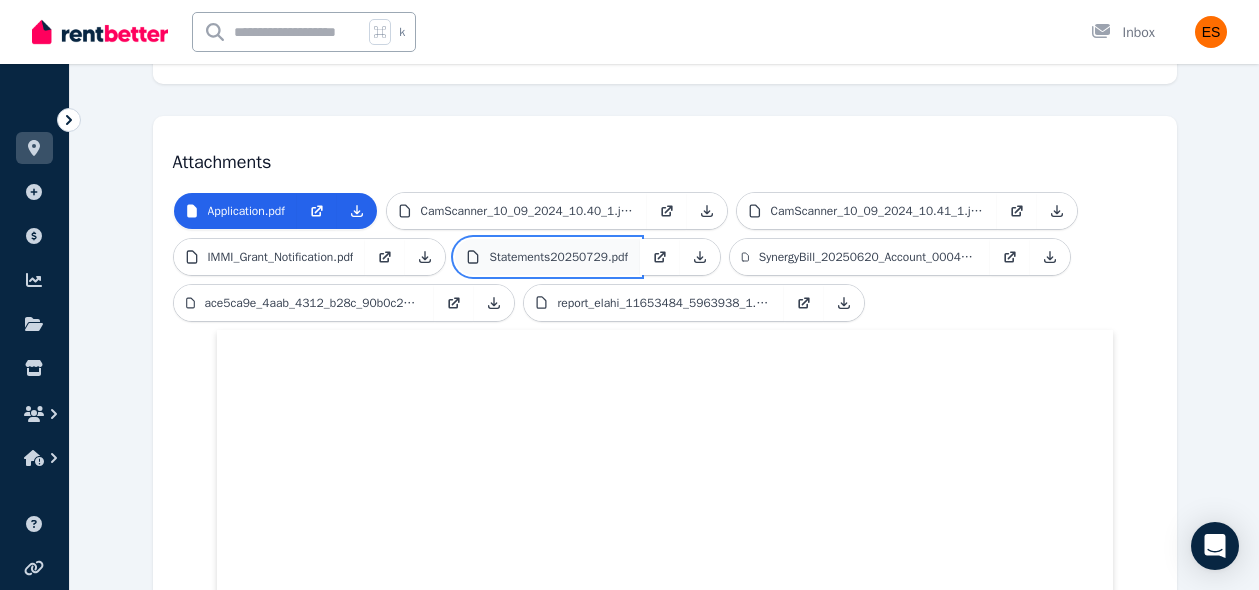 click on "Statements20250729.pdf" at bounding box center [558, 257] 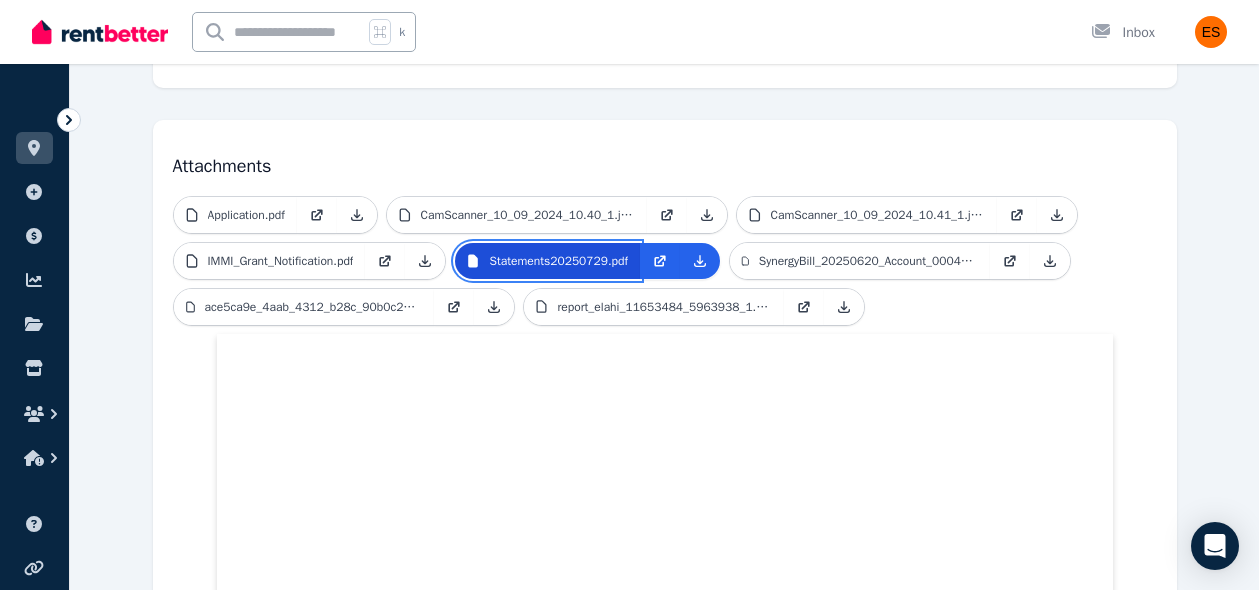 scroll, scrollTop: 421, scrollLeft: 0, axis: vertical 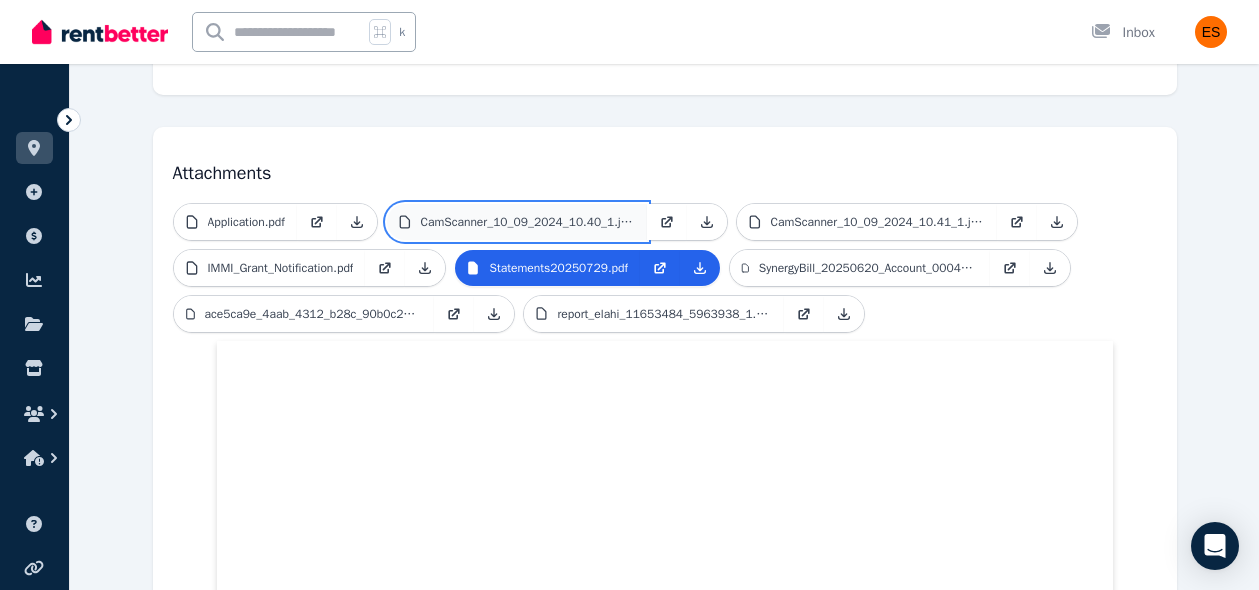 click on "CamScanner_10_09_2024_10.40_1.jpeg" at bounding box center (528, 222) 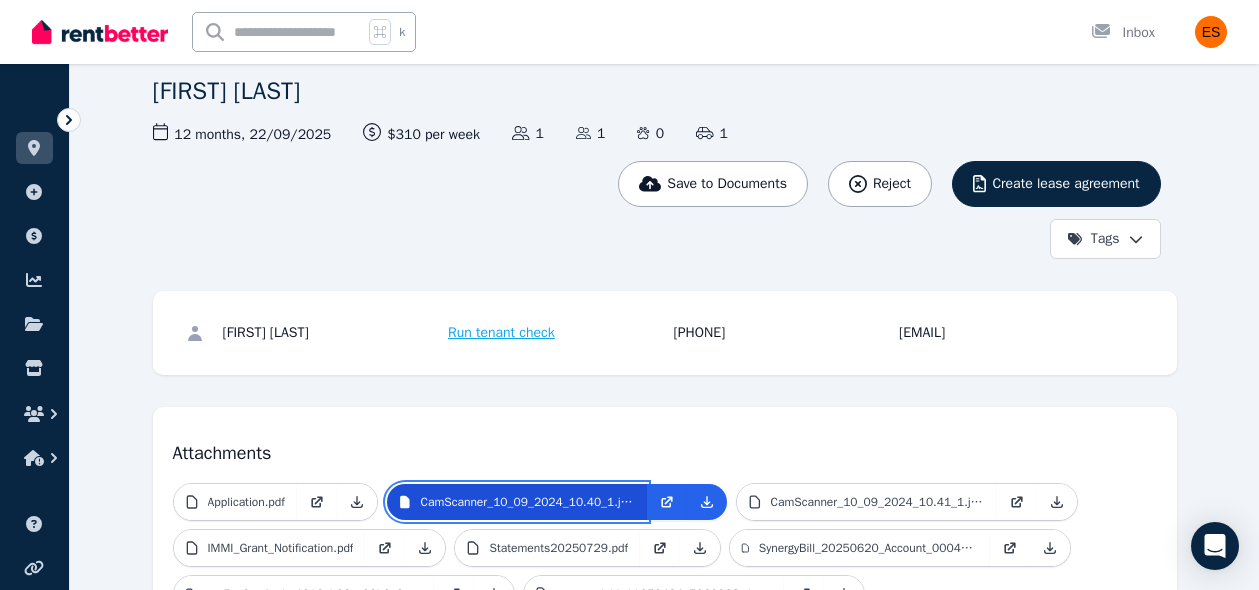 scroll, scrollTop: 396, scrollLeft: 0, axis: vertical 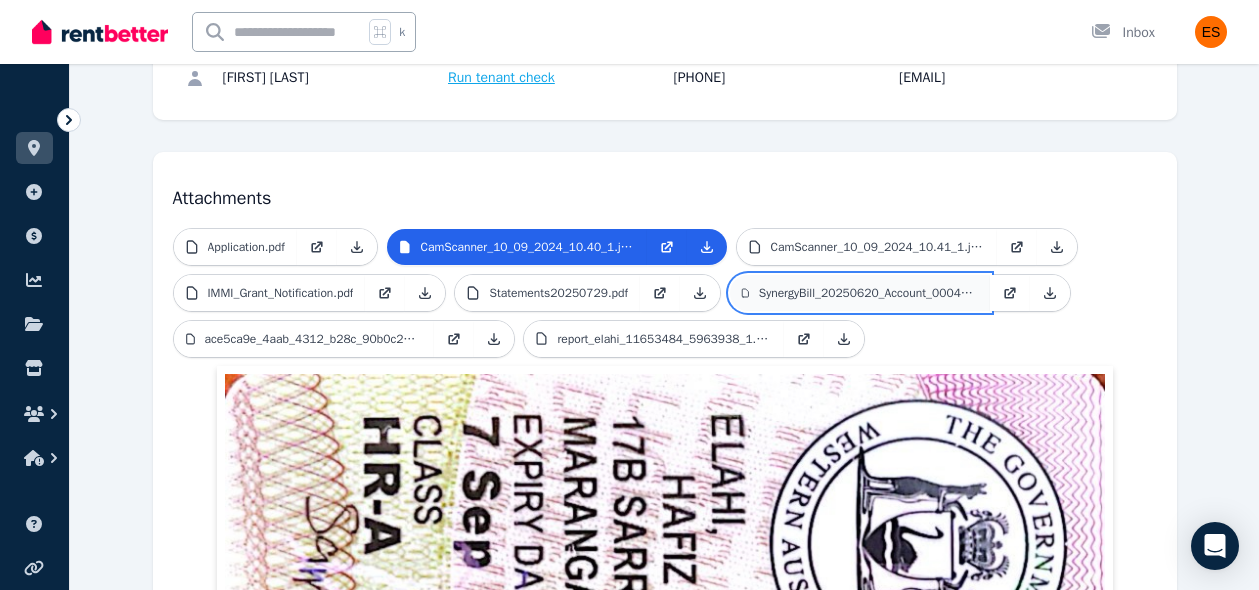 click on "SynergyBill_20250620_Account_000408892750_037369.pdf" at bounding box center [868, 293] 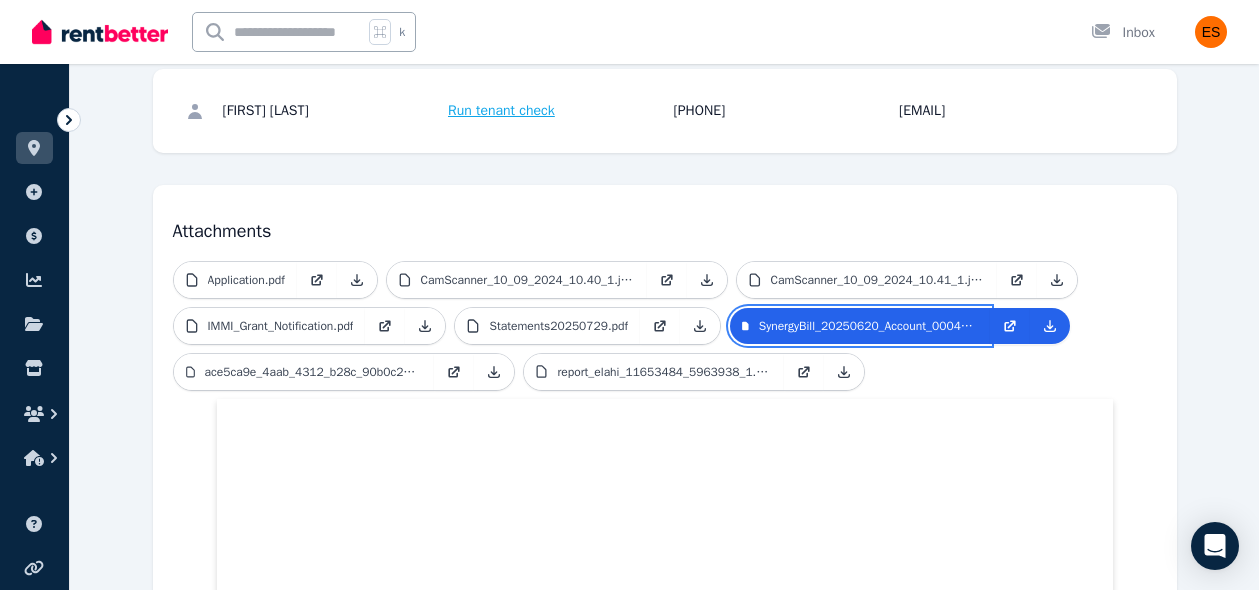 scroll, scrollTop: 364, scrollLeft: 0, axis: vertical 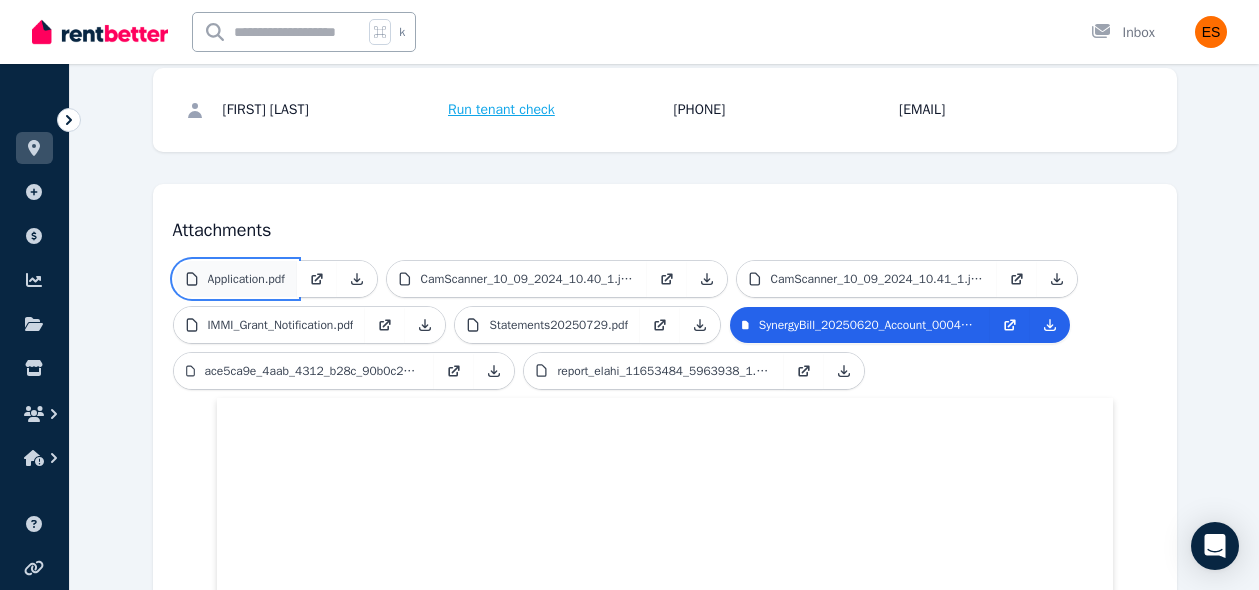 click on "Application.pdf" at bounding box center [246, 279] 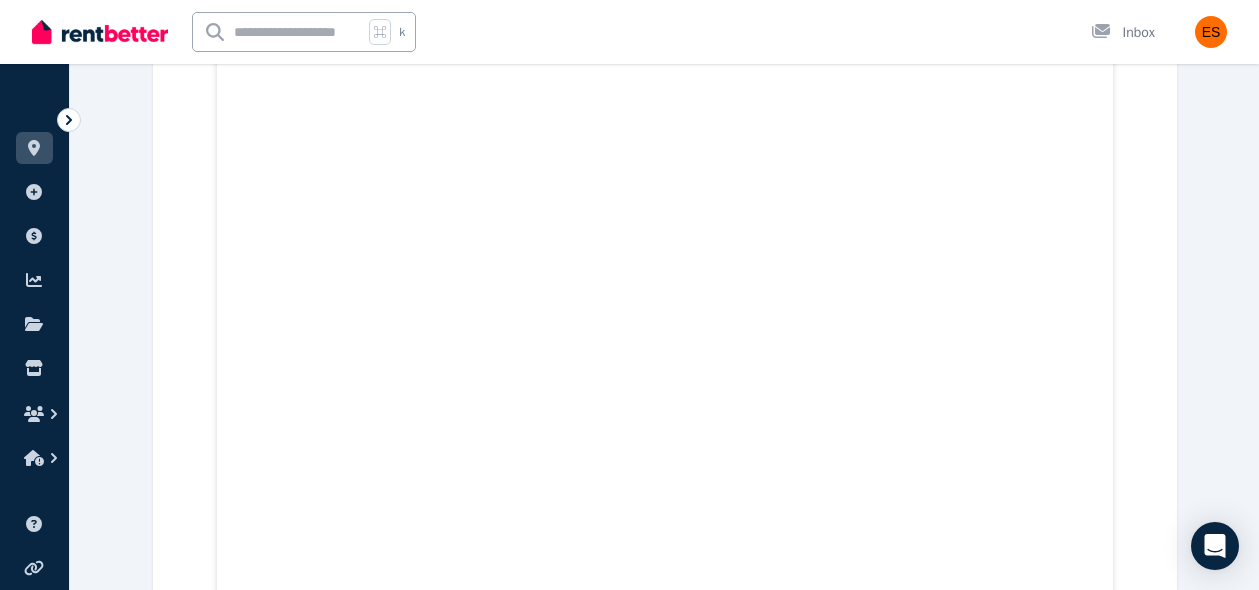 scroll, scrollTop: 1612, scrollLeft: 0, axis: vertical 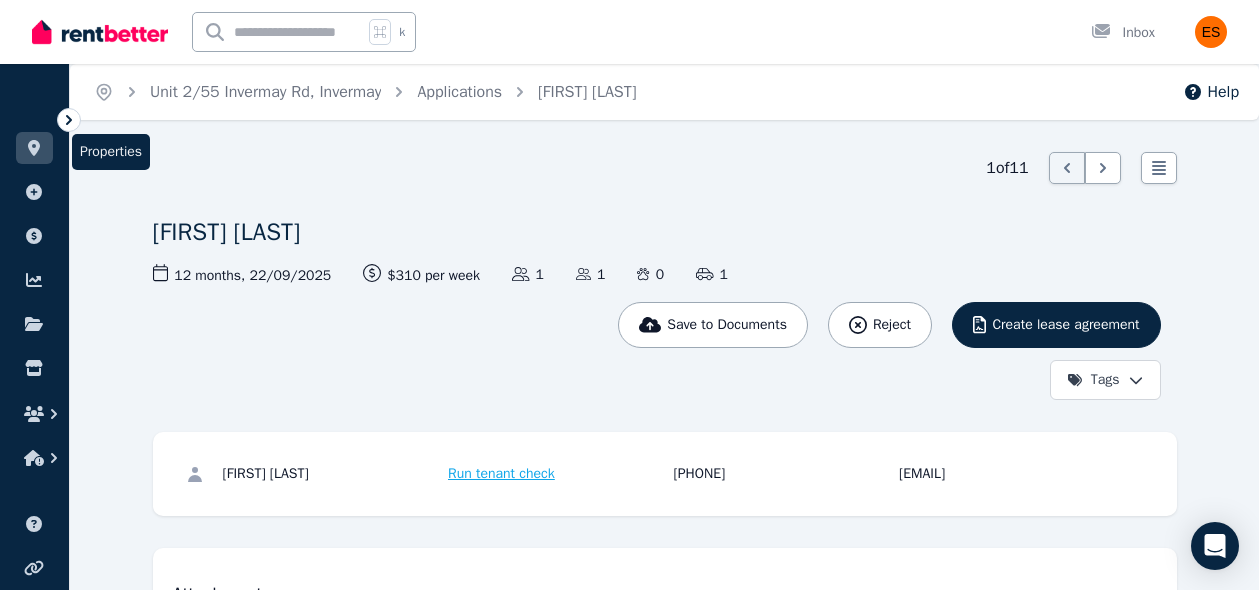 click 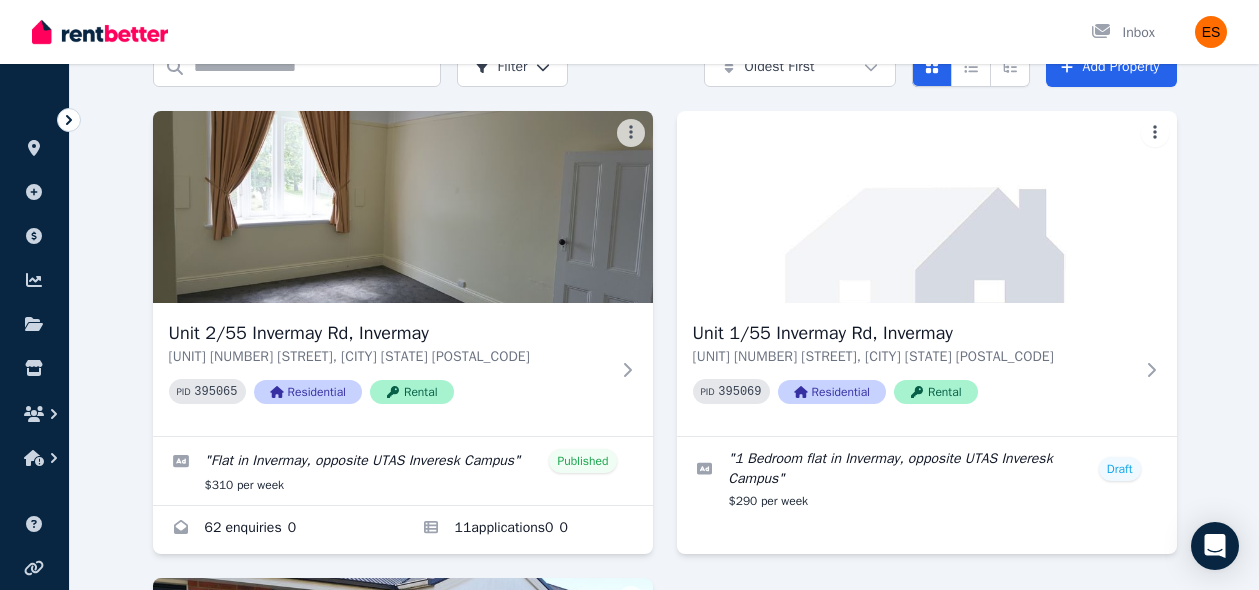 scroll, scrollTop: 111, scrollLeft: 0, axis: vertical 